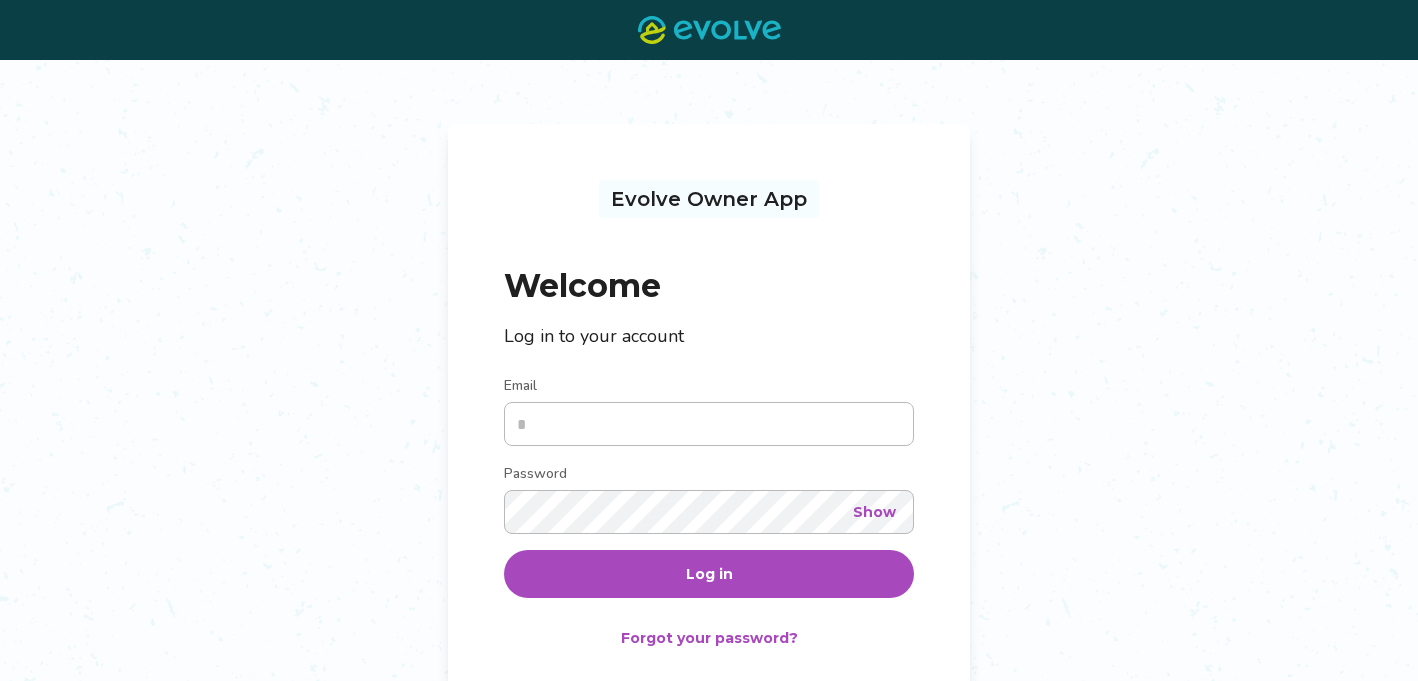 scroll, scrollTop: 0, scrollLeft: 0, axis: both 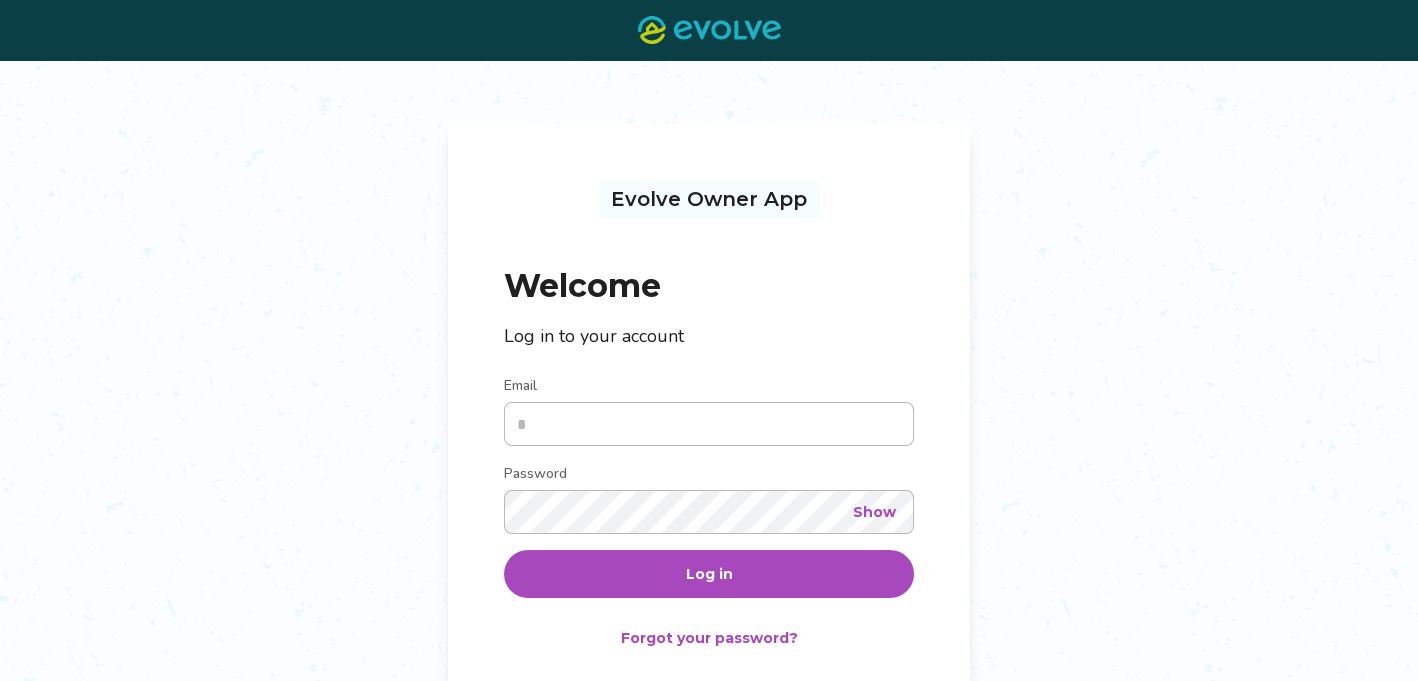 type on "**********" 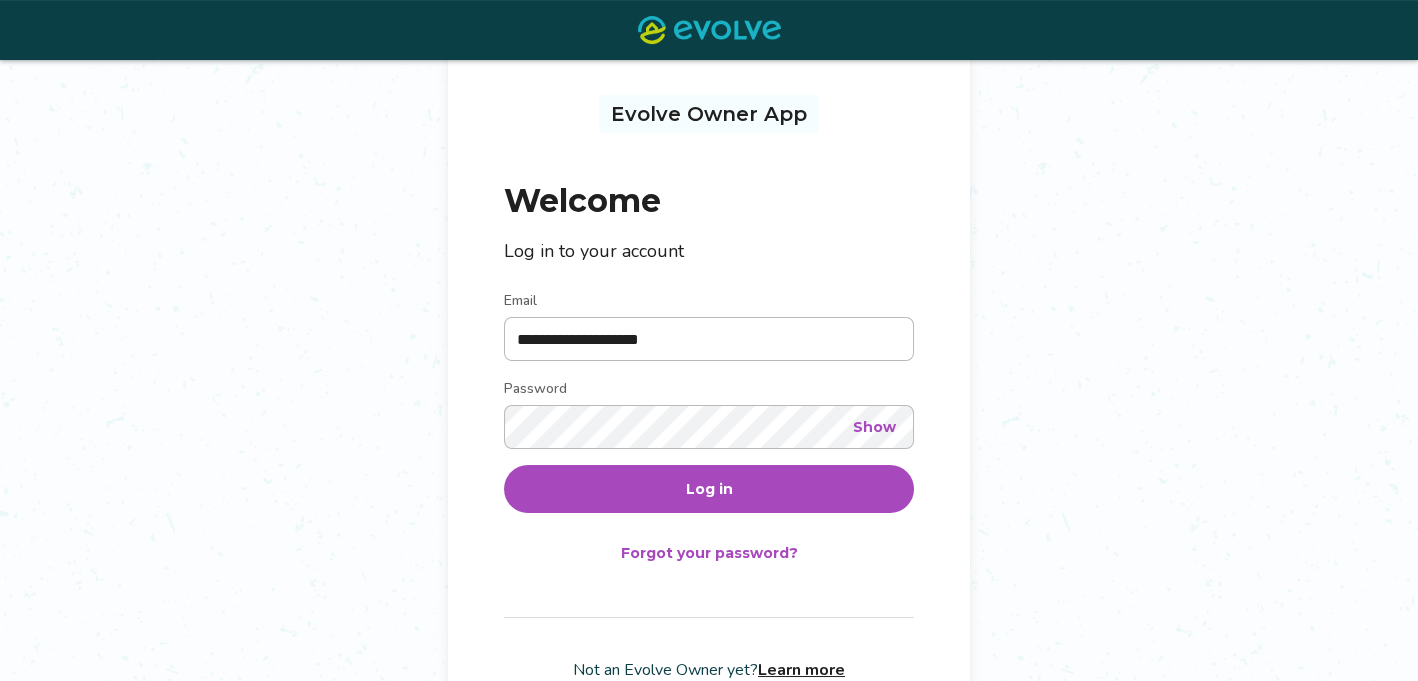 scroll, scrollTop: 87, scrollLeft: 0, axis: vertical 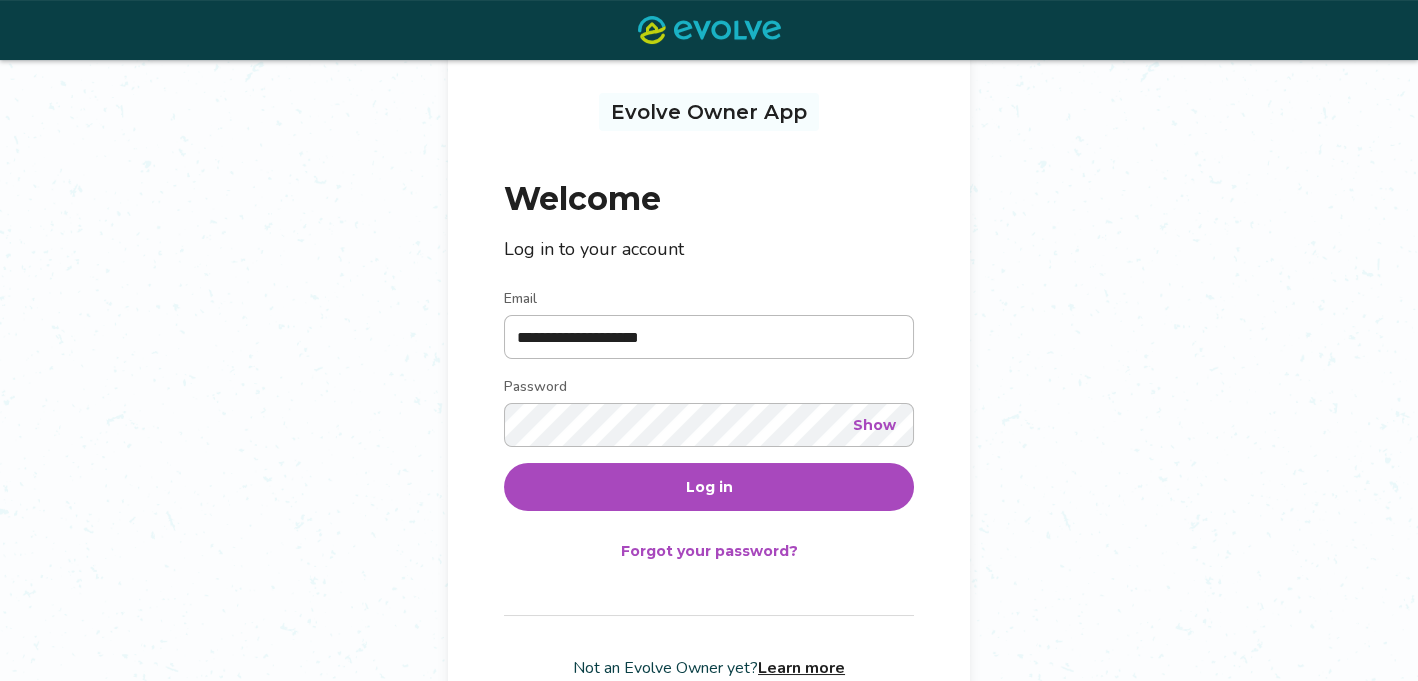 click on "Show" at bounding box center [874, 425] 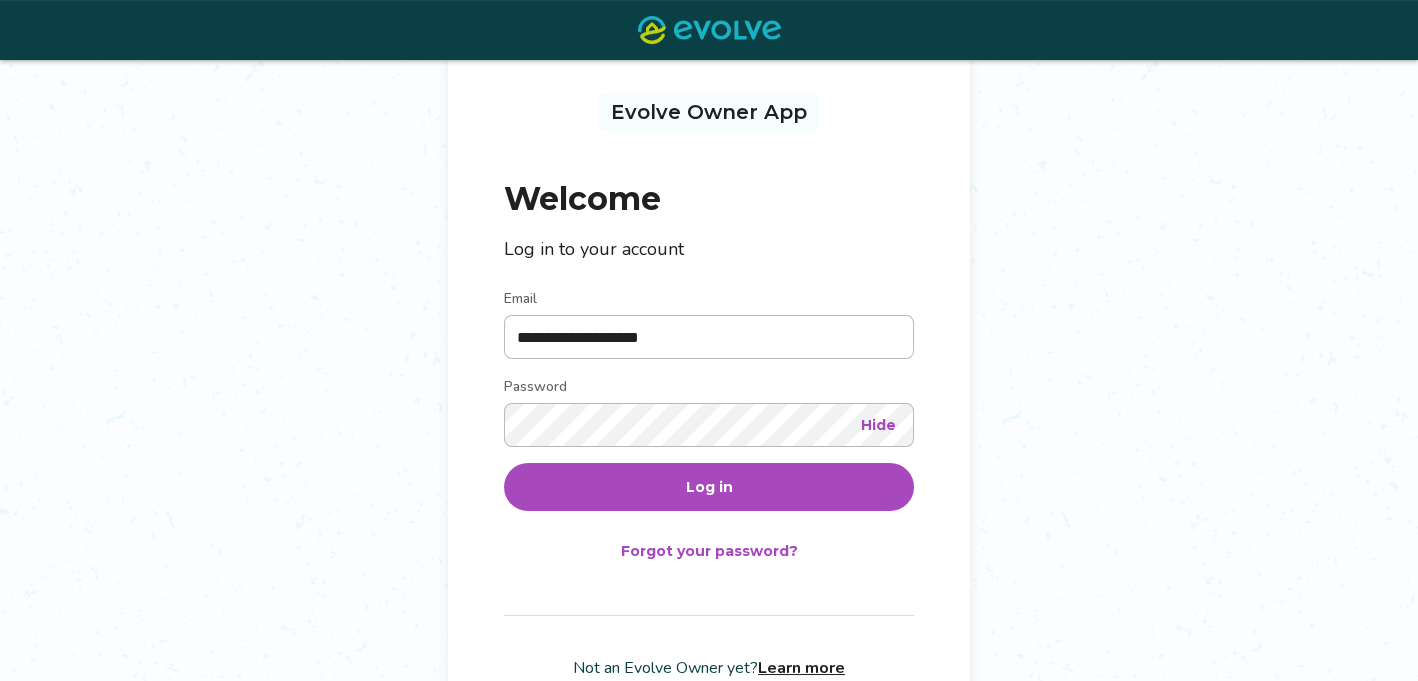 click on "Log in" at bounding box center [709, 487] 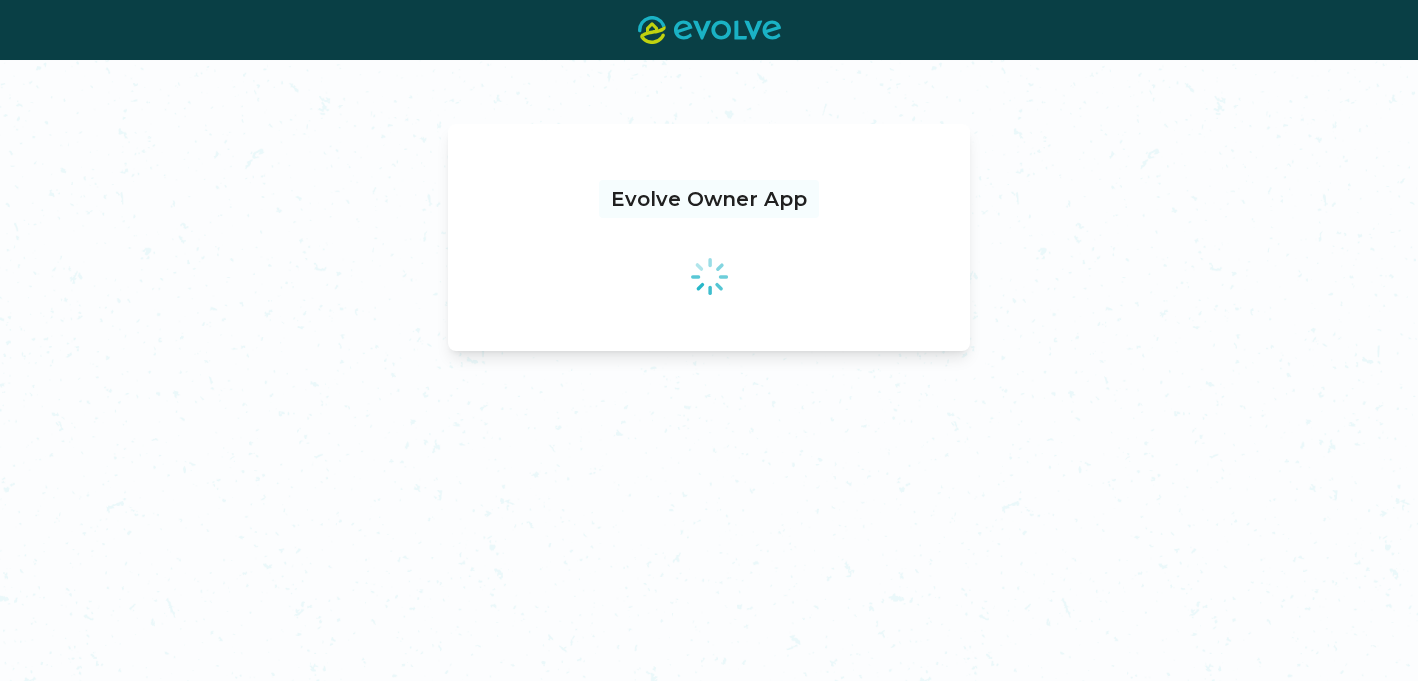 scroll, scrollTop: 0, scrollLeft: 0, axis: both 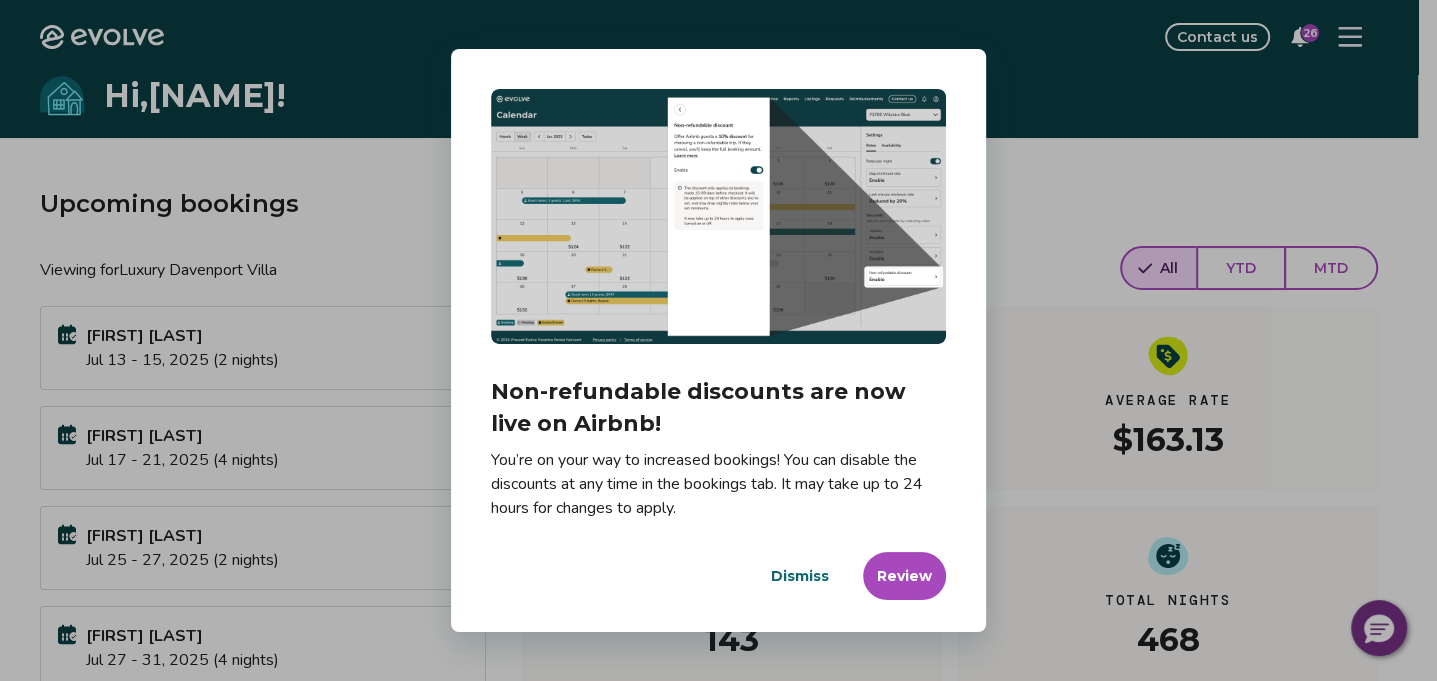 click on "Dialog Non-refundable discounts are now live on Airbnb! You’re on your way to increased bookings! You can disable the discounts at any time in the bookings tab. It may take up to 24 hours for changes to apply. Dismiss Review" at bounding box center [718, 340] 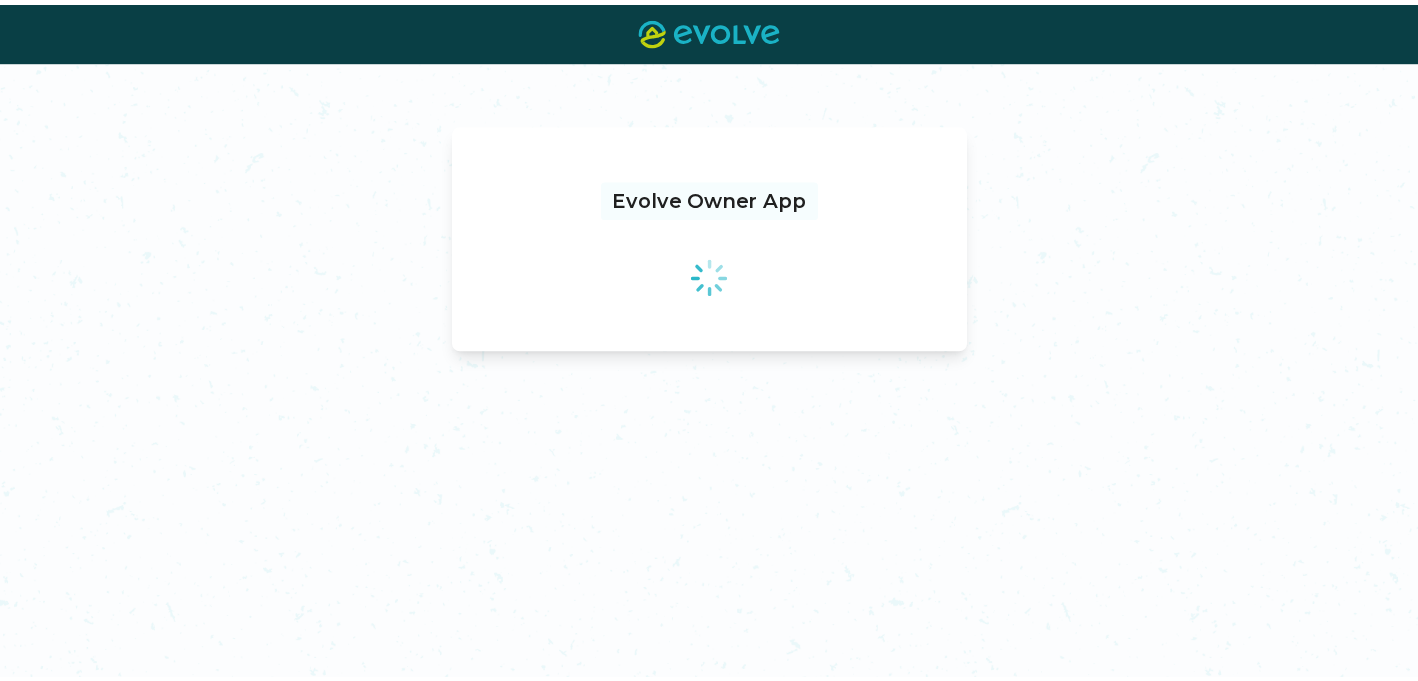 scroll, scrollTop: 0, scrollLeft: 0, axis: both 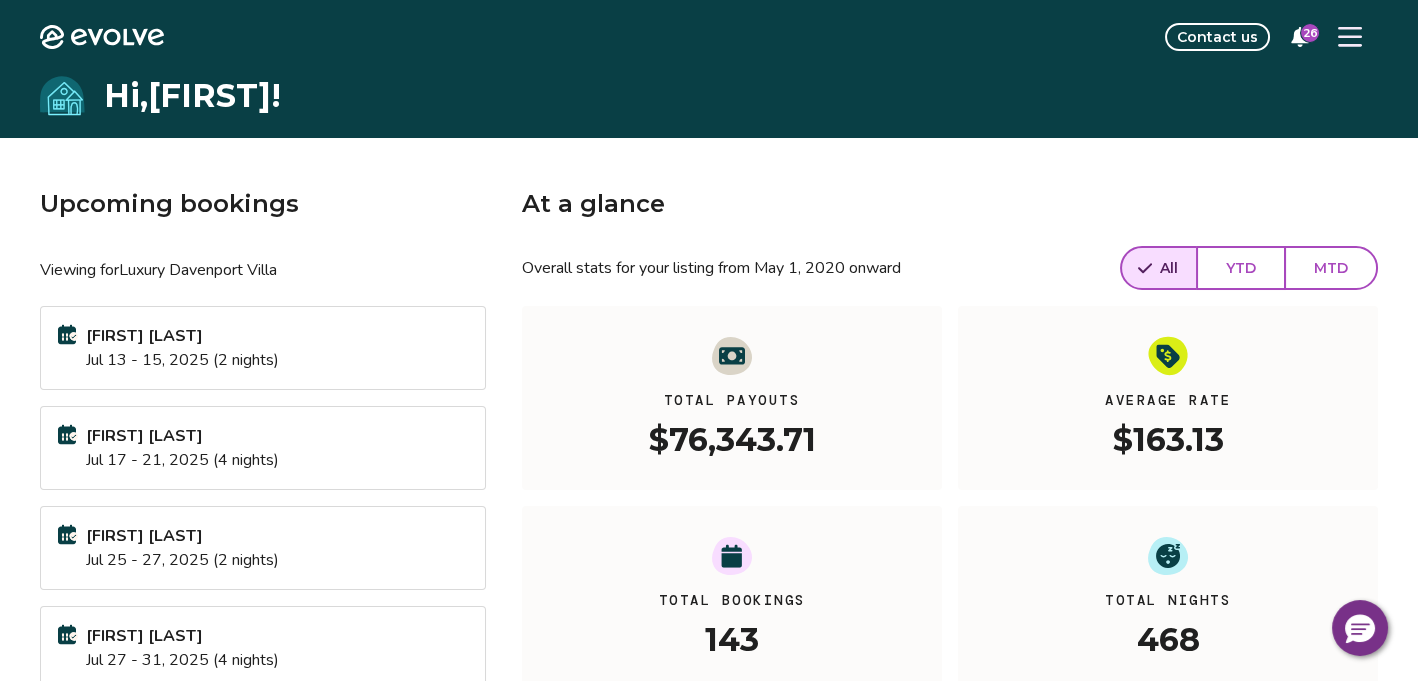 click 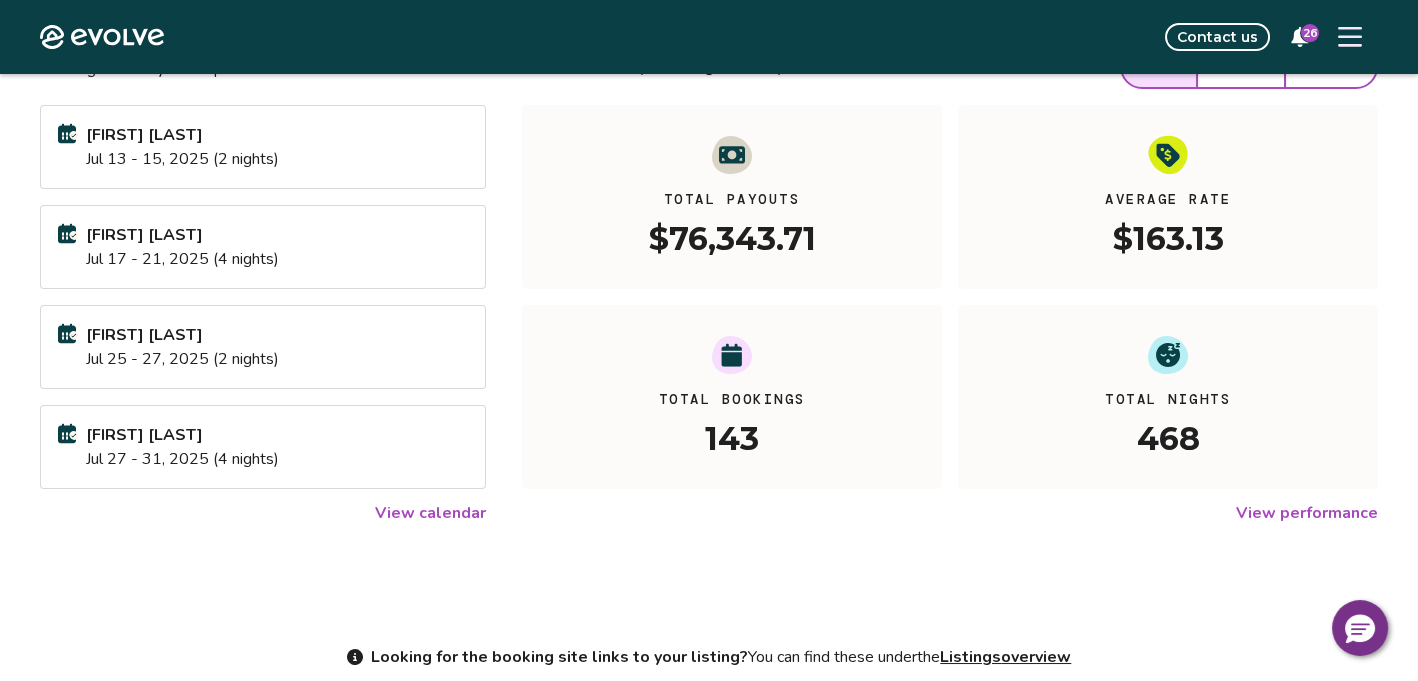 scroll, scrollTop: 353, scrollLeft: 0, axis: vertical 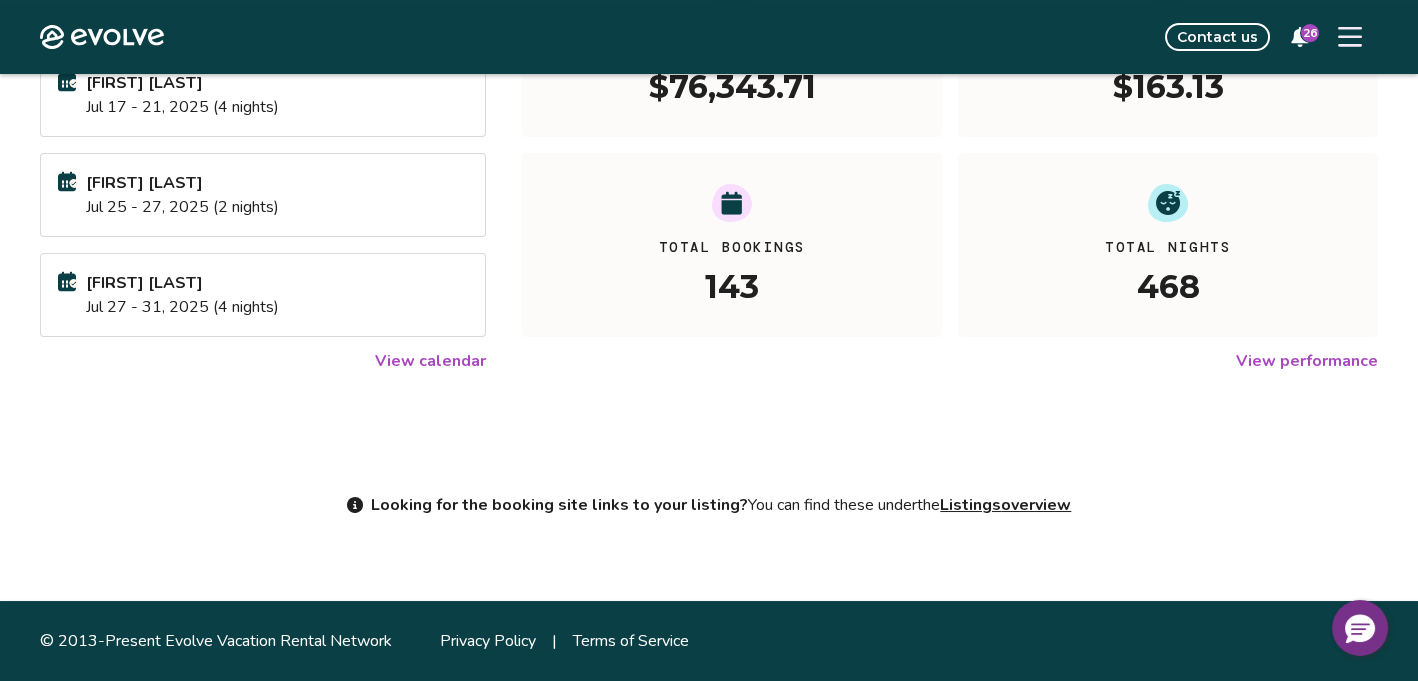 click on "View calendar" at bounding box center [430, 361] 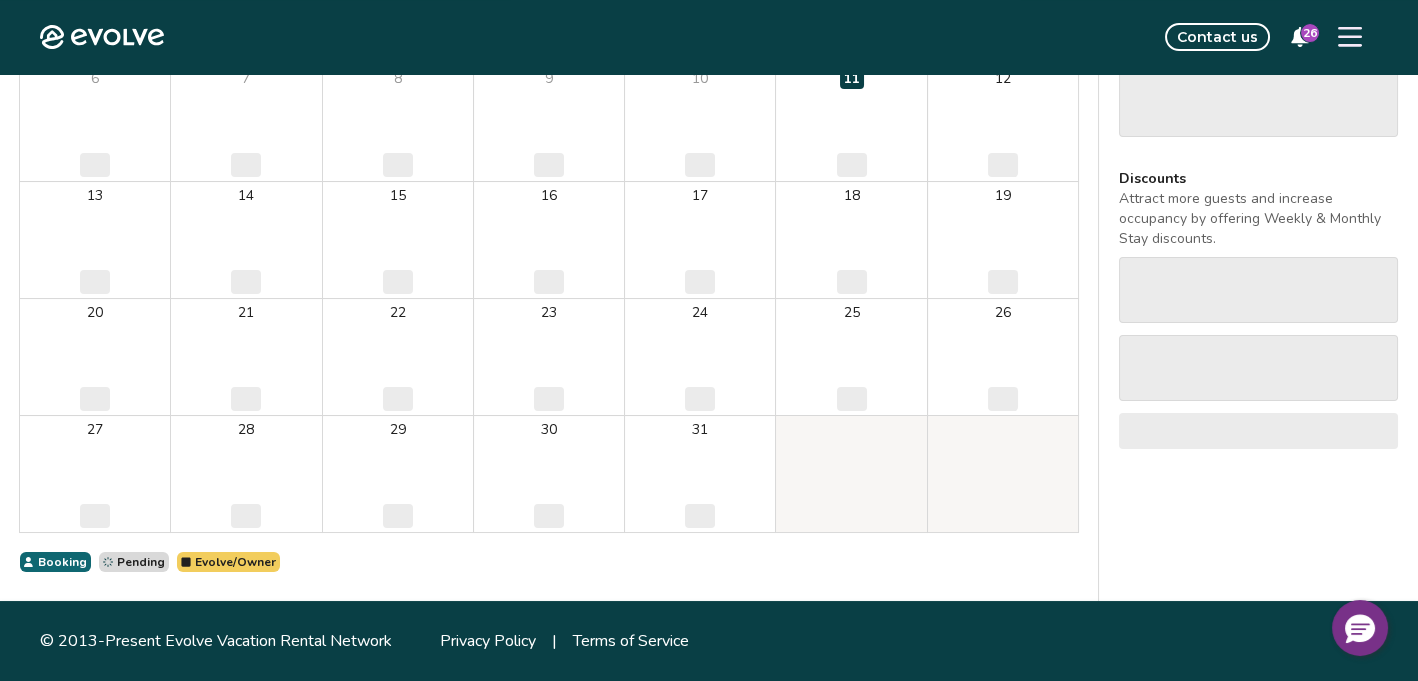 scroll, scrollTop: 0, scrollLeft: 0, axis: both 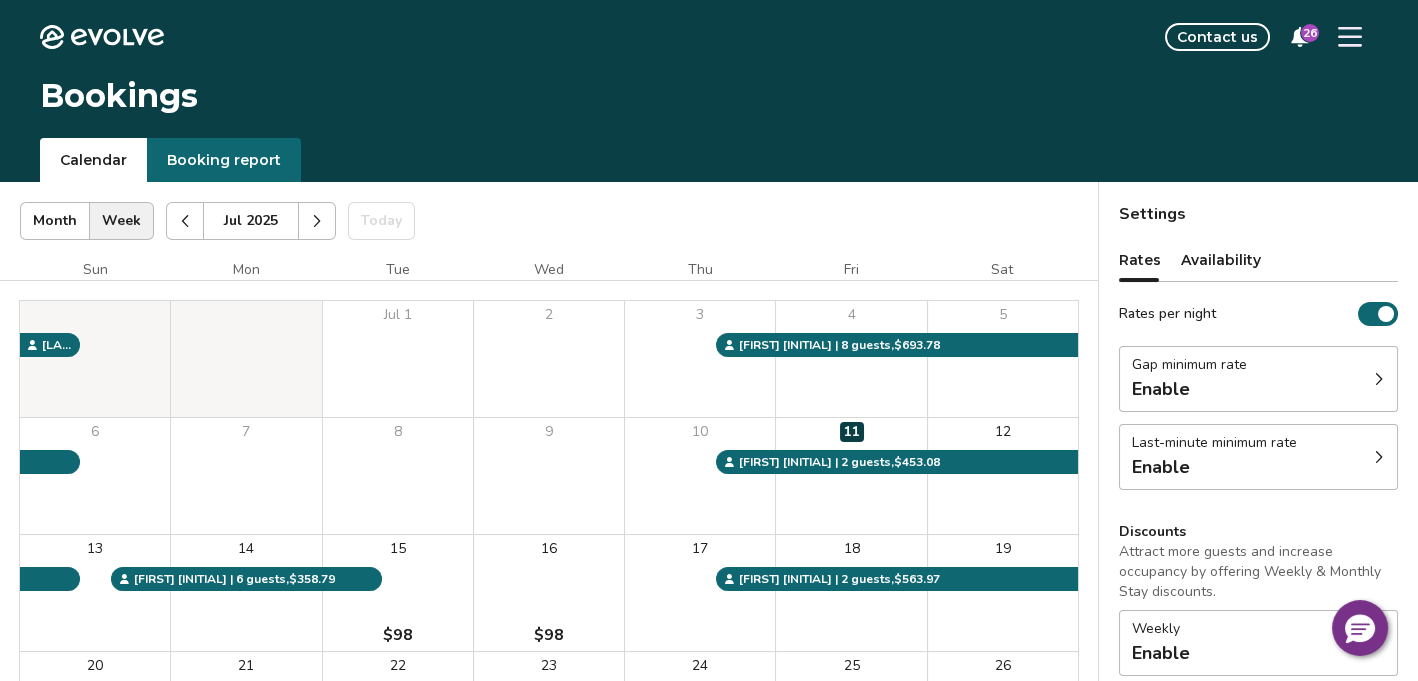 click 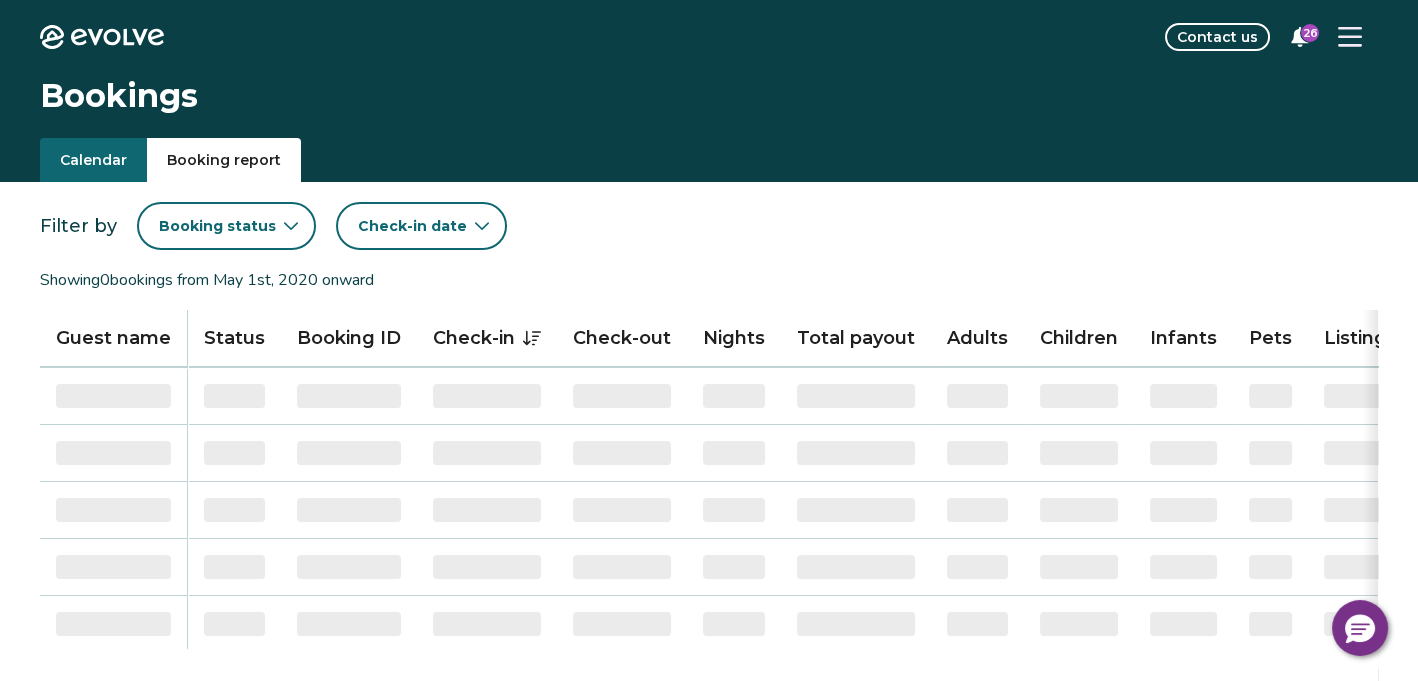 click on "Booking report" at bounding box center (224, 160) 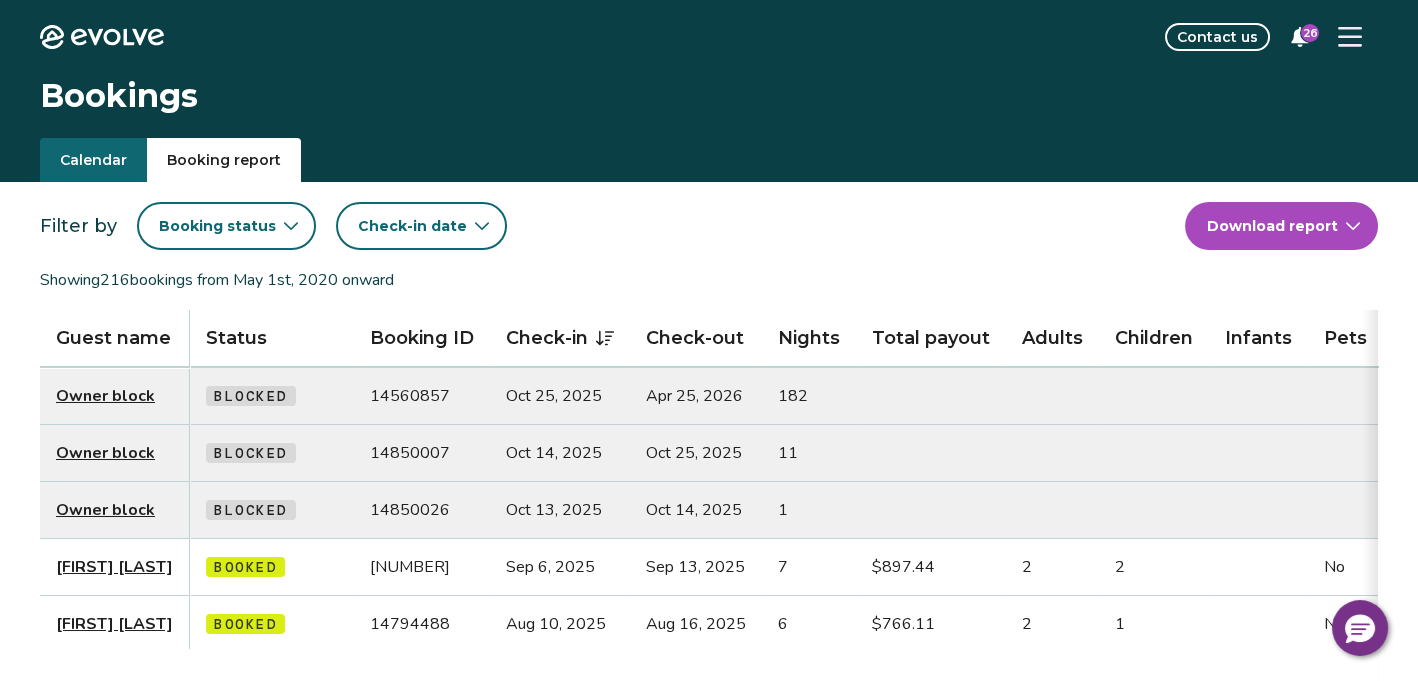 click 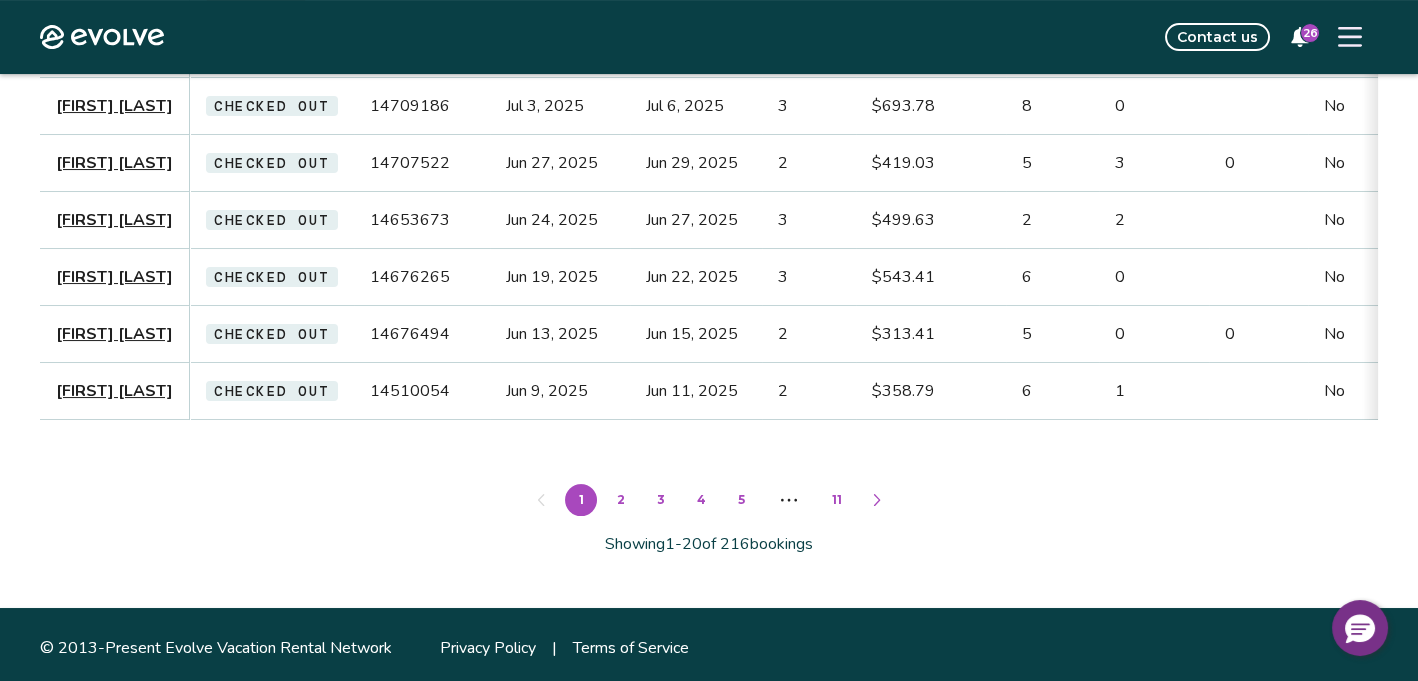 scroll, scrollTop: 0, scrollLeft: 0, axis: both 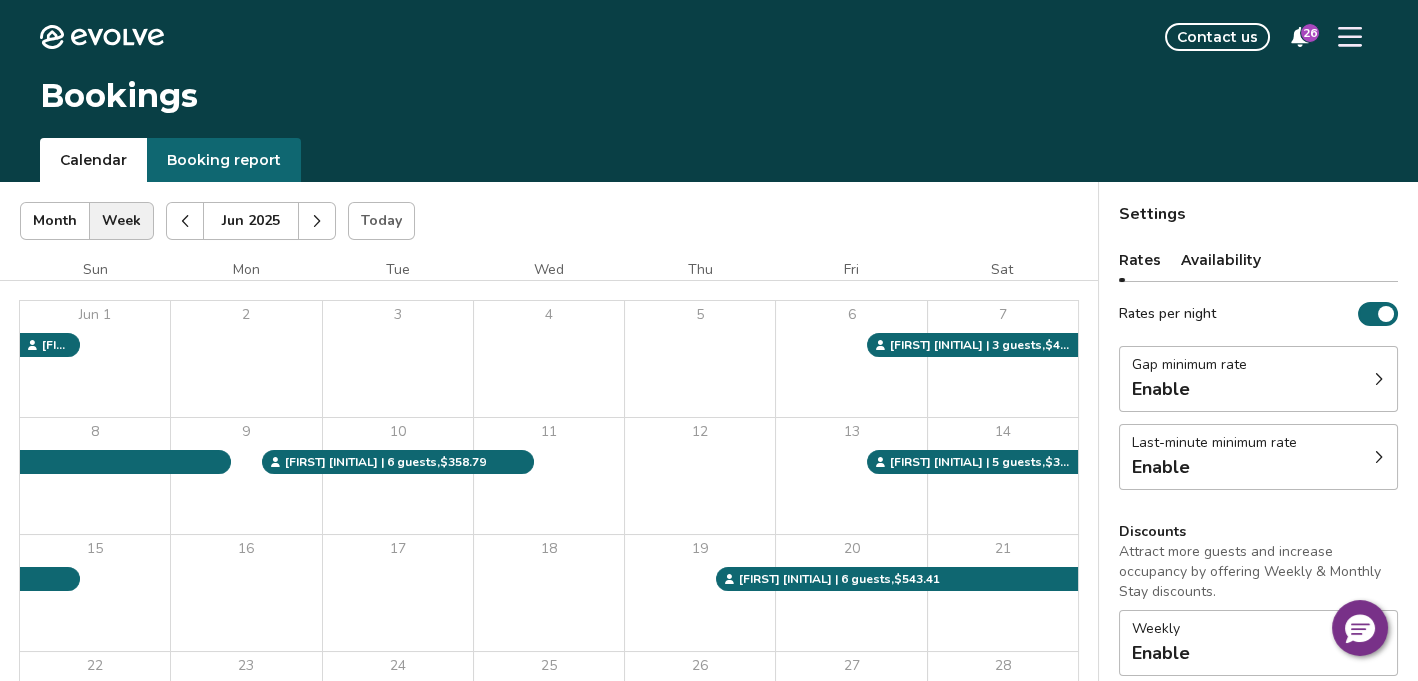 click on "Calendar" at bounding box center [93, 160] 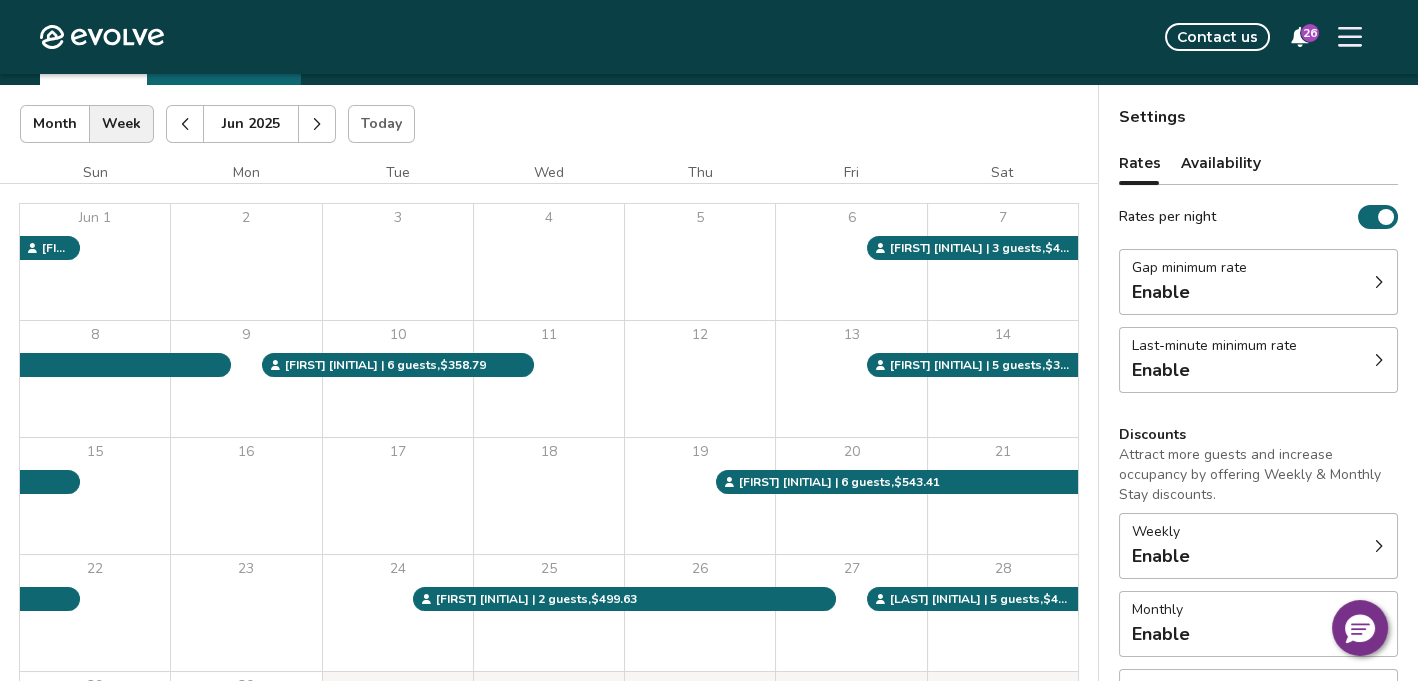scroll, scrollTop: 158, scrollLeft: 0, axis: vertical 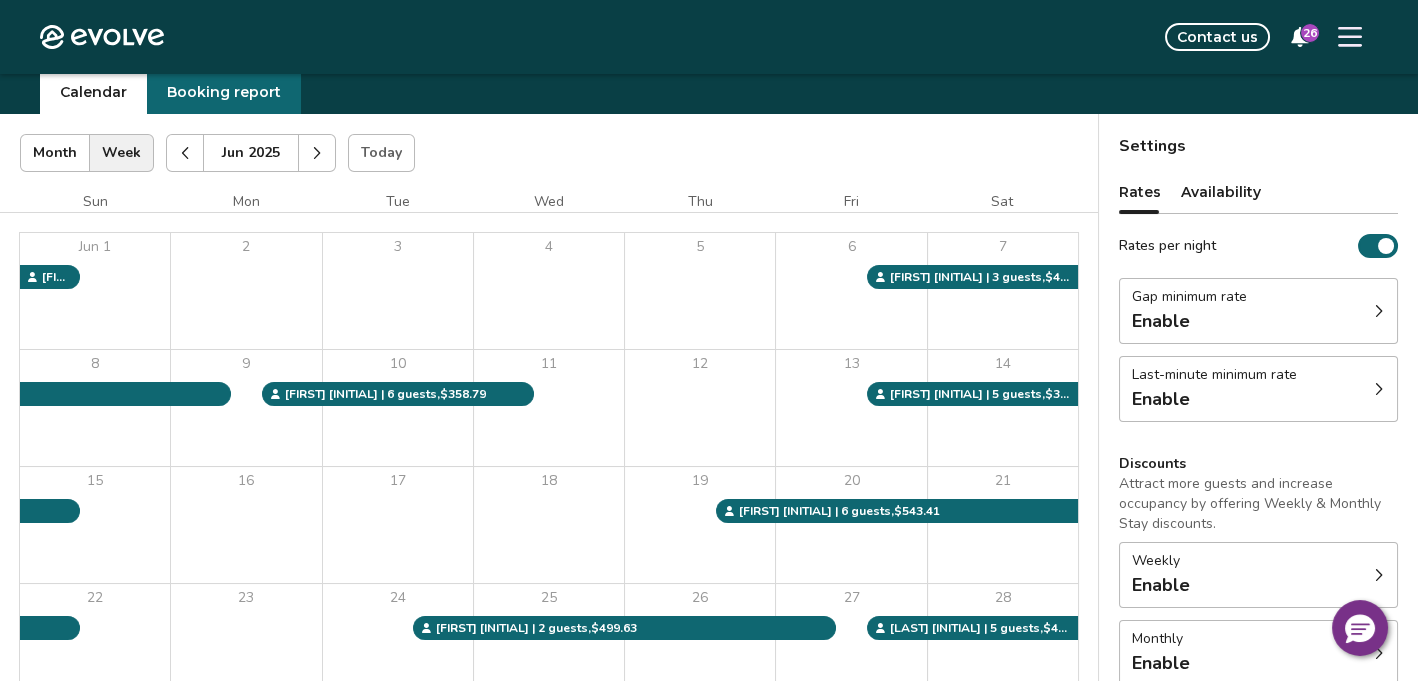 click 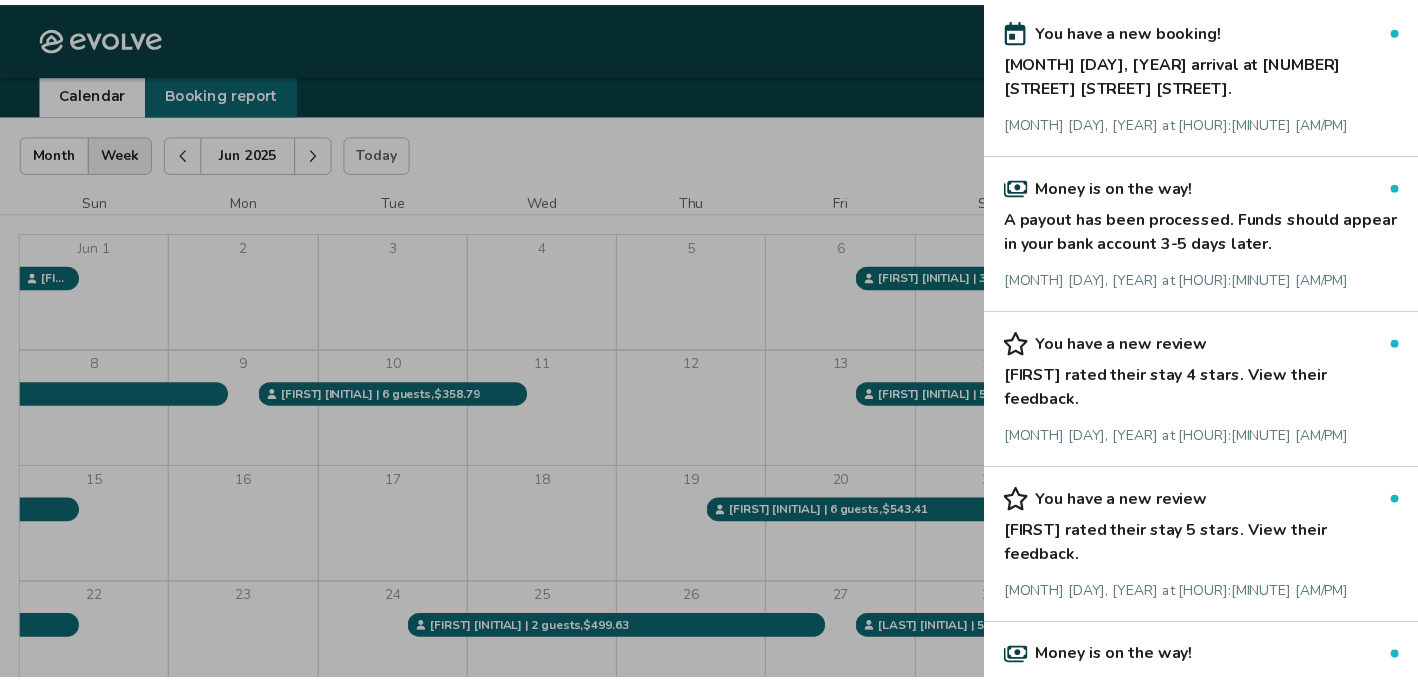 scroll, scrollTop: 0, scrollLeft: 0, axis: both 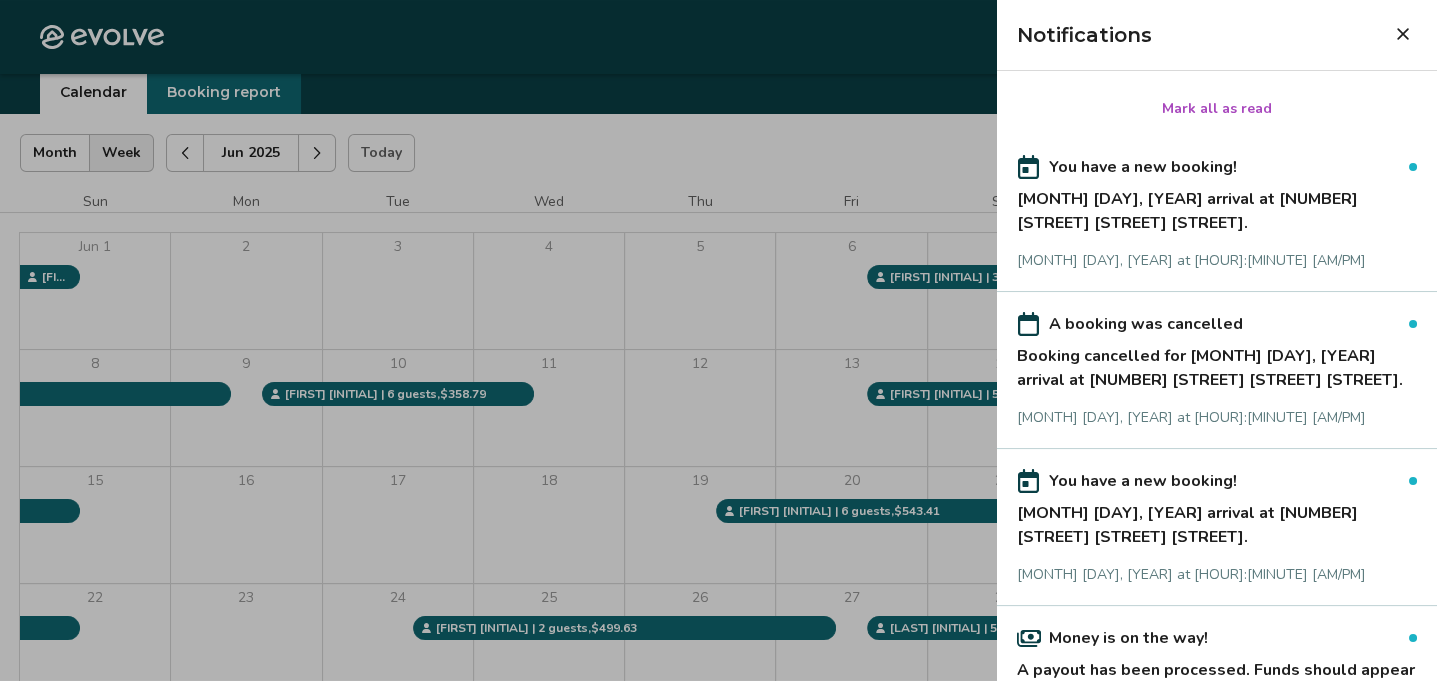 click at bounding box center [718, 340] 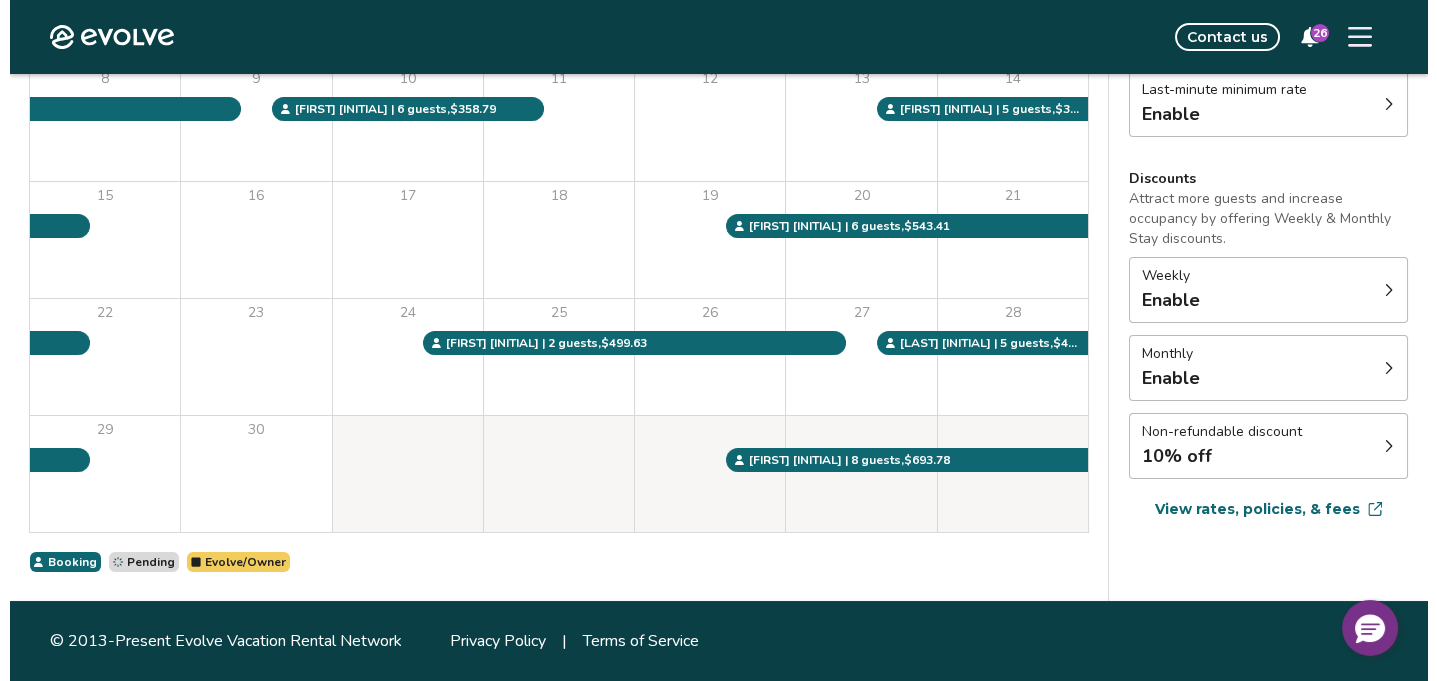 scroll, scrollTop: 0, scrollLeft: 0, axis: both 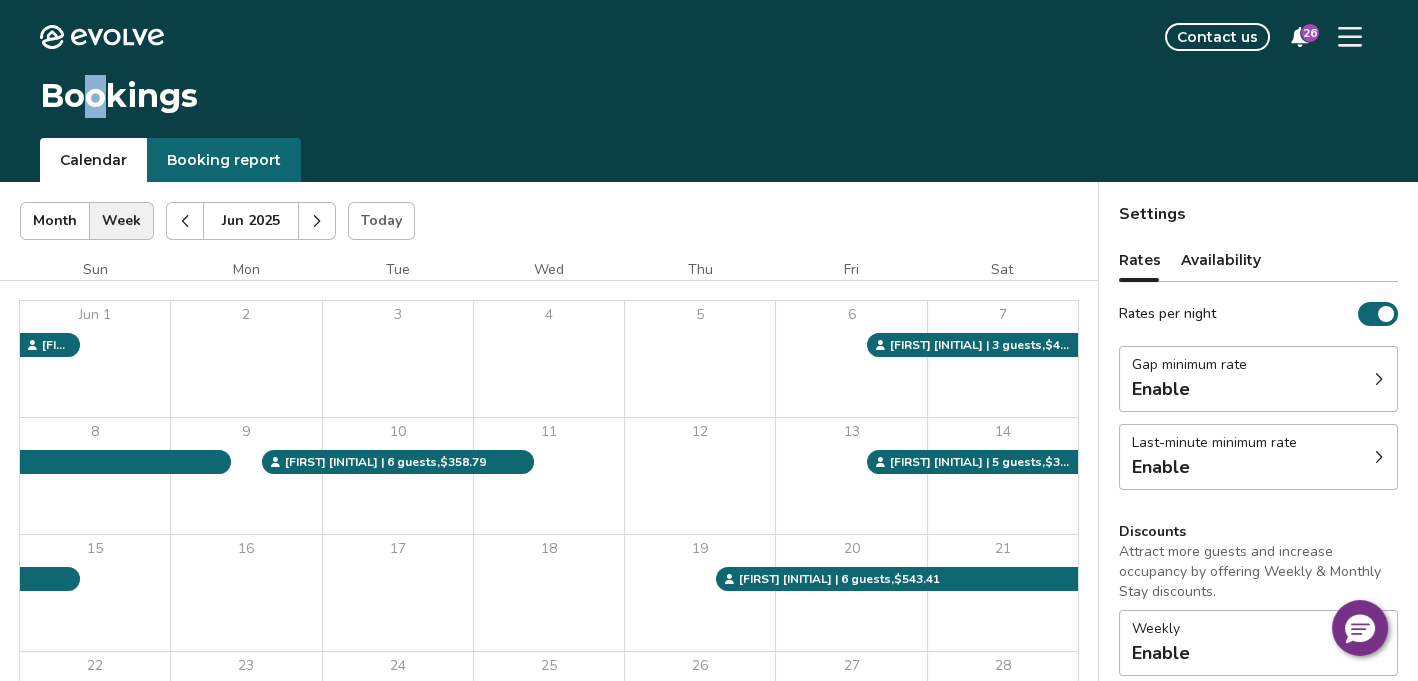 drag, startPoint x: 94, startPoint y: 110, endPoint x: 89, endPoint y: 126, distance: 16.763054 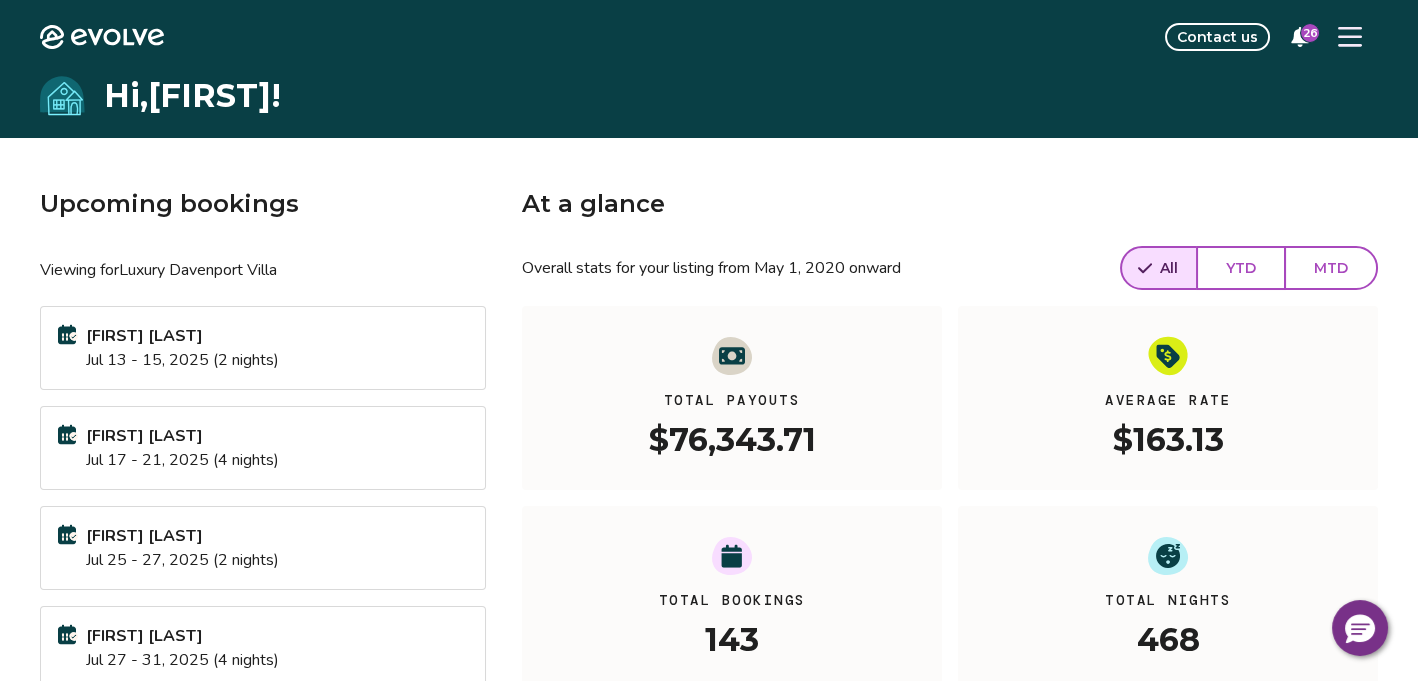 click 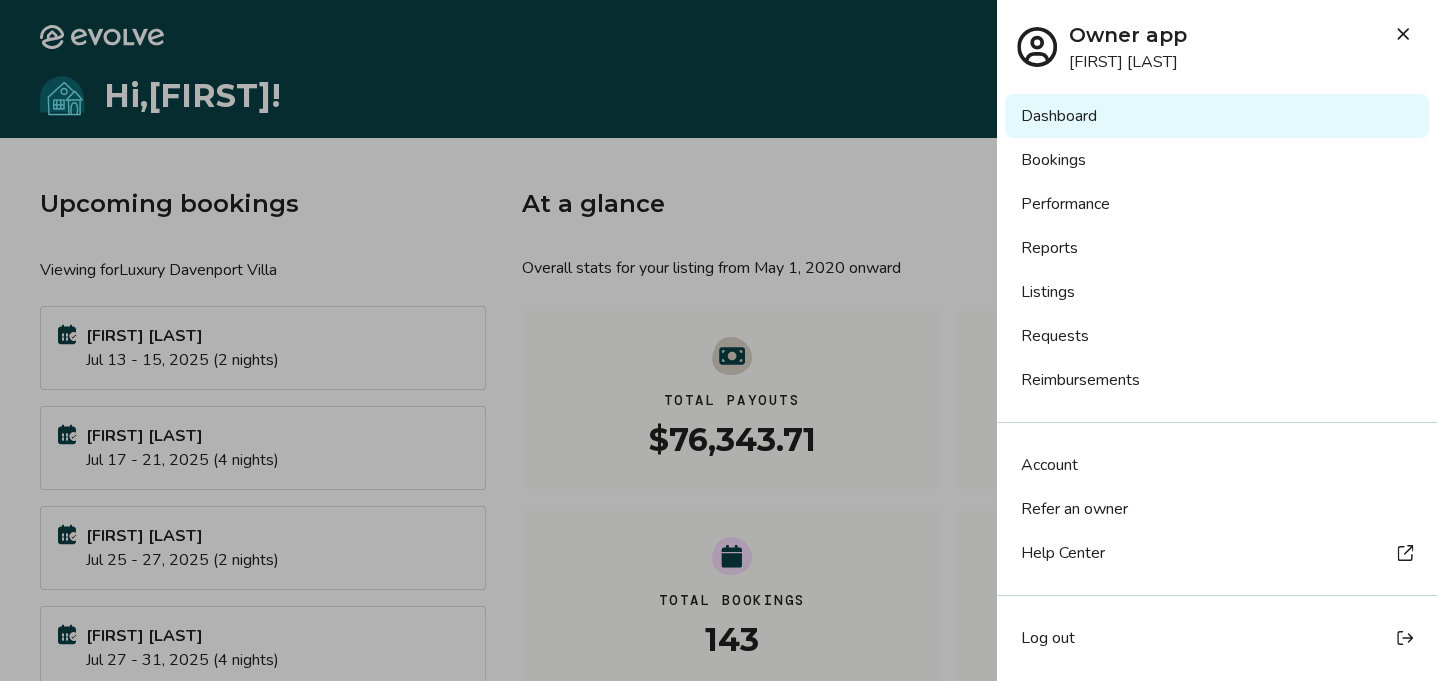 click on "Reports" at bounding box center [1217, 248] 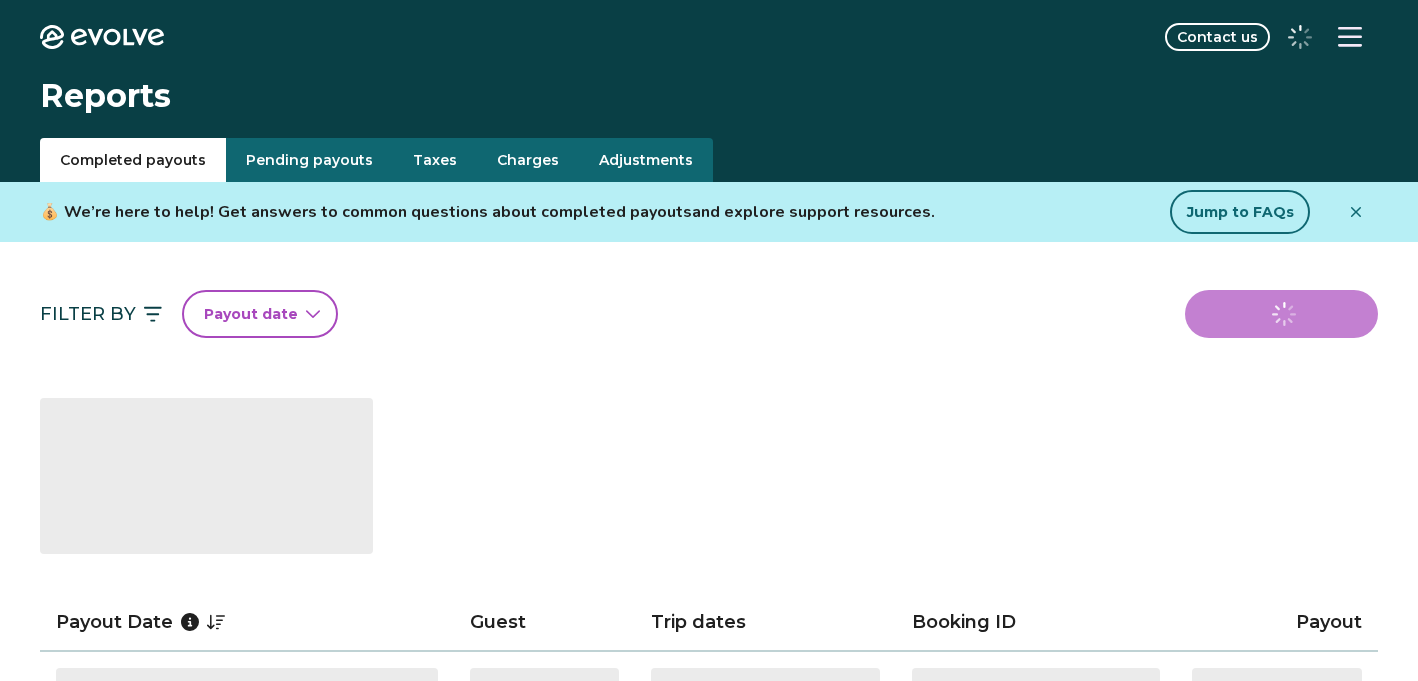scroll, scrollTop: 0, scrollLeft: 0, axis: both 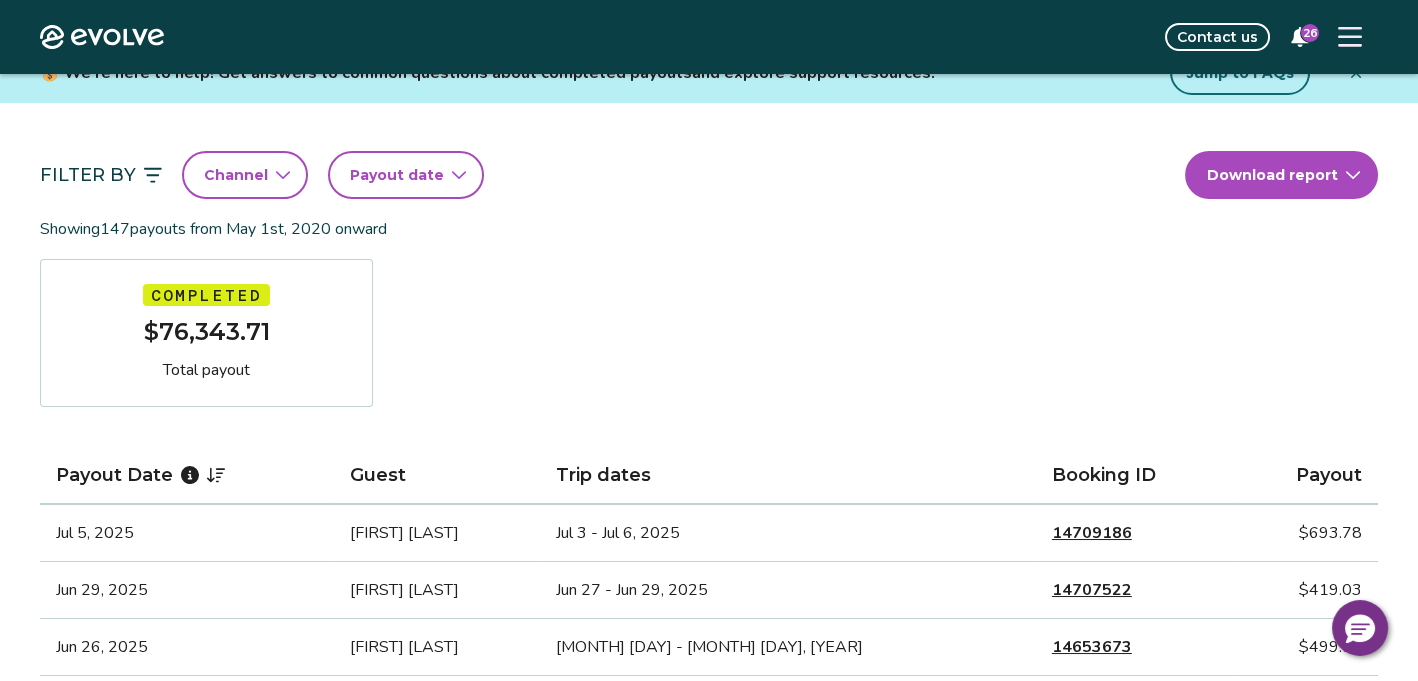 click on "Payout date" at bounding box center (397, 175) 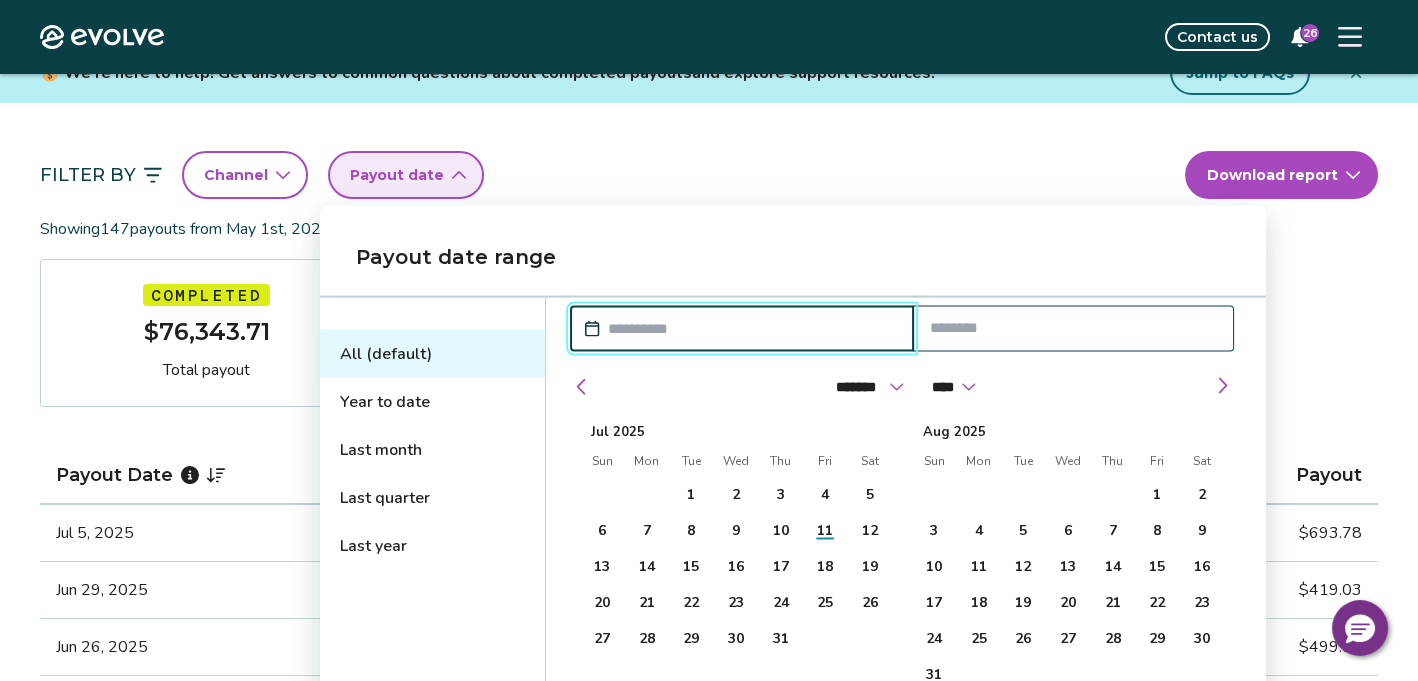 click at bounding box center [752, 329] 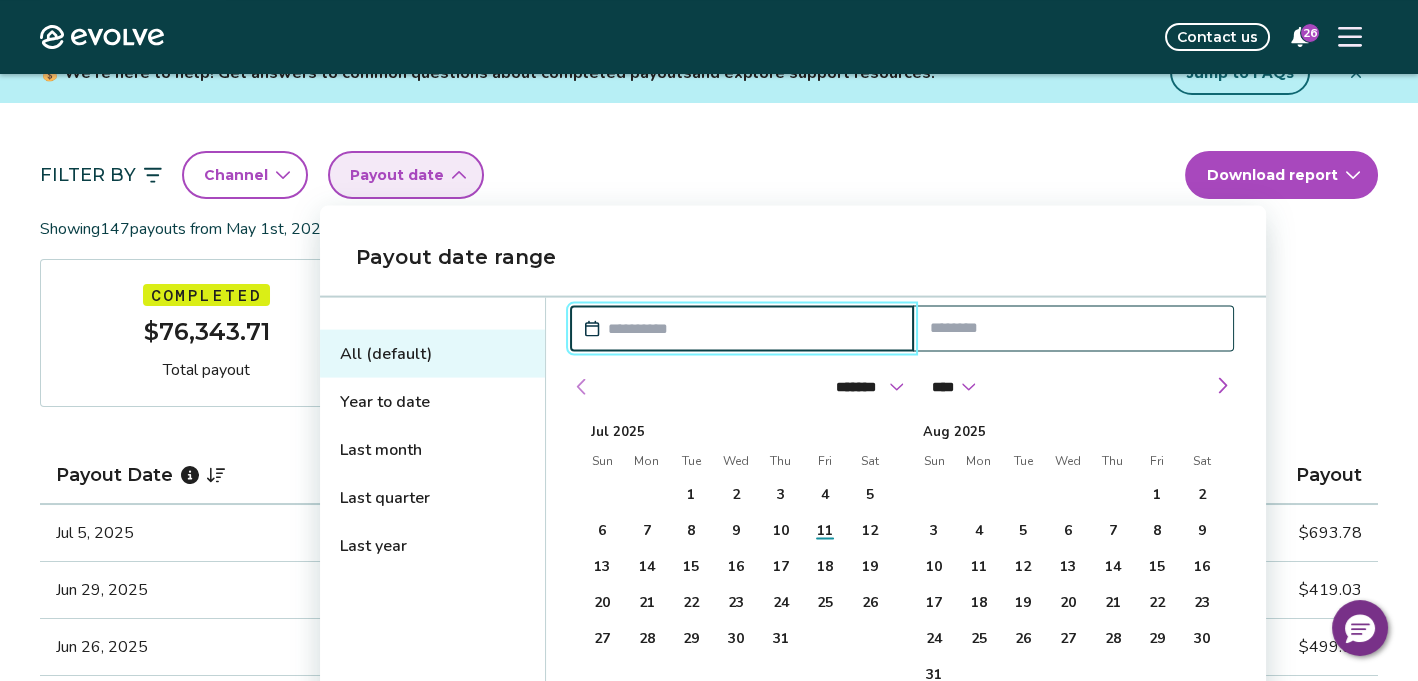 click at bounding box center [582, 387] 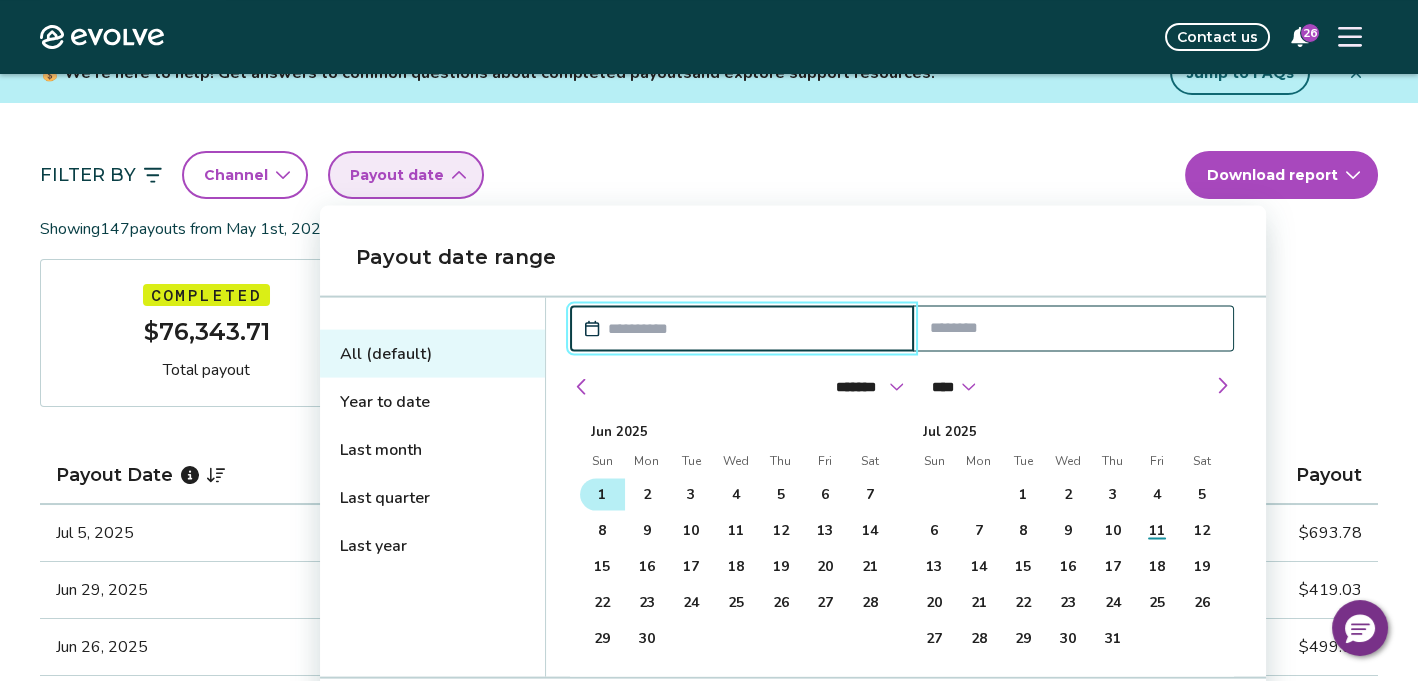 click on "1" at bounding box center (602, 494) 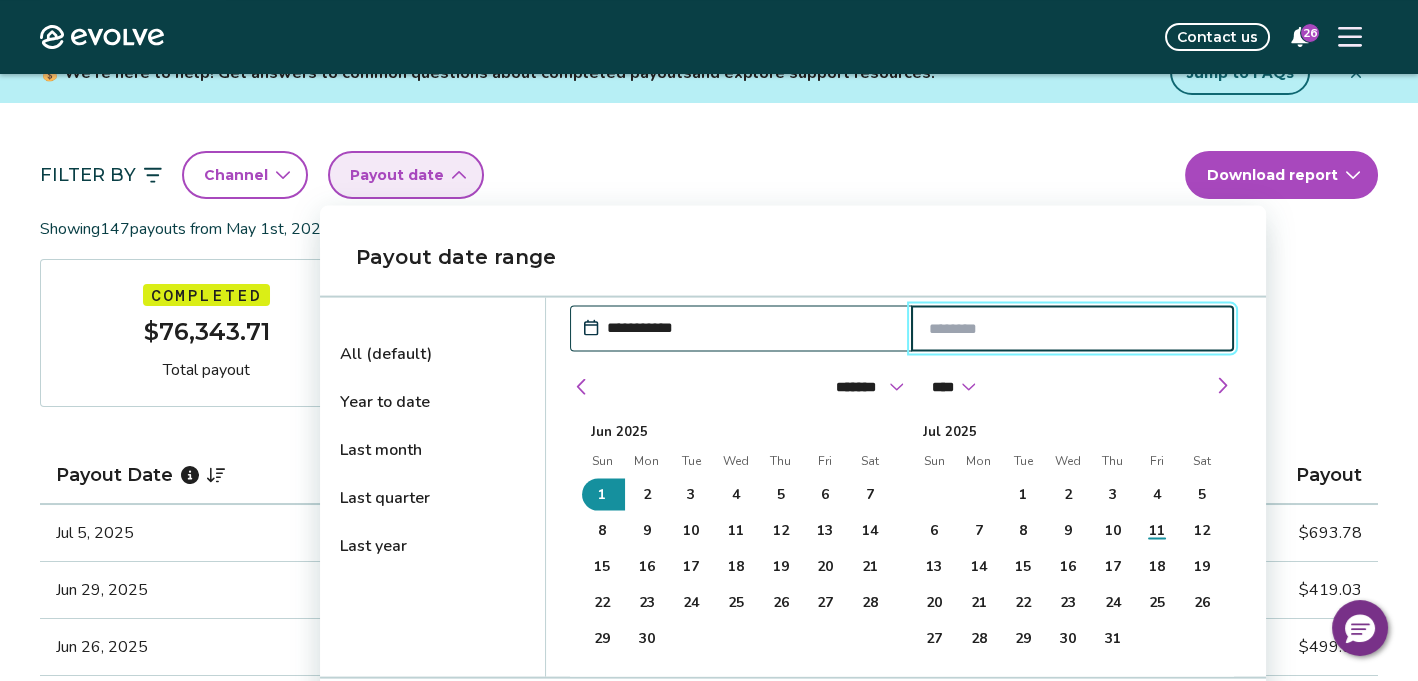 click at bounding box center [1073, 329] 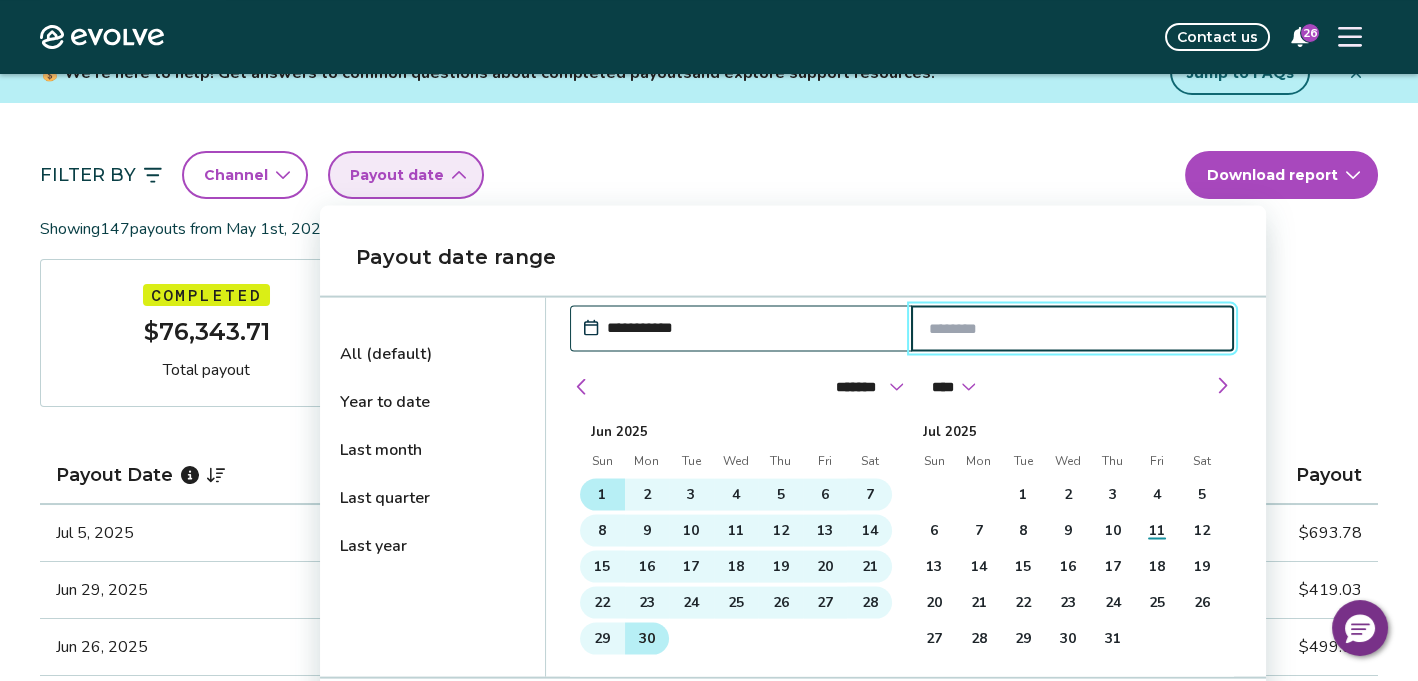 click on "30" at bounding box center [647, 638] 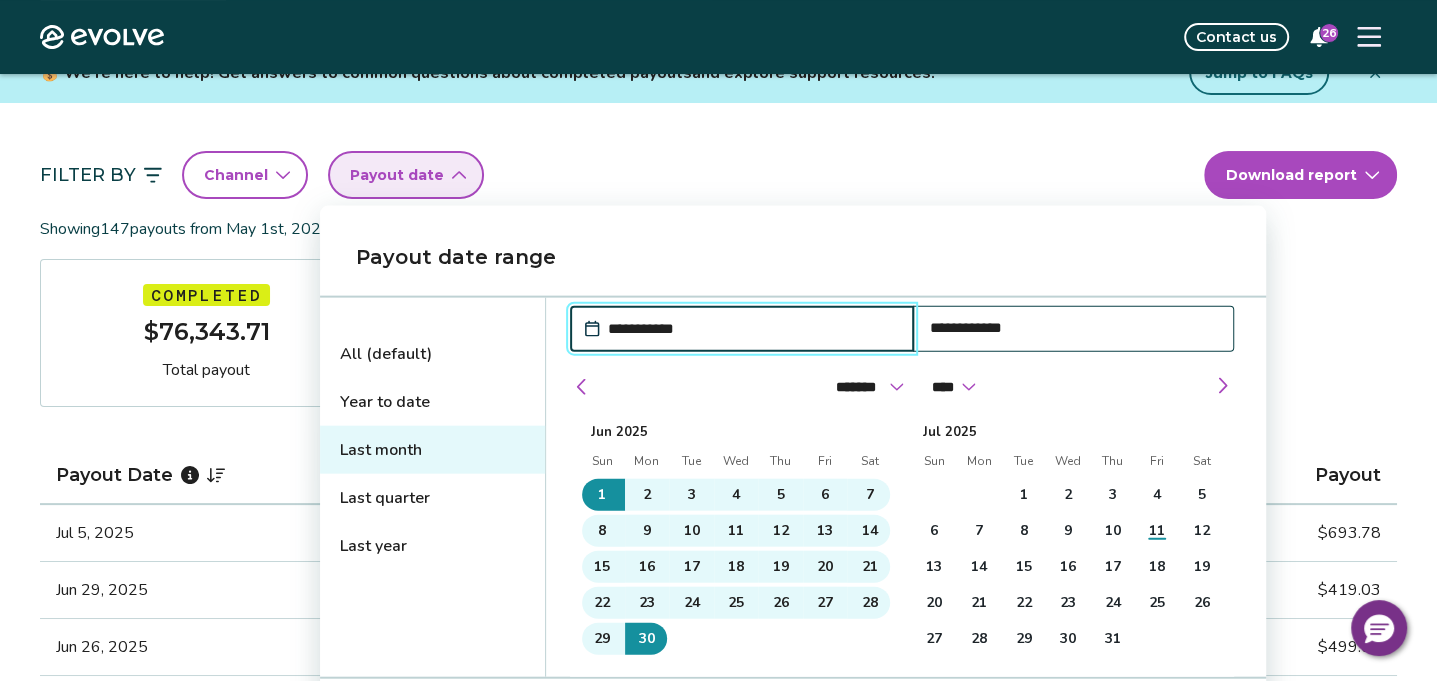 click on "Evolve Contact us 26 Reports Completed payouts Pending payouts Taxes Charges Adjustments 💰 We’re here to help! Get answers to common questions about   completed payouts  and explore support resources. Jump to FAQs Filter By  Channel Payout date Download   report Showing  147  payouts   from May 1st, 2020 onward Completed $76,343.71 Total payout Payout Date Guest Trip dates Booking ID Payout Jul 5, 2025 Dasha Powell Jul 3 - Jul 6, 2025 14709186 $693.78 Jun 29, 2025 Latoya Blackman Jun 27 - Jun 29, 2025 14707522 $419.03 Jun 26, 2025 BobbiRuth Calhoun Jun 24 - Jun 27, 2025 14653673 $499.63 Jun 21, 2025 Bianca Myers Jun 19 - Jun 22, 2025 14676265 $543.41 Jun 15, 2025 Jocelyn Brockmeyer Jun 13 - Jun 15, 2025 14676494 $313.41 Jun 11, 2025 Barry Peterson Jun 9 - Jun 11, 2025 14510054 $358.79 Jun 8, 2025 Bettina Mota Jun 6 - Jun 9, 2025 14531739 $484.41 May 31, 2025 Roxana Miller May 29 - Jun 1, 2025 14667866 $460.62 May 25, 2025 Richard Bruce May 23 - May 26, 2025 14533031 $529.14 May 11, 2025 Michael Corbett" at bounding box center (718, 1354) 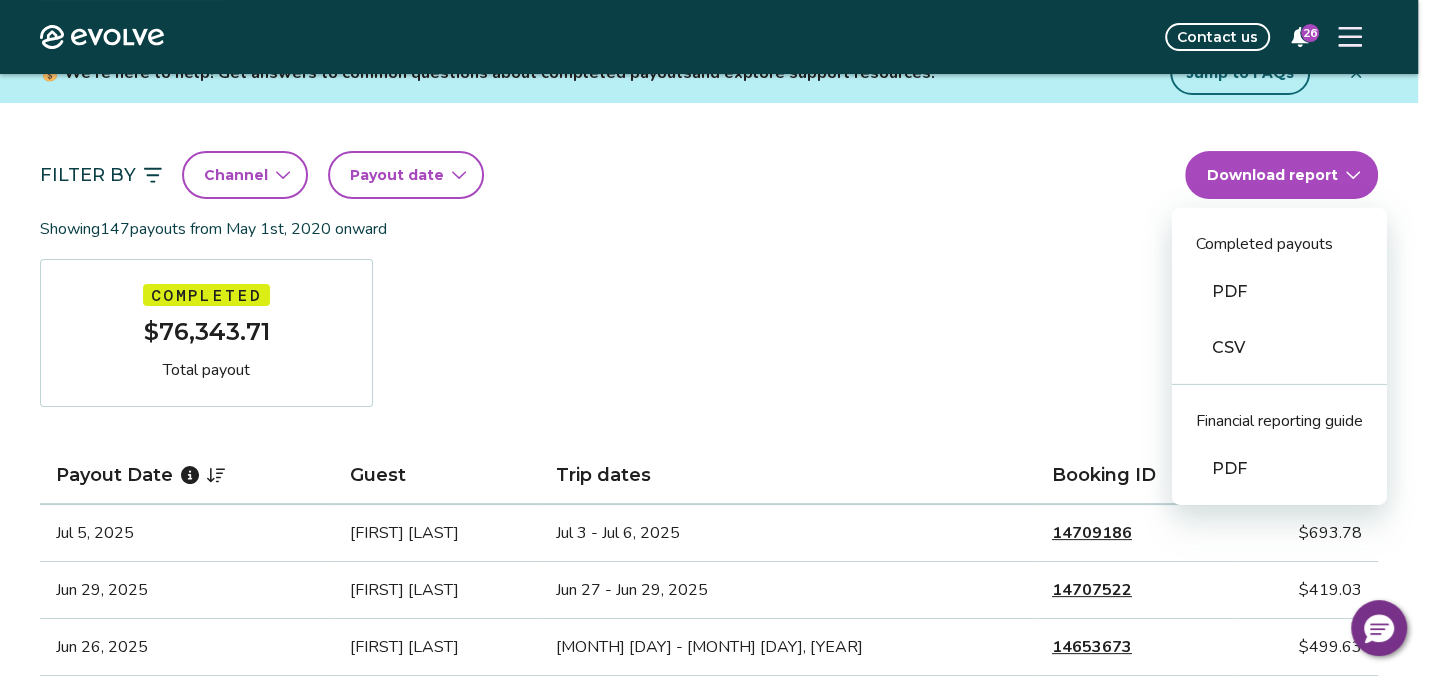 click on "PDF" at bounding box center [1279, 292] 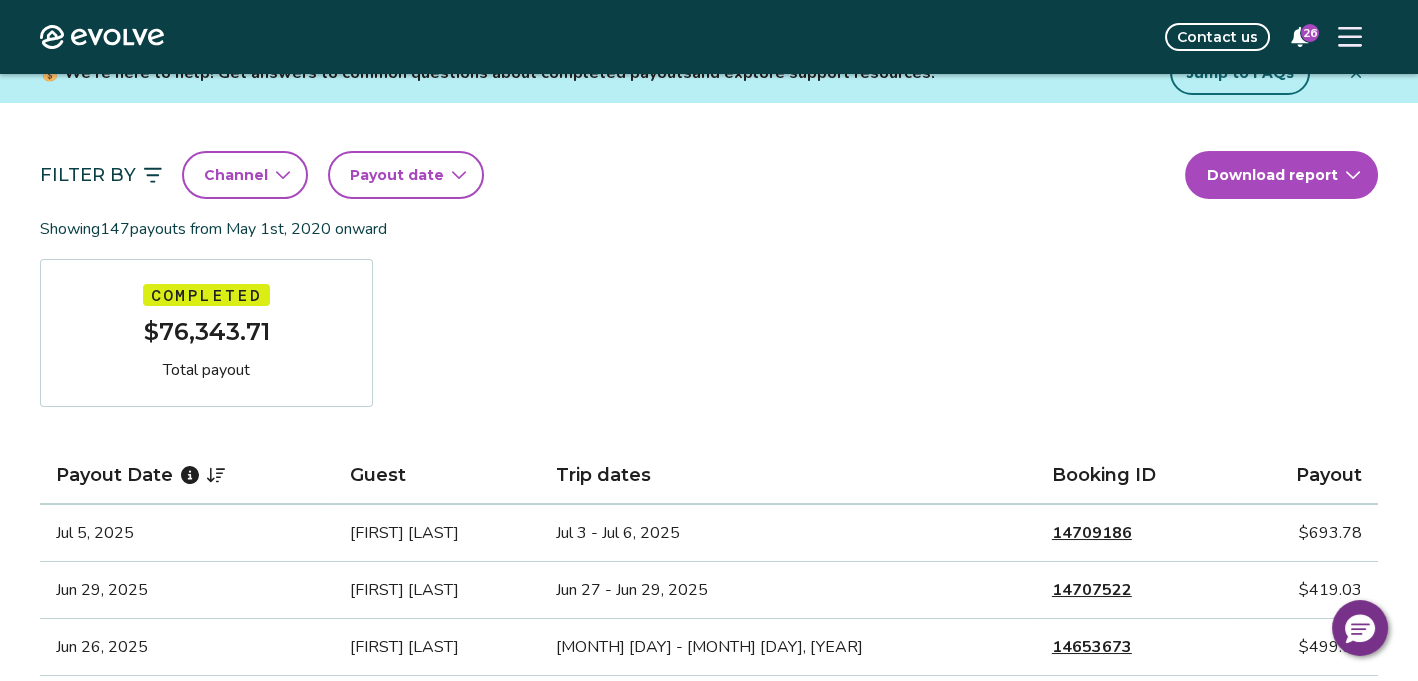 click on "Payout date" at bounding box center [397, 175] 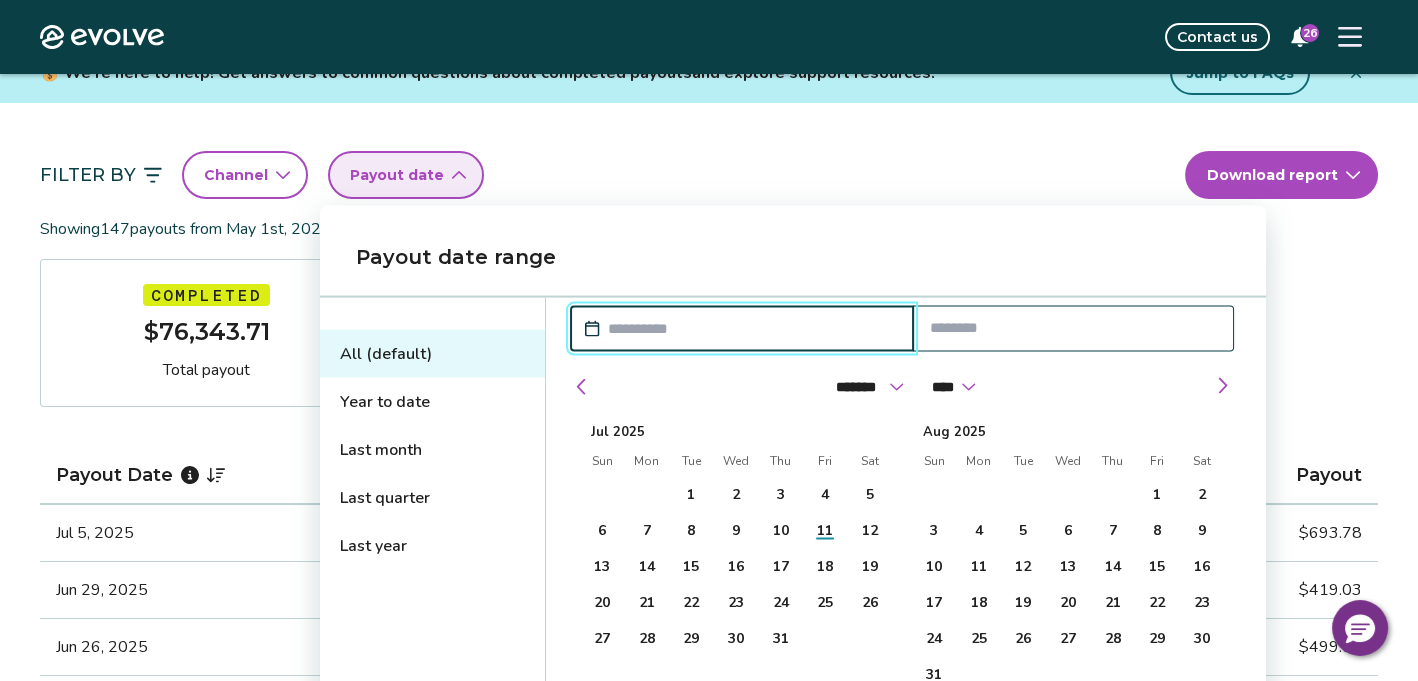 click at bounding box center (752, 329) 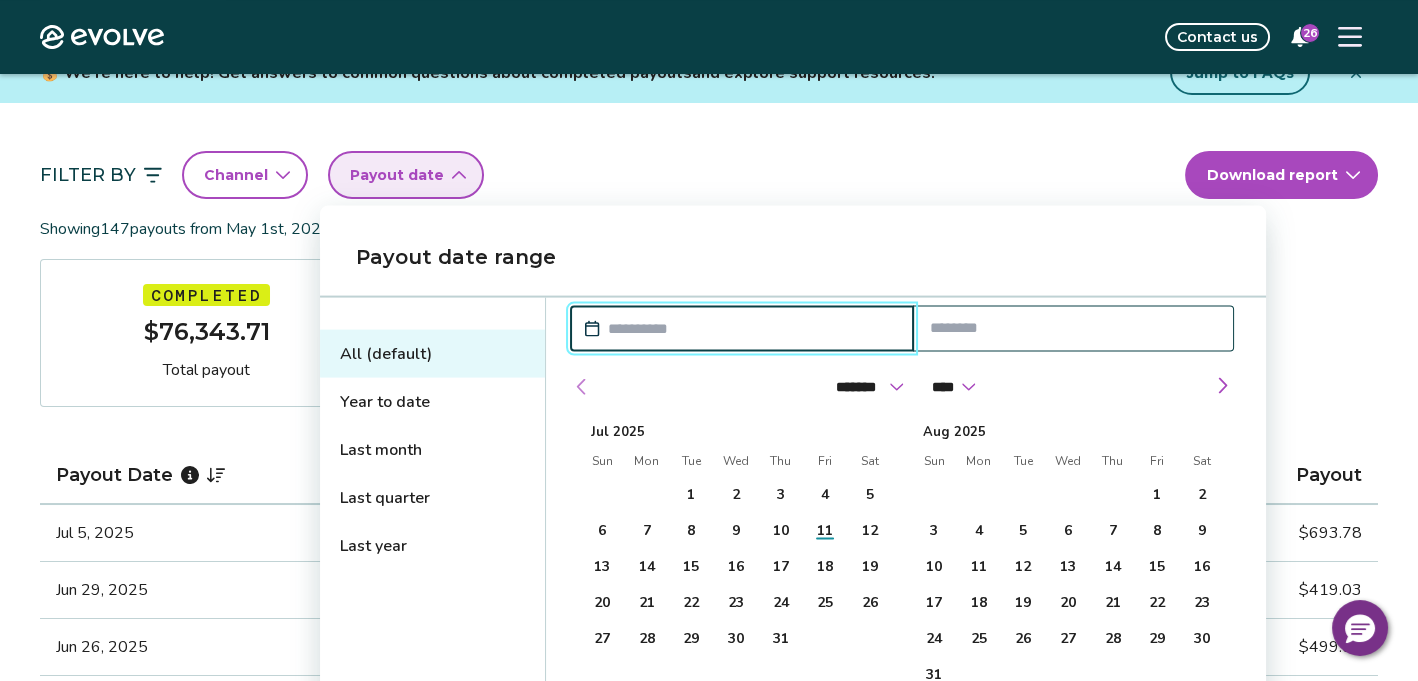 click at bounding box center (582, 387) 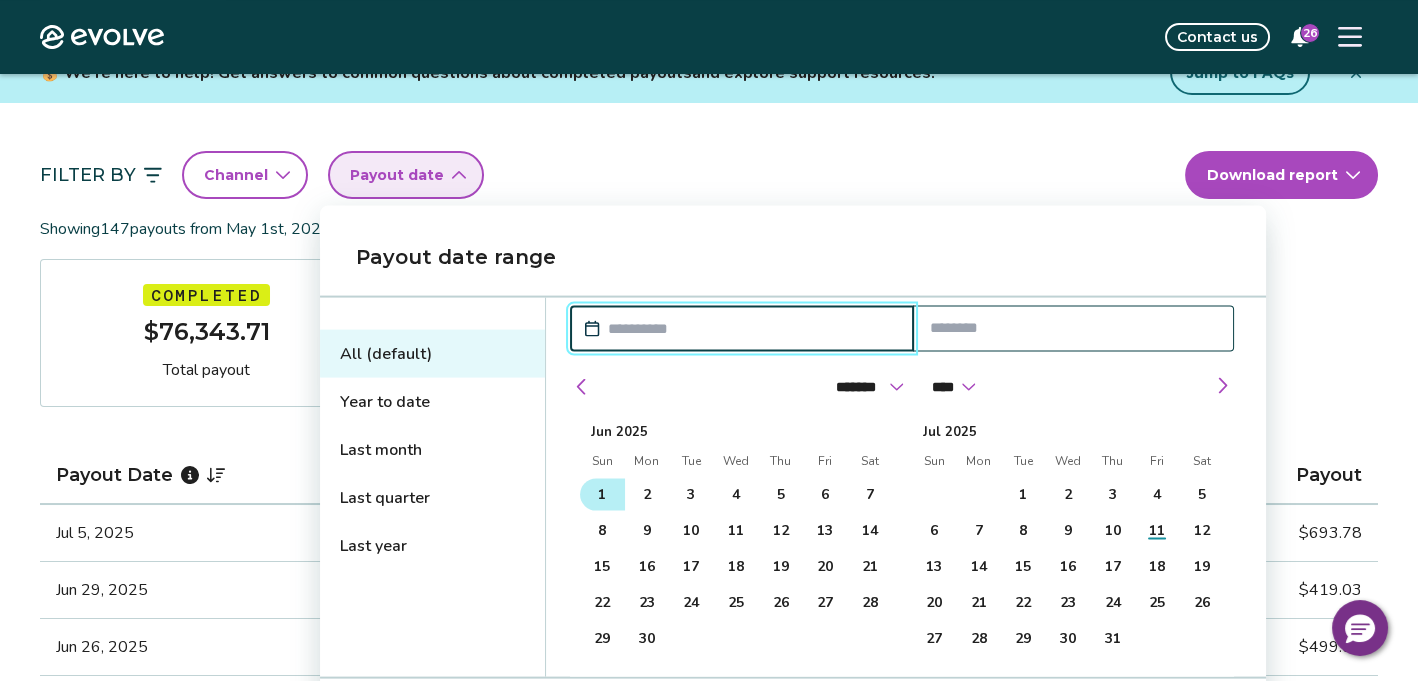 click on "1" at bounding box center (602, 494) 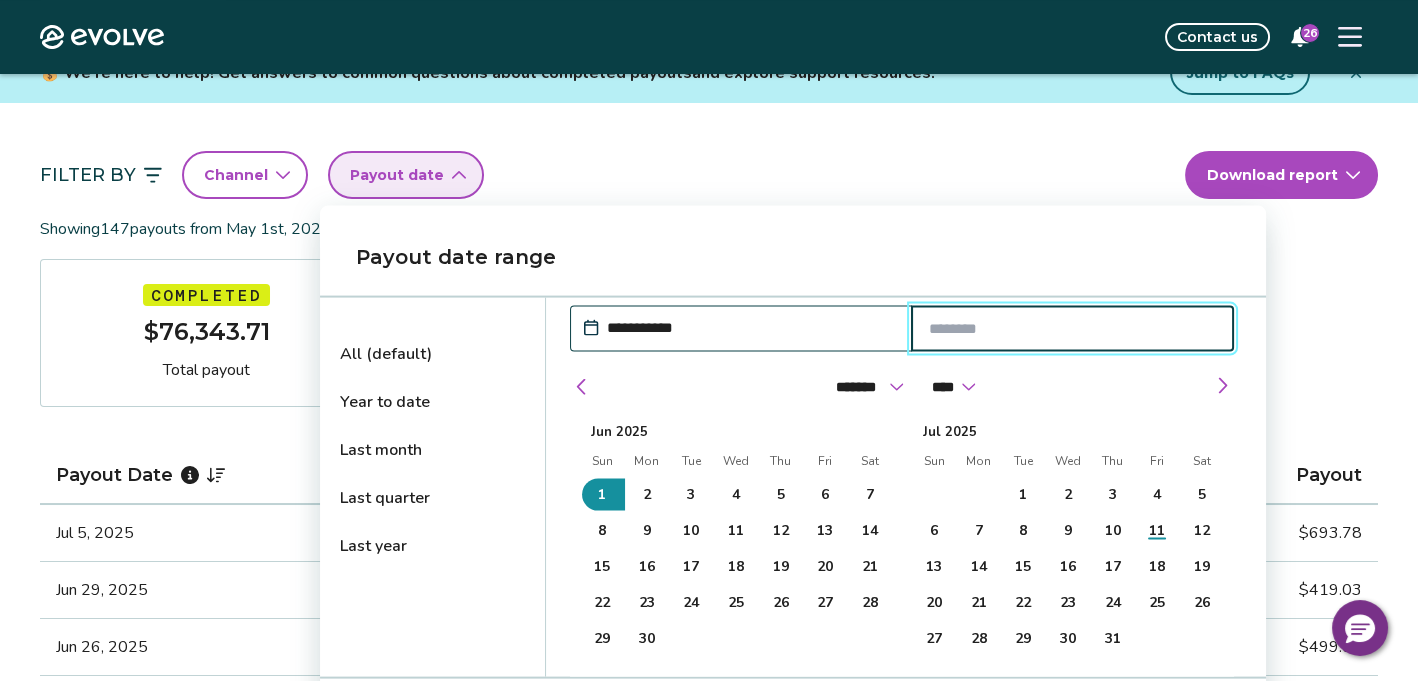 click at bounding box center [1073, 329] 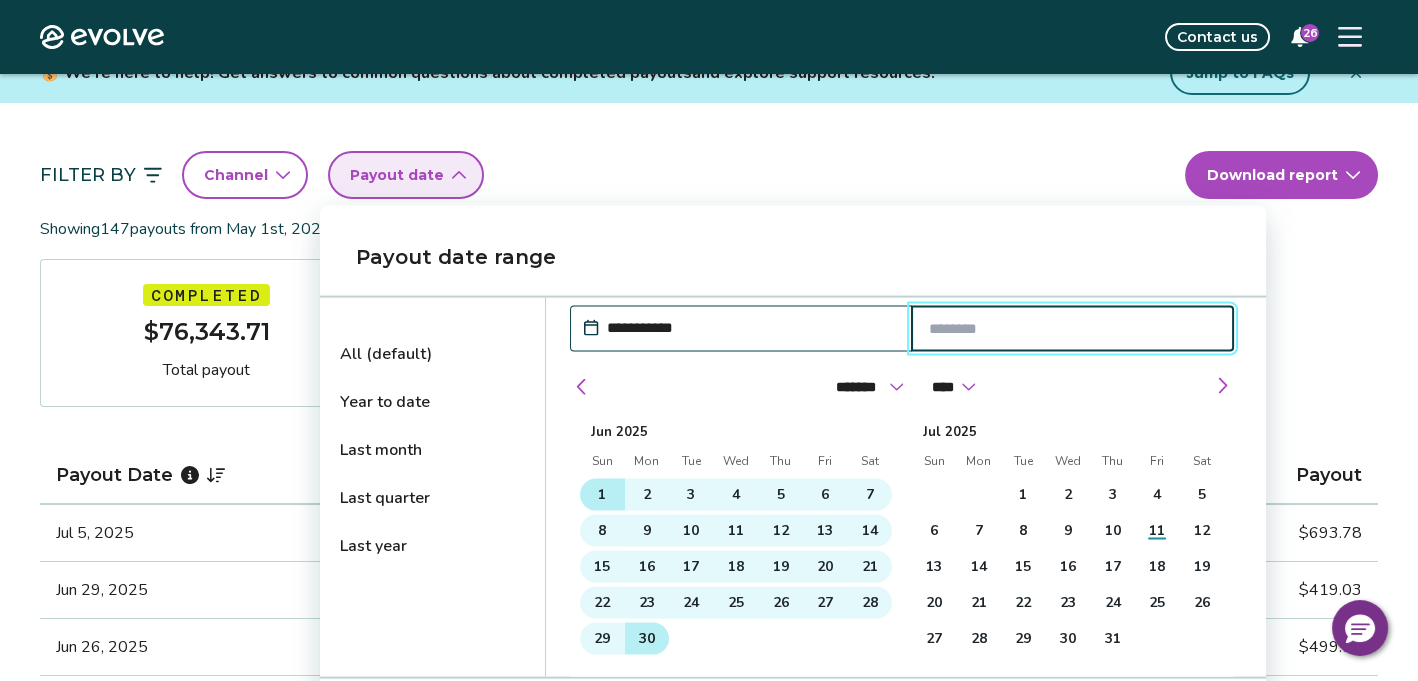 click on "30" at bounding box center [647, 638] 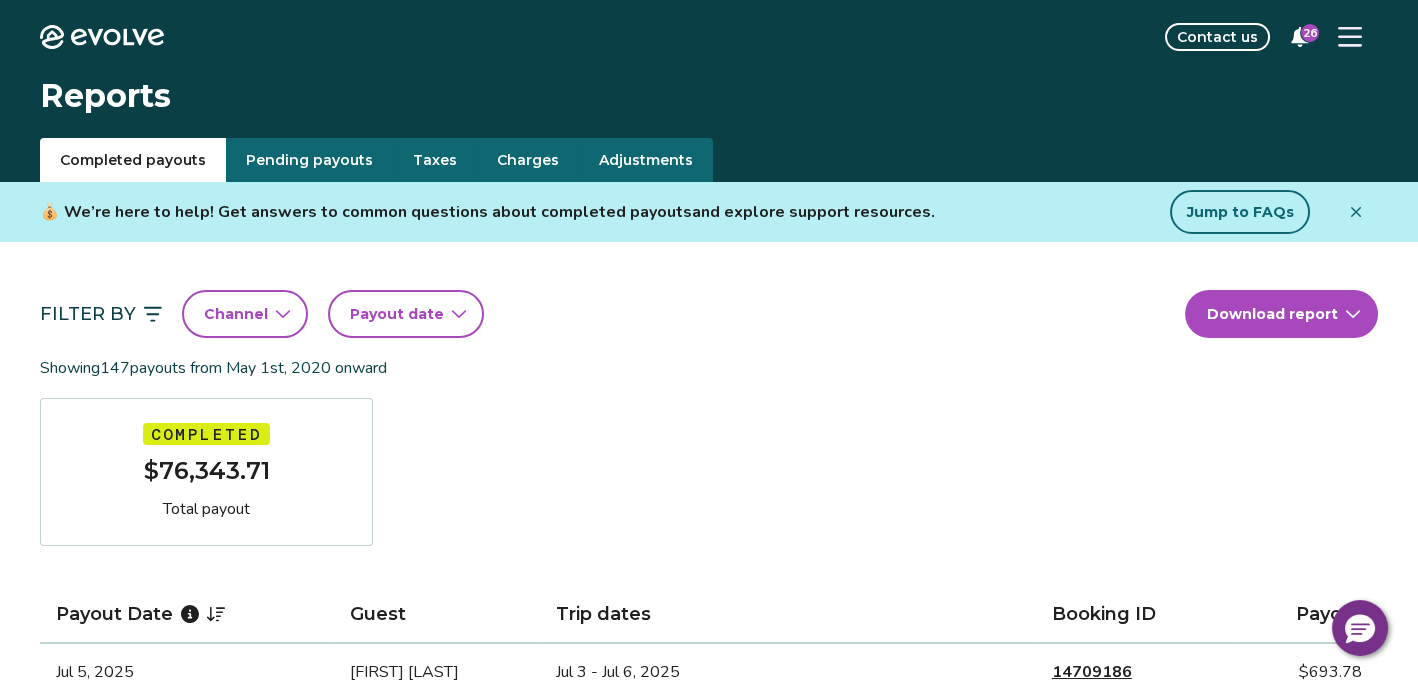 scroll, scrollTop: 13, scrollLeft: 0, axis: vertical 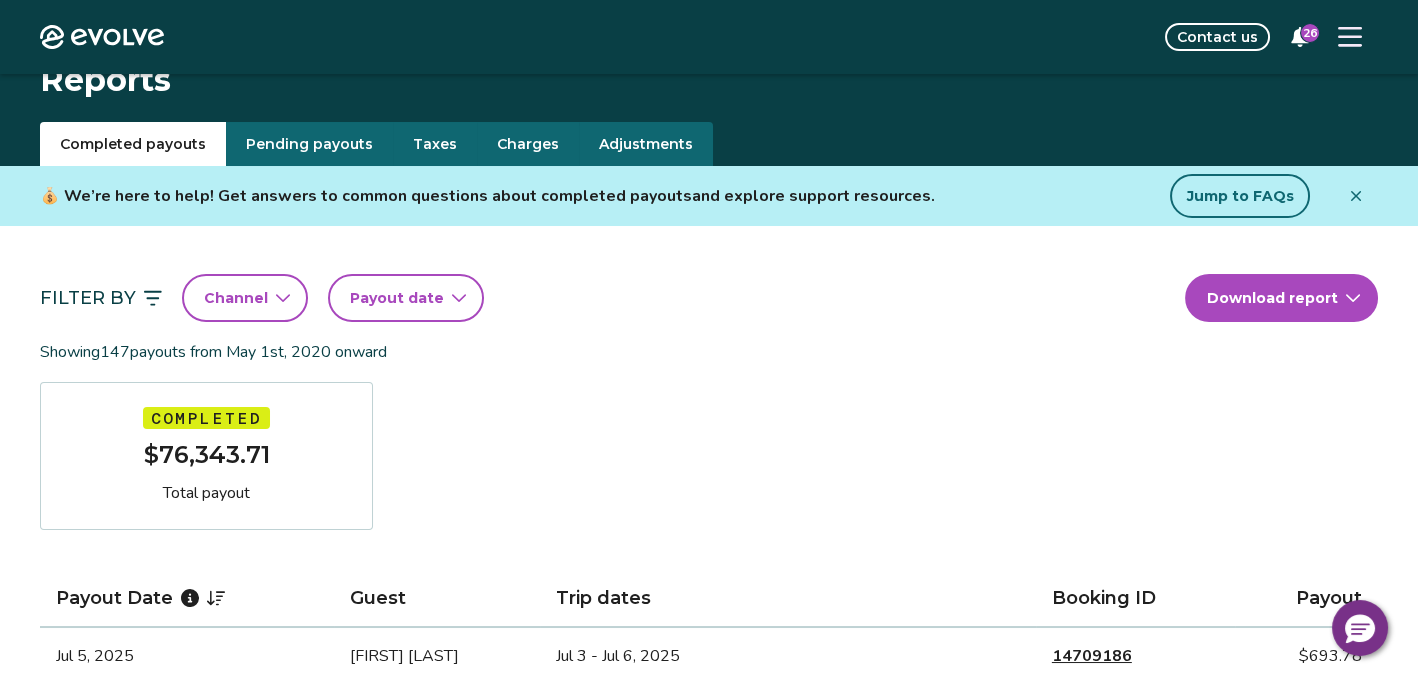 click on "Payout date" at bounding box center [397, 298] 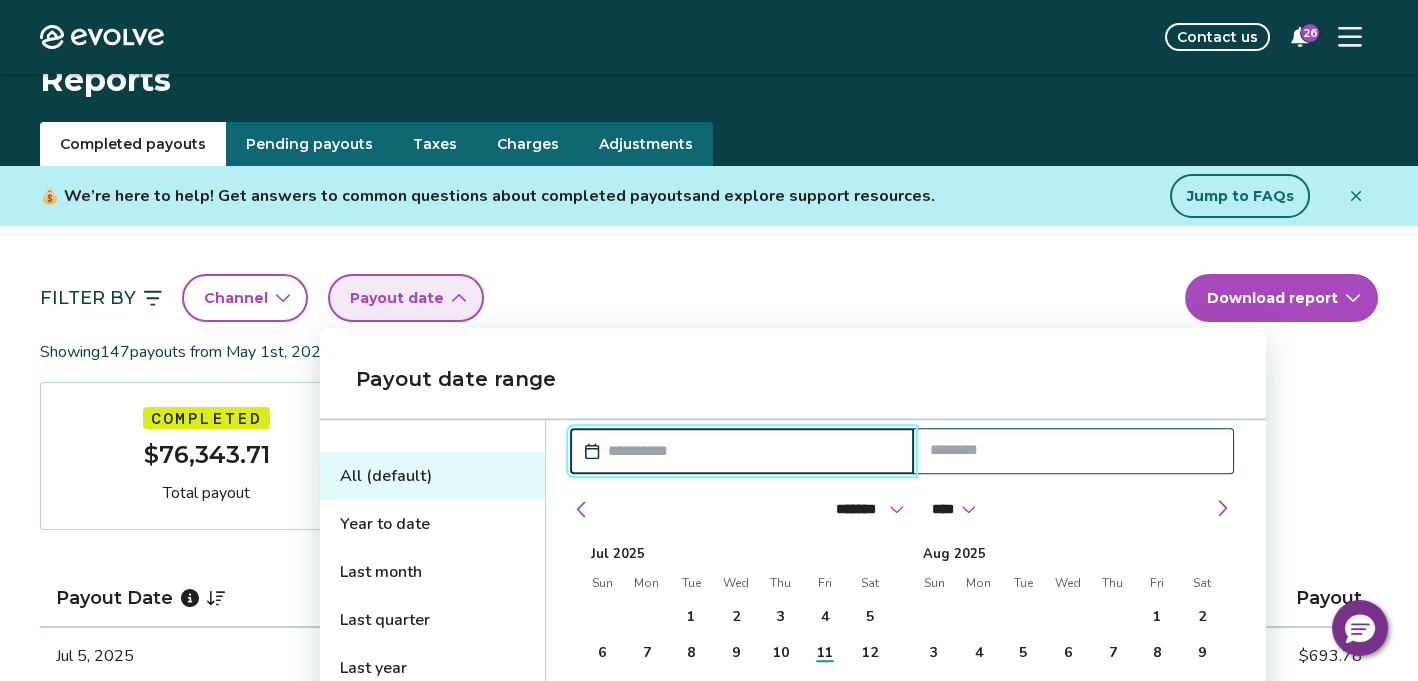 click at bounding box center [752, 451] 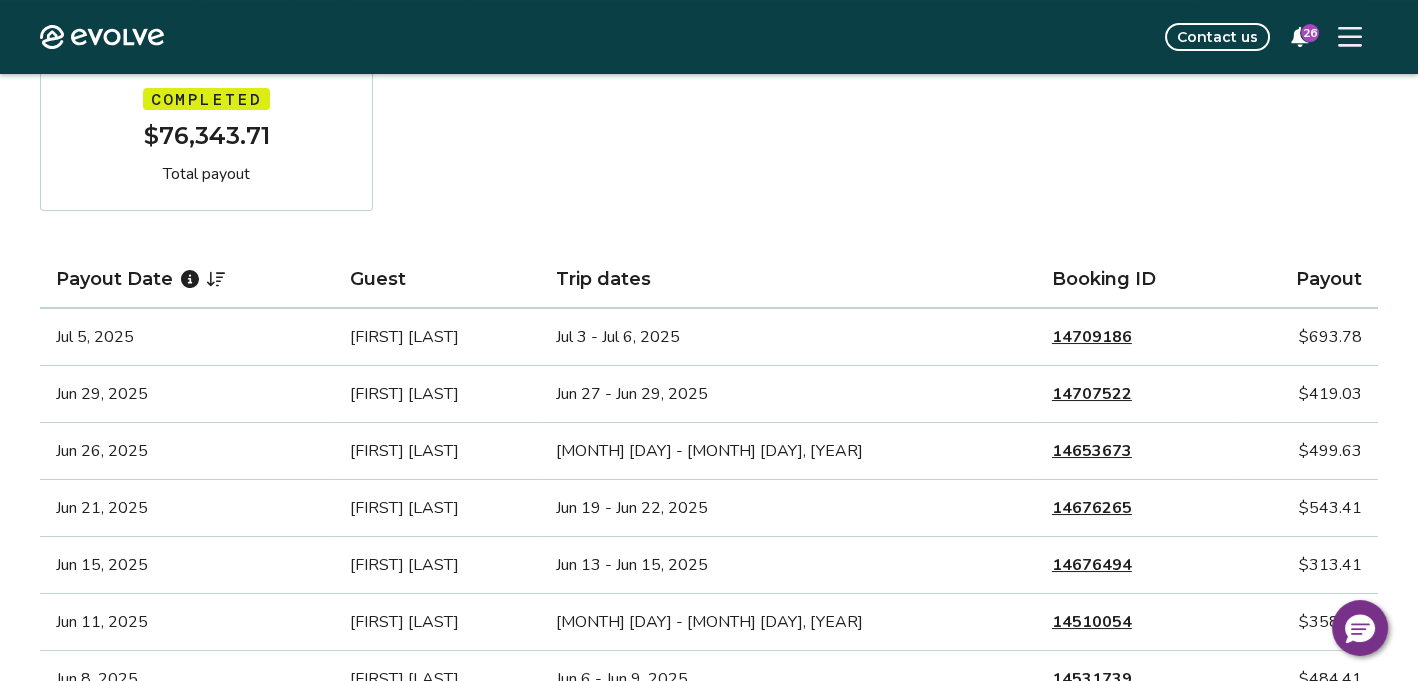 scroll, scrollTop: 120, scrollLeft: 0, axis: vertical 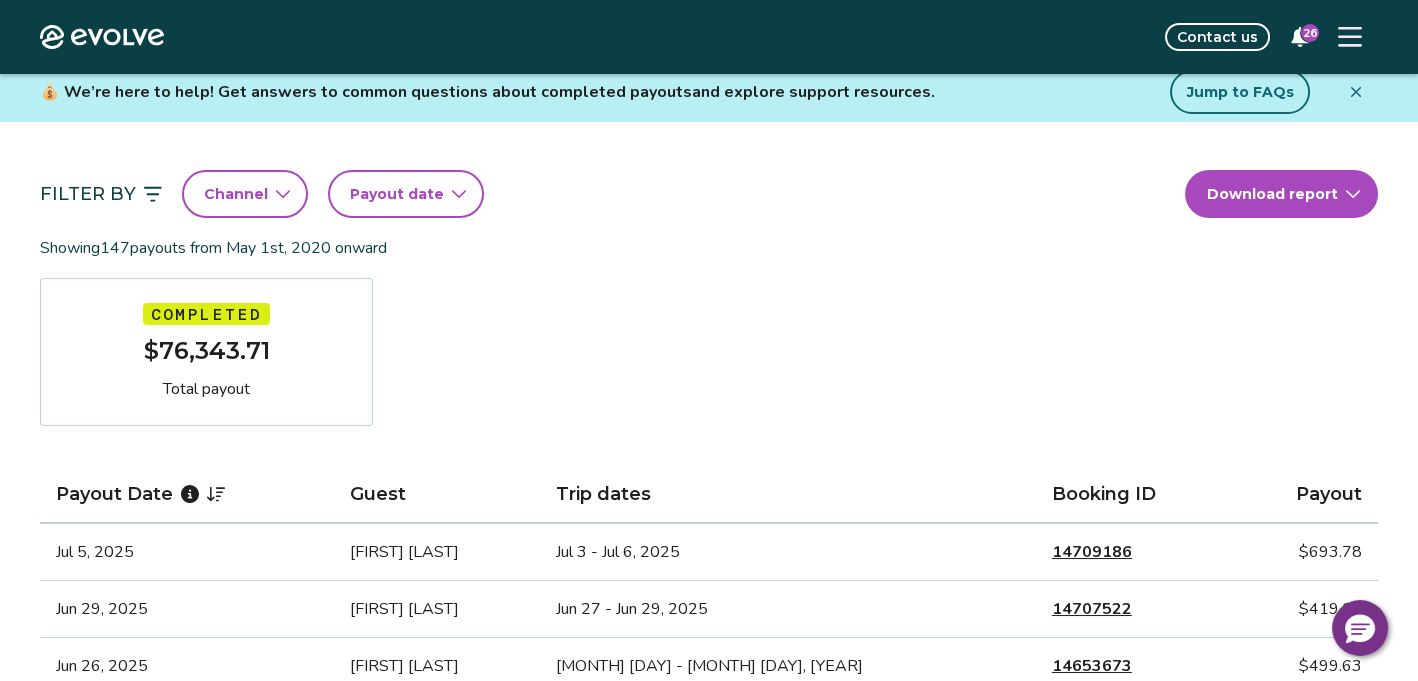 click on "Payout date" at bounding box center [406, 194] 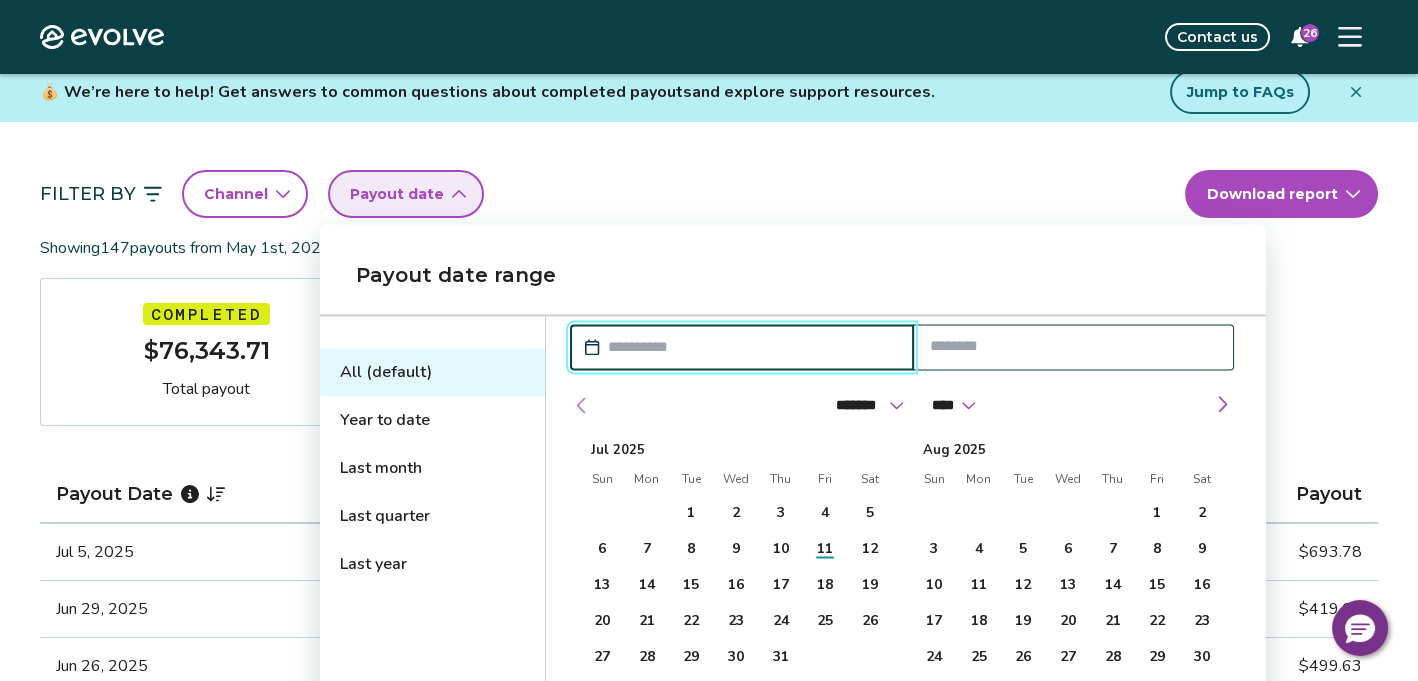 click at bounding box center [582, 405] 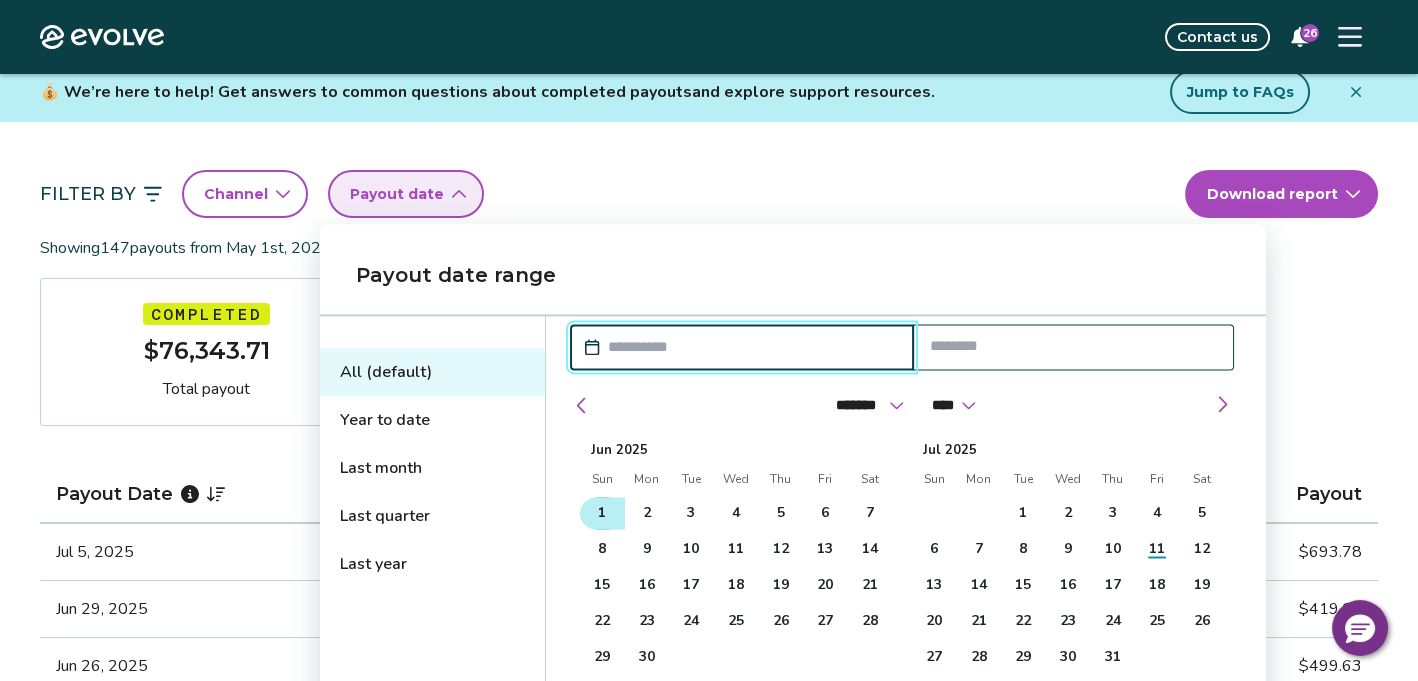 click on "1" at bounding box center [602, 513] 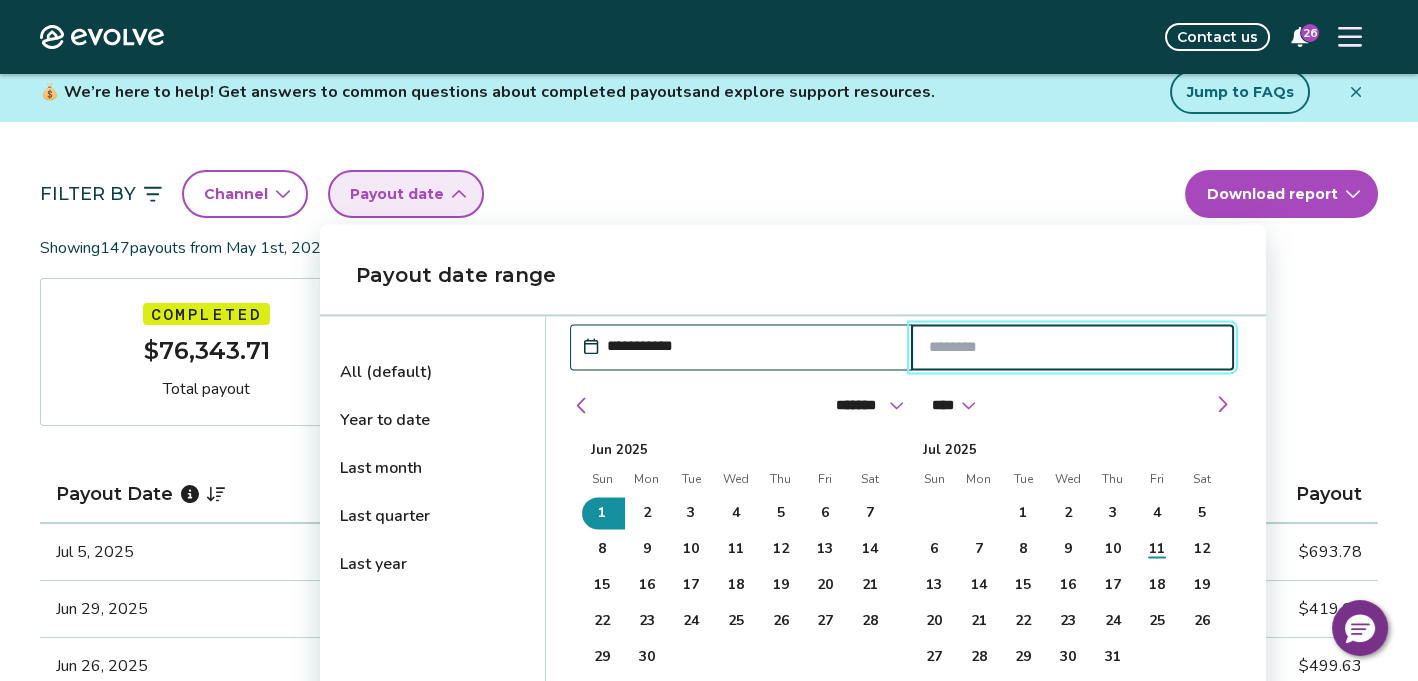 click at bounding box center [1073, 347] 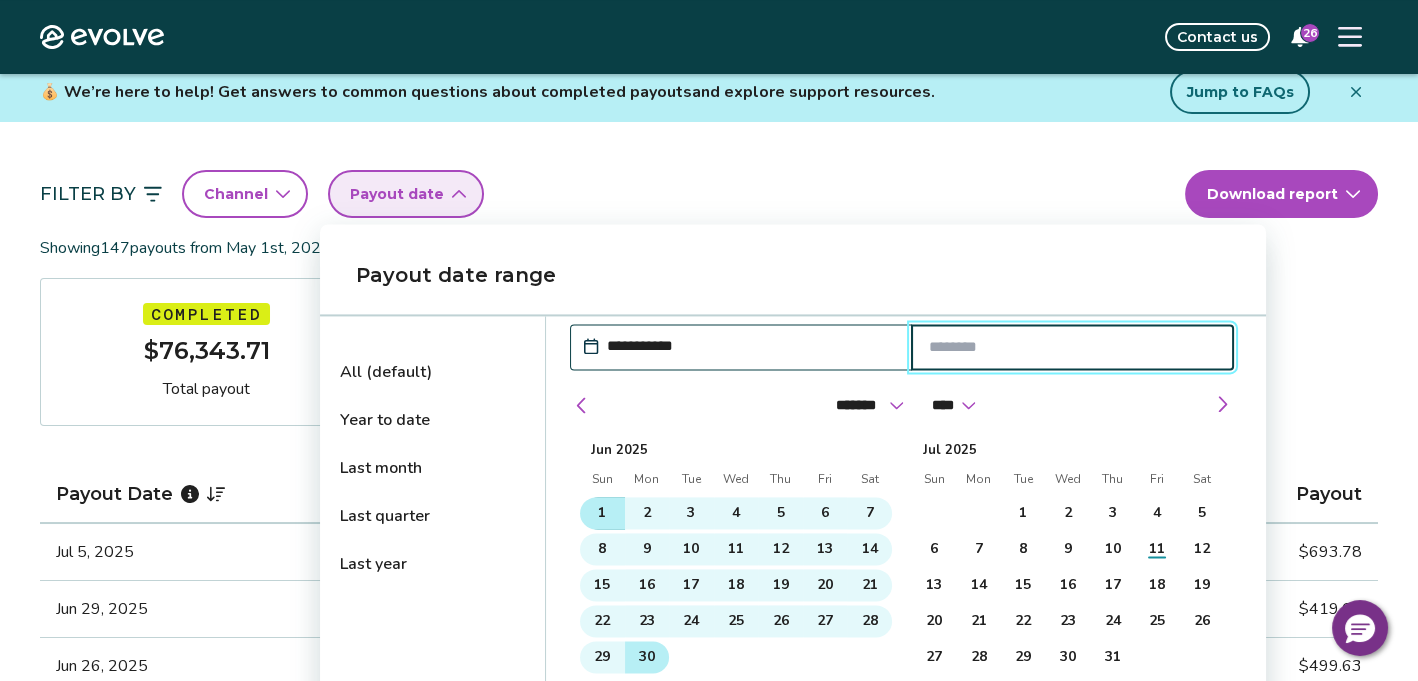 click on "30" at bounding box center [647, 657] 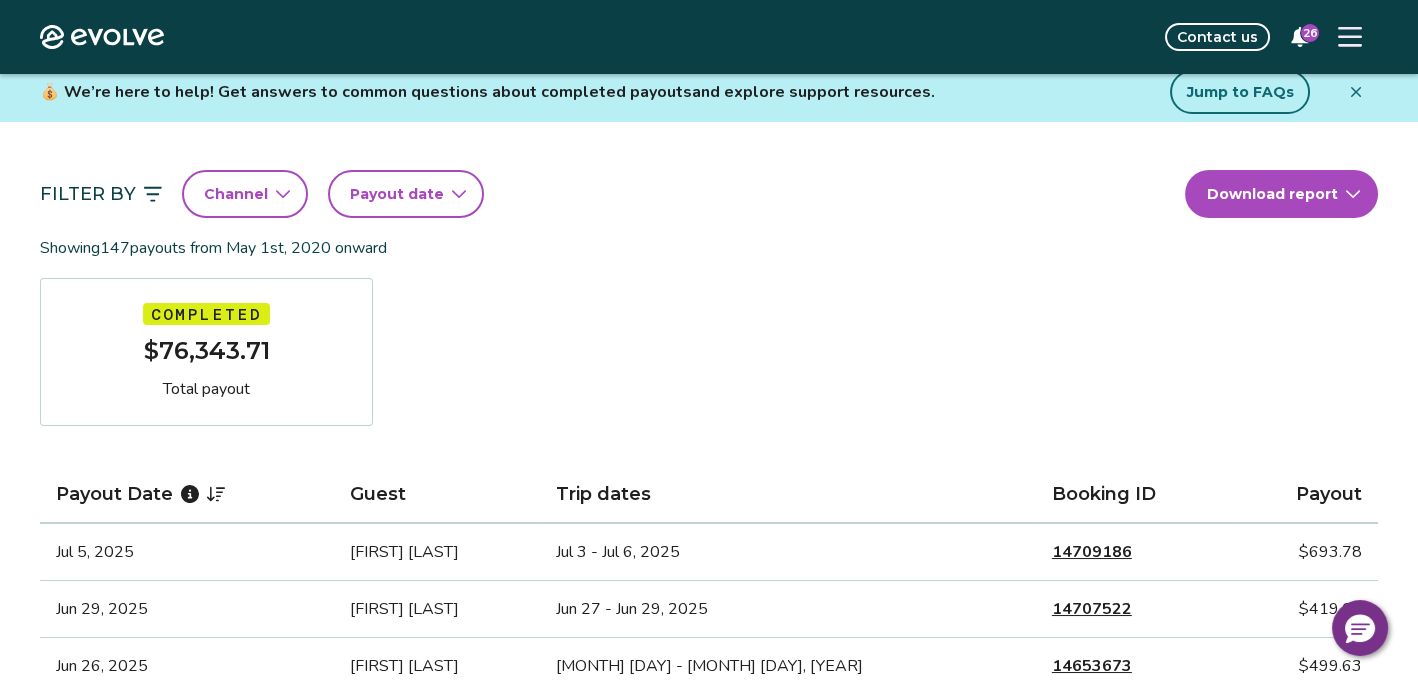 scroll, scrollTop: 119, scrollLeft: 0, axis: vertical 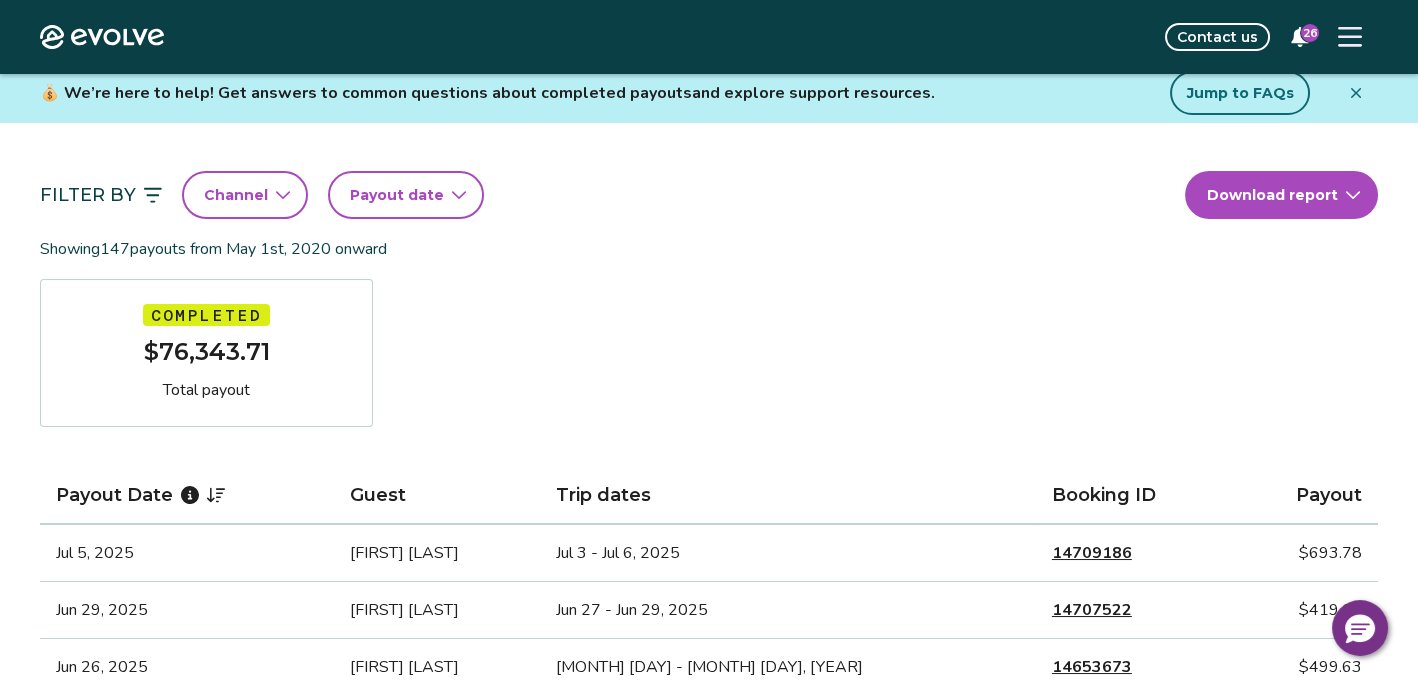 click on "Payout date" at bounding box center [397, 195] 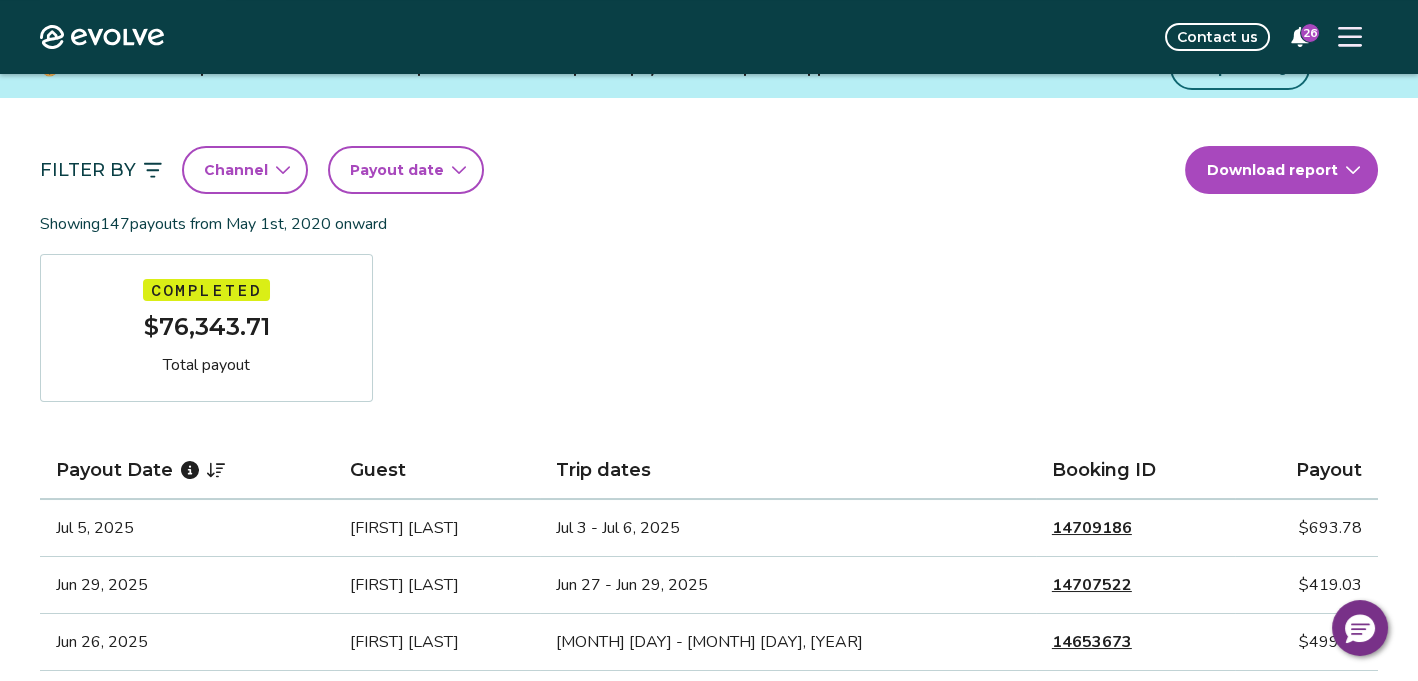 scroll, scrollTop: 151, scrollLeft: 0, axis: vertical 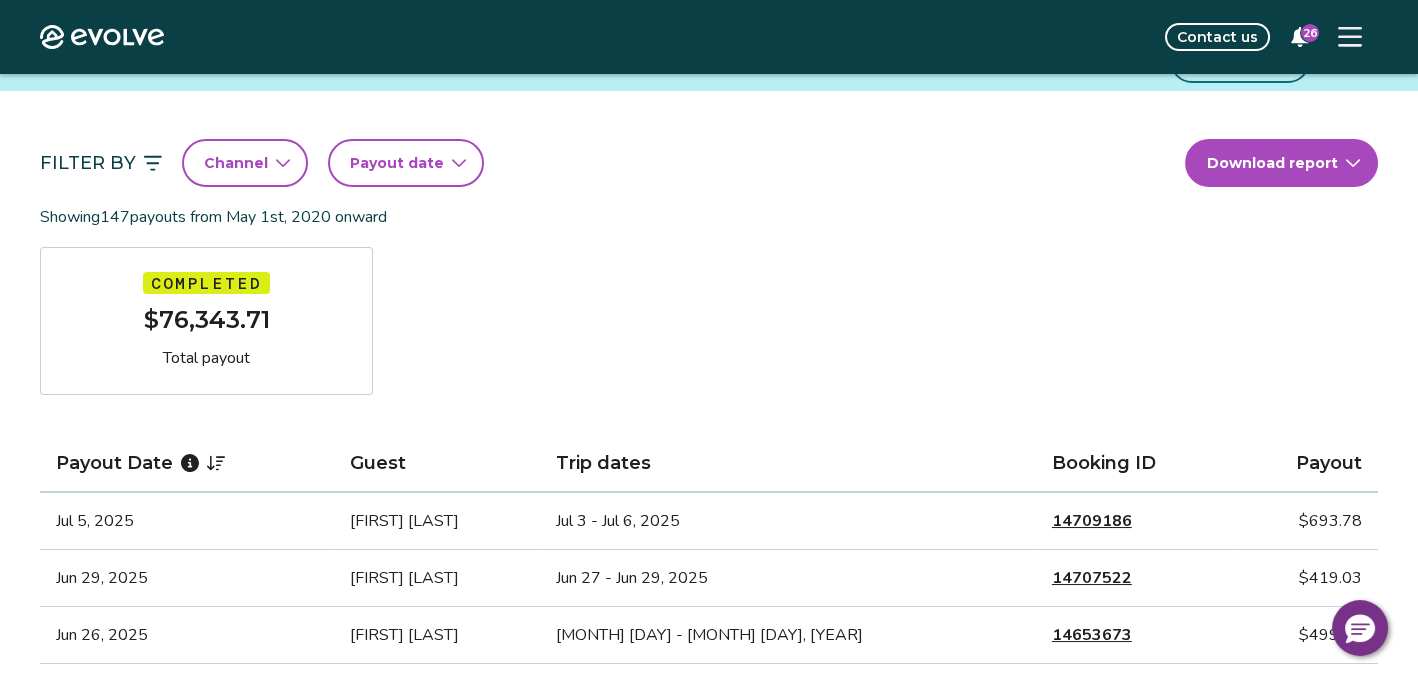 click on "Payout date" at bounding box center [406, 163] 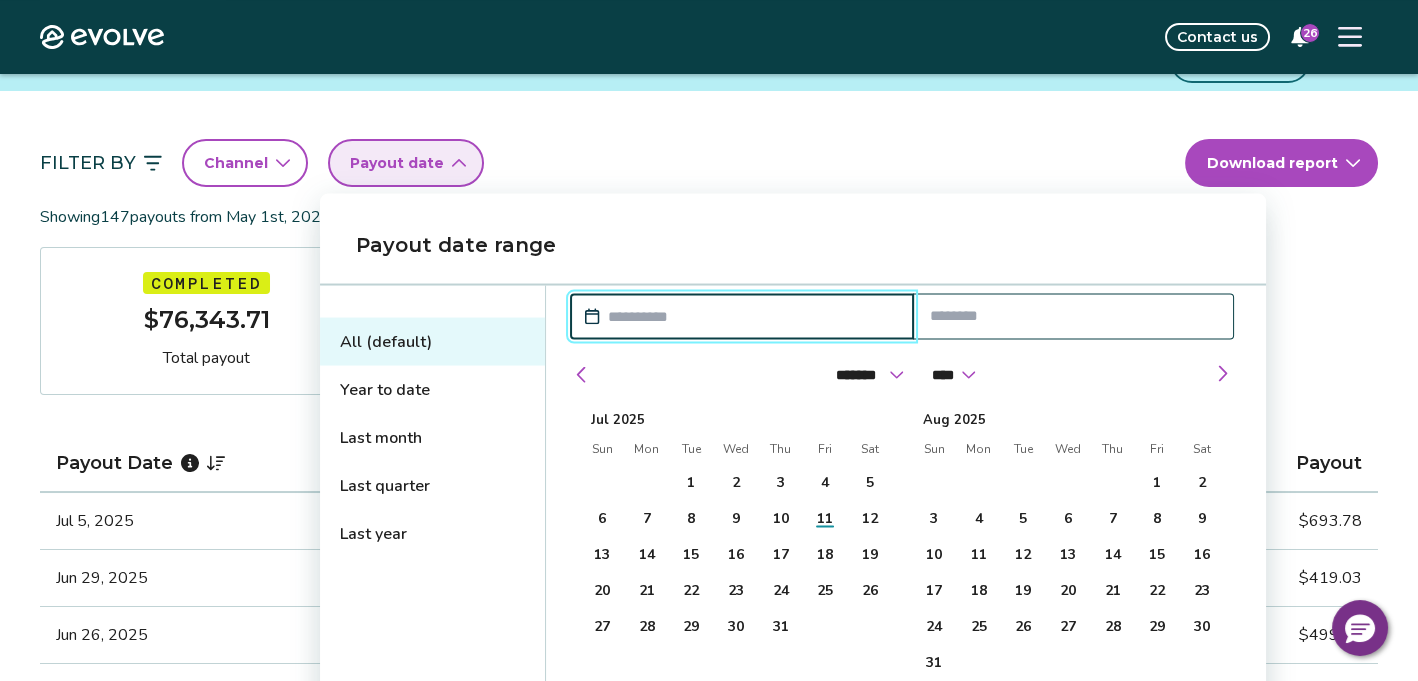 click at bounding box center [752, 317] 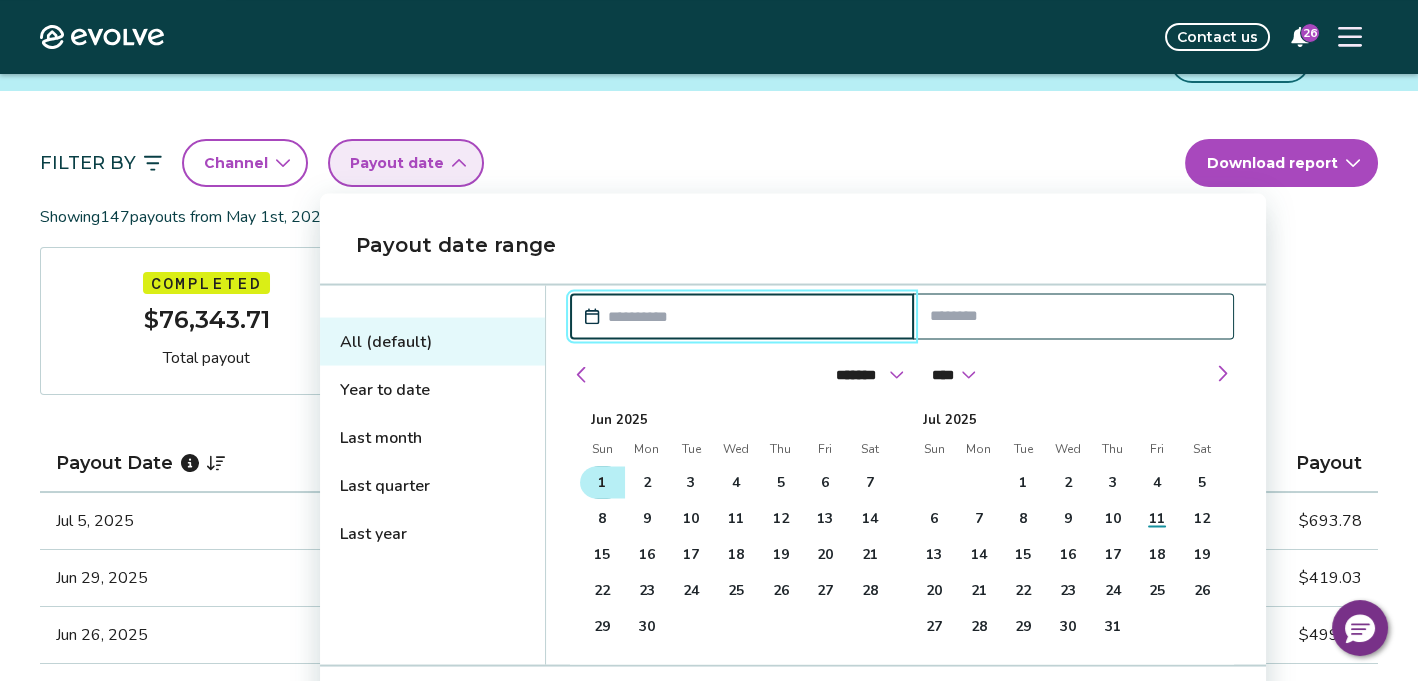 click on "1" at bounding box center [602, 482] 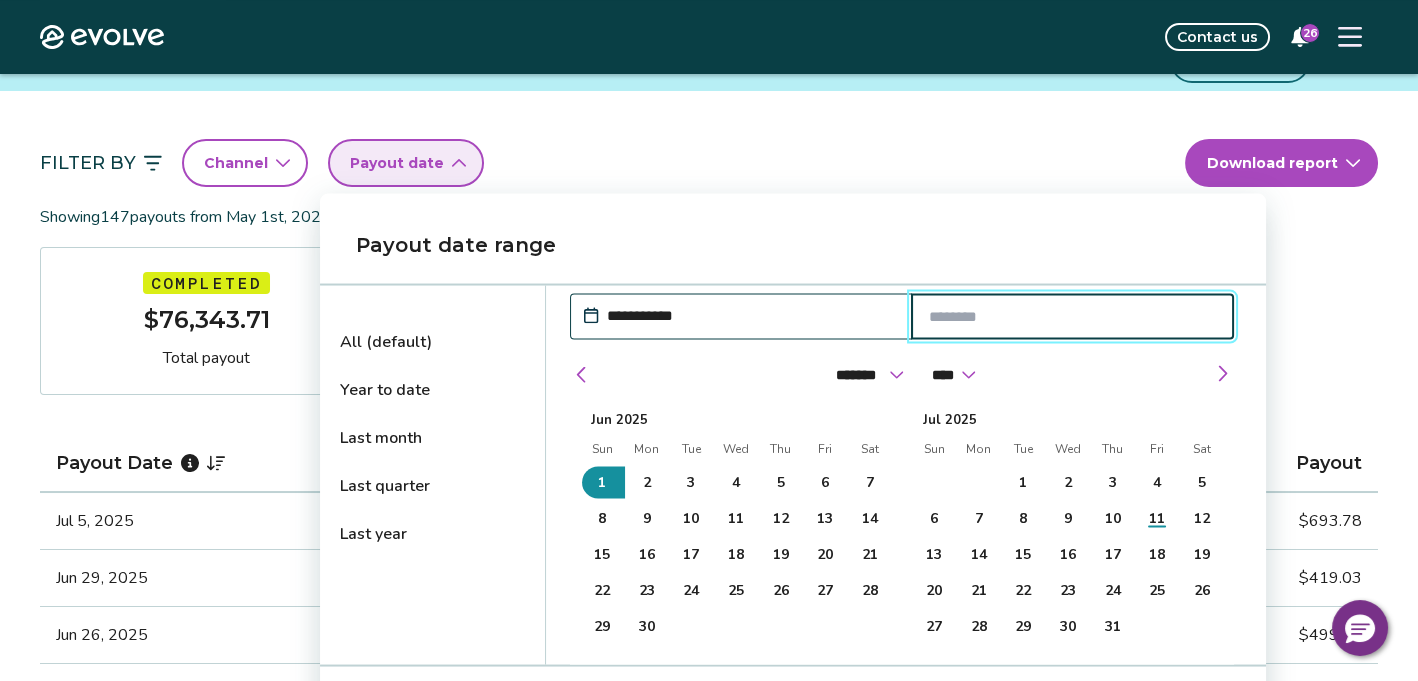 click at bounding box center [1073, 317] 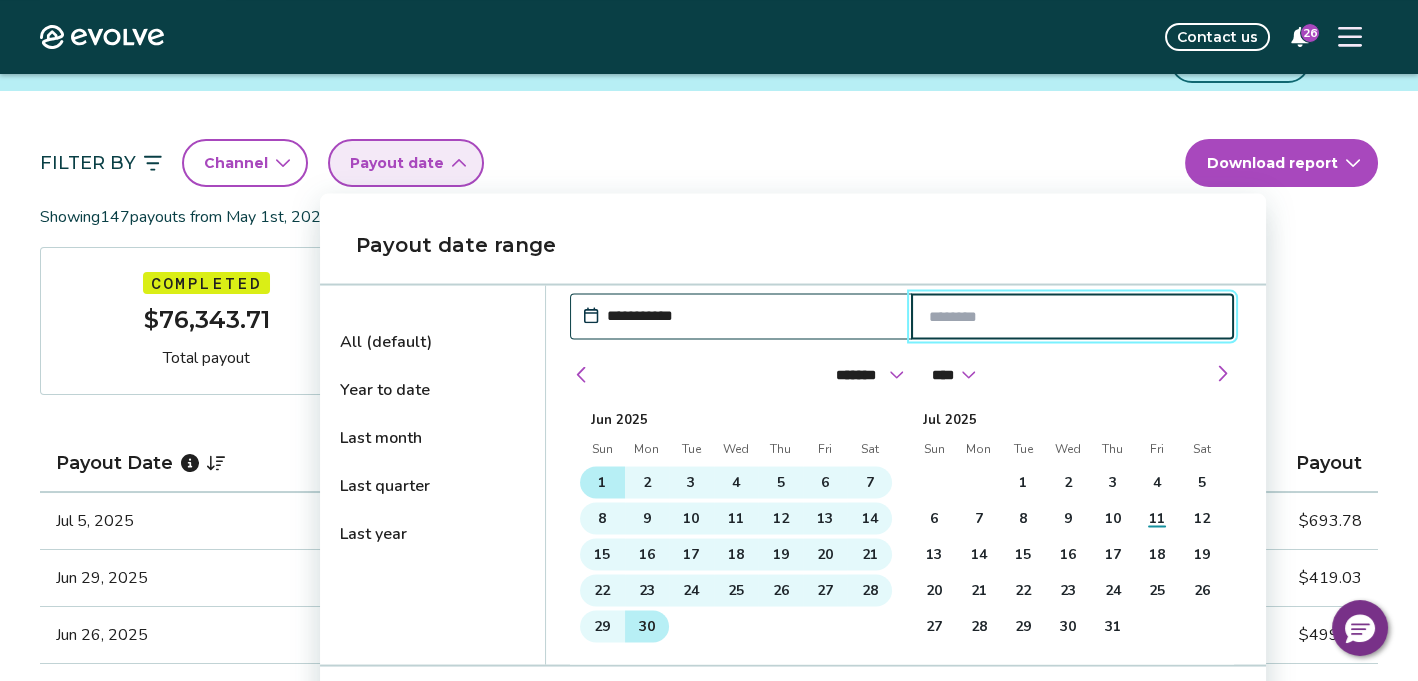 click on "30" at bounding box center (647, 626) 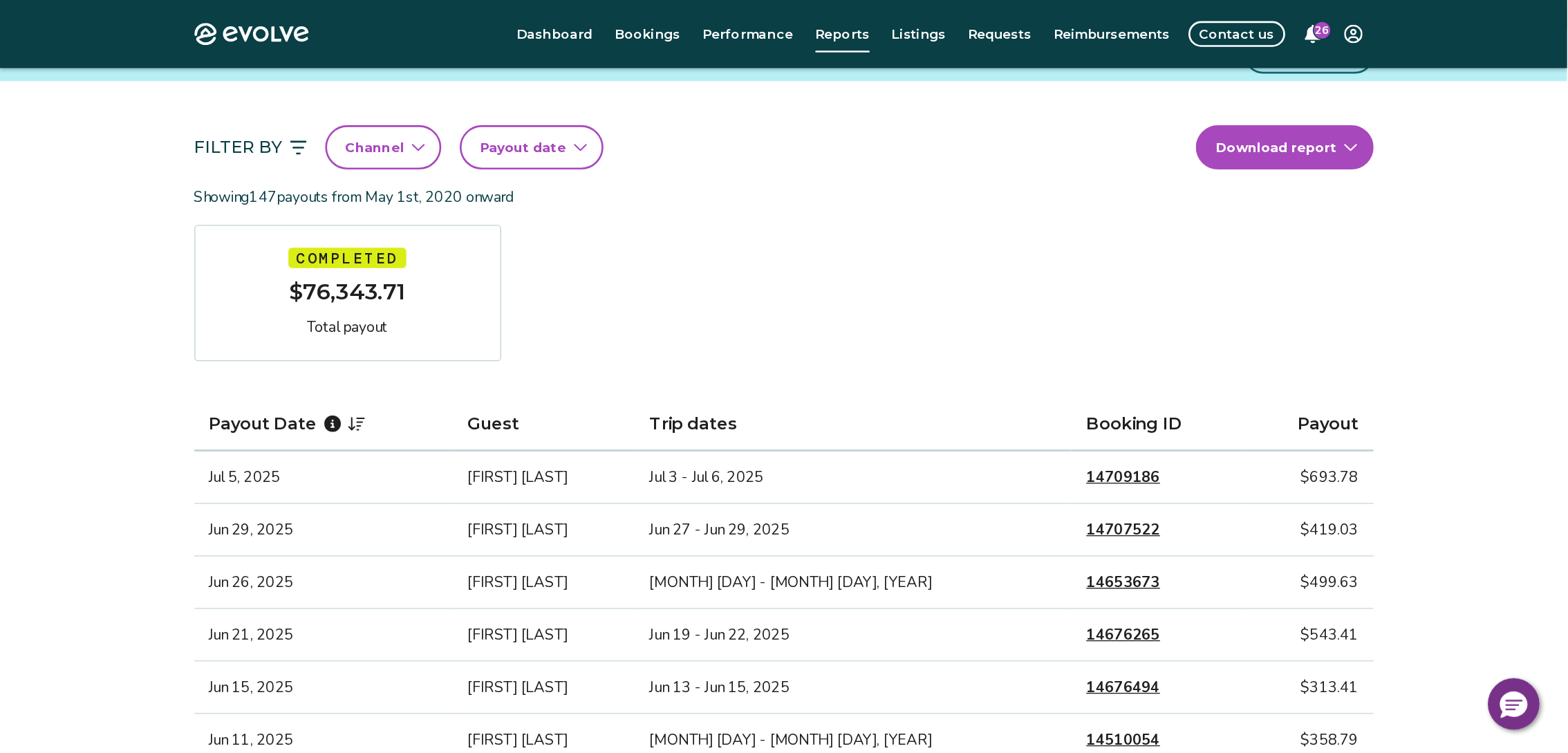 scroll, scrollTop: 104, scrollLeft: 0, axis: vertical 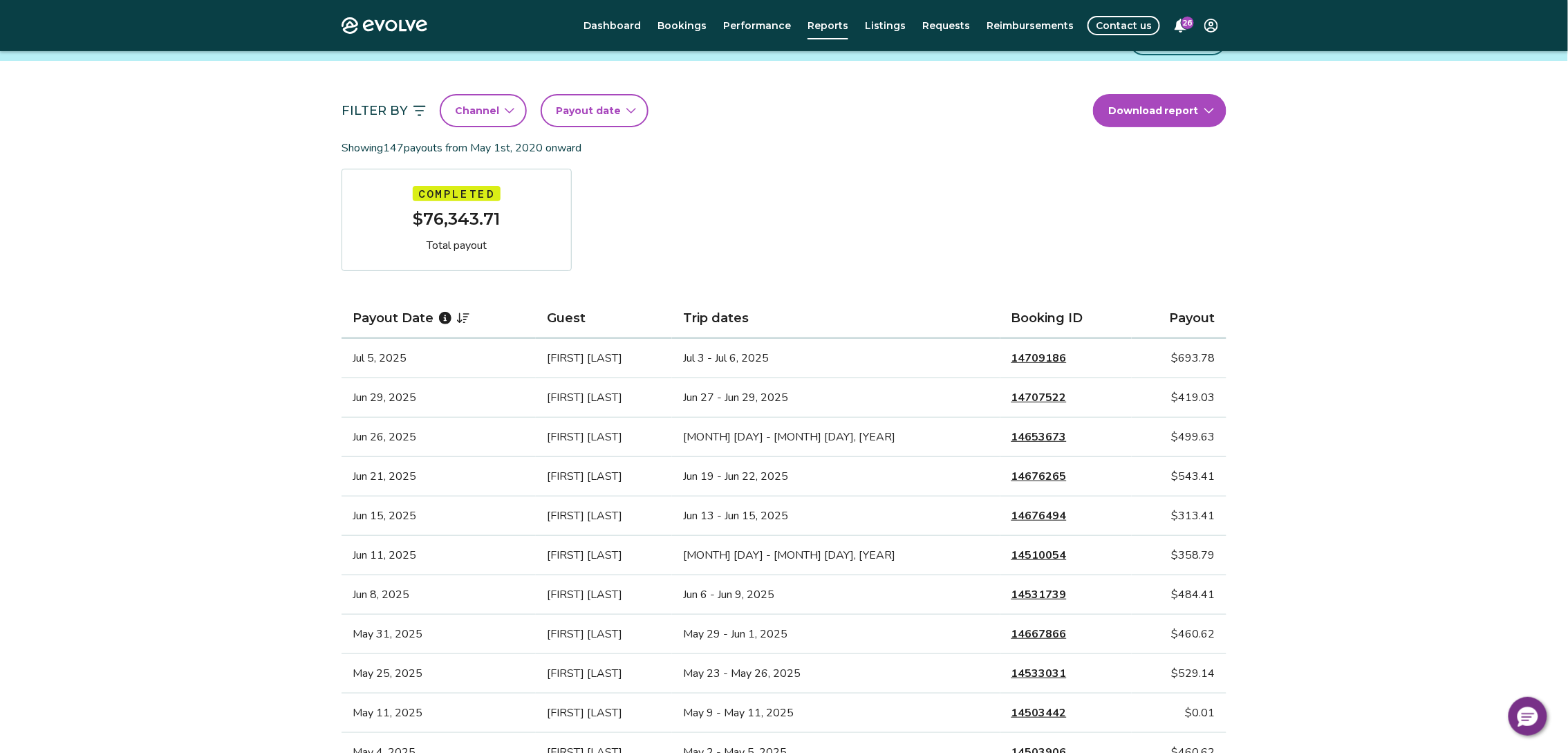 drag, startPoint x: 902, startPoint y: 1, endPoint x: 778, endPoint y: 250, distance: 278.16722 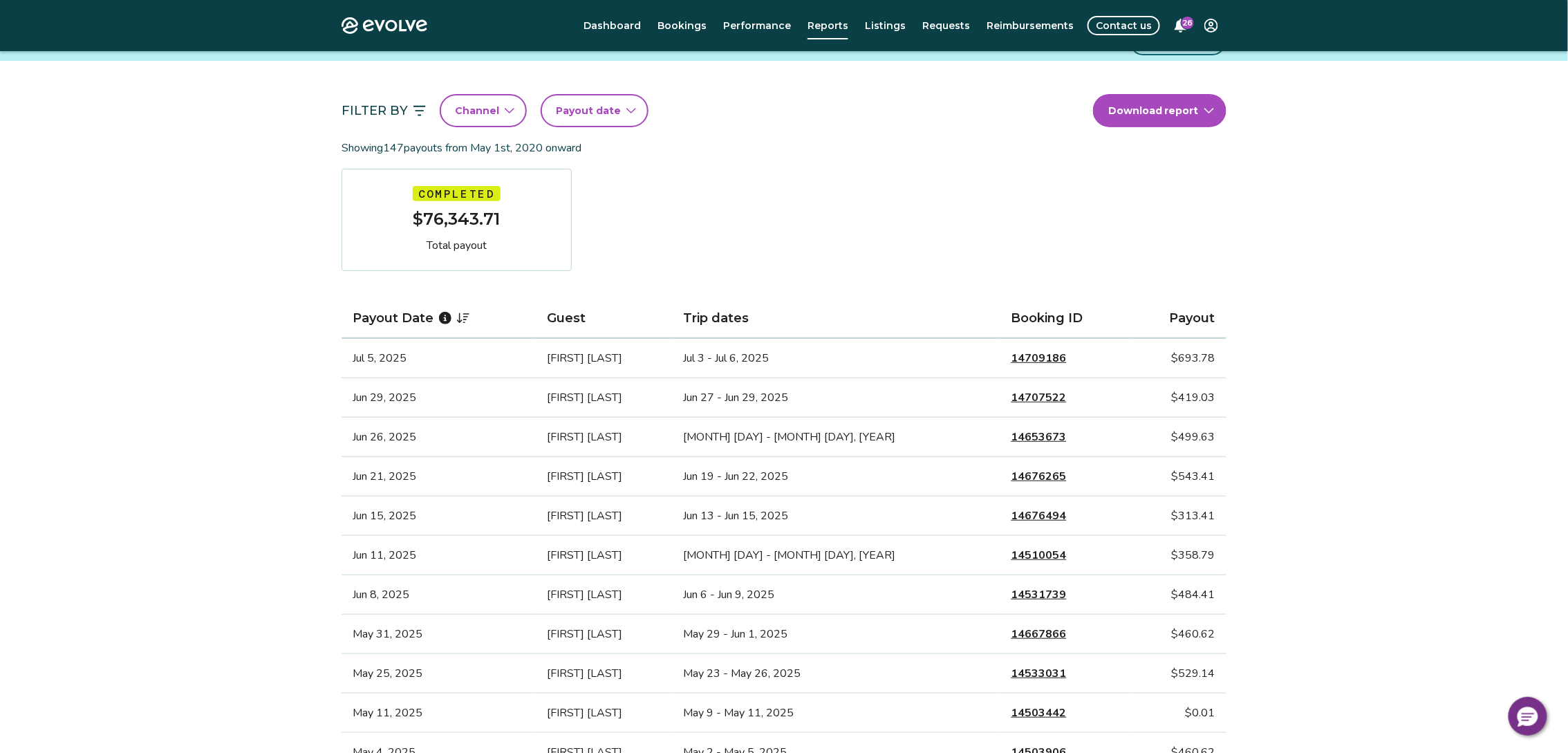 click on "Payout date" at bounding box center (588, 111) 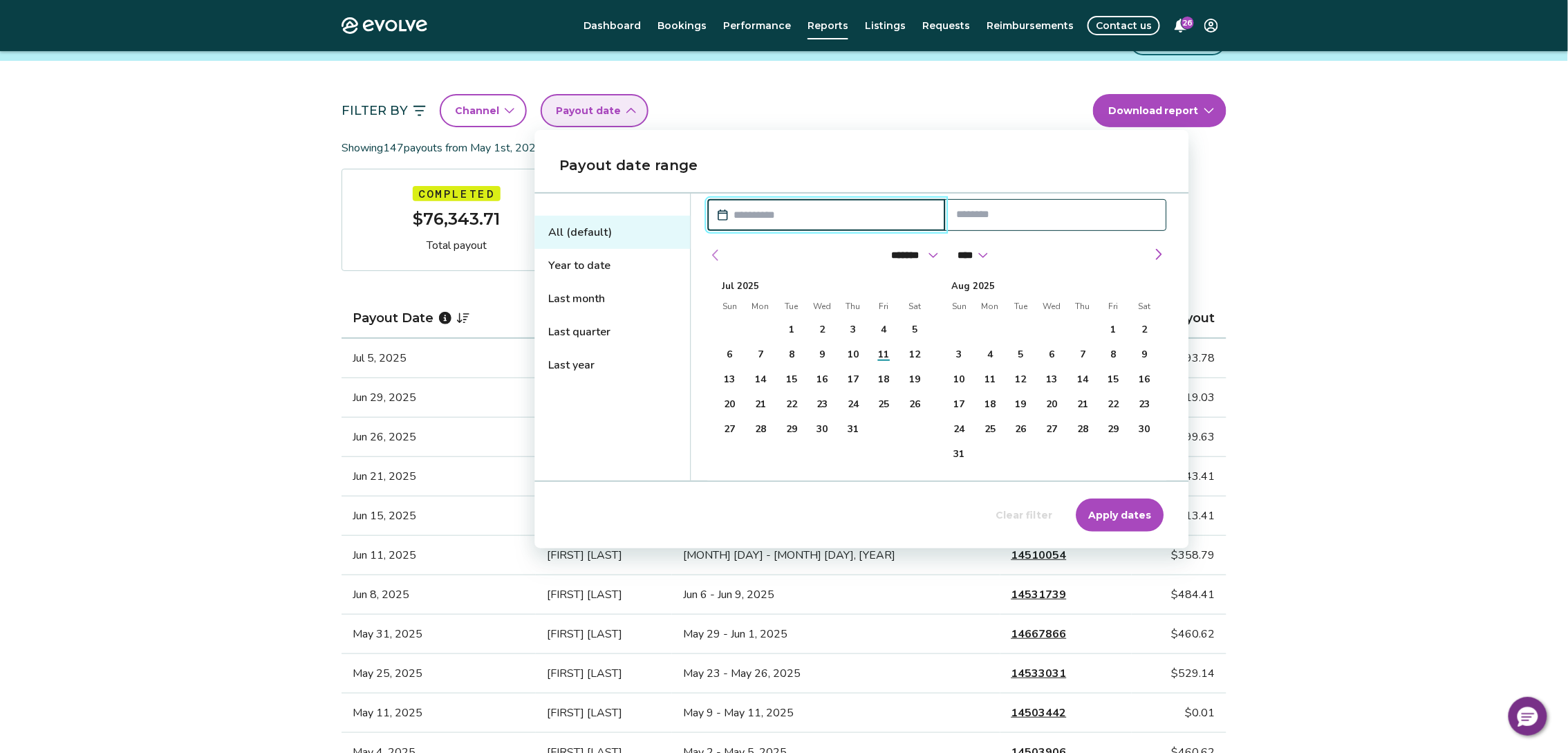 click at bounding box center [716, 255] 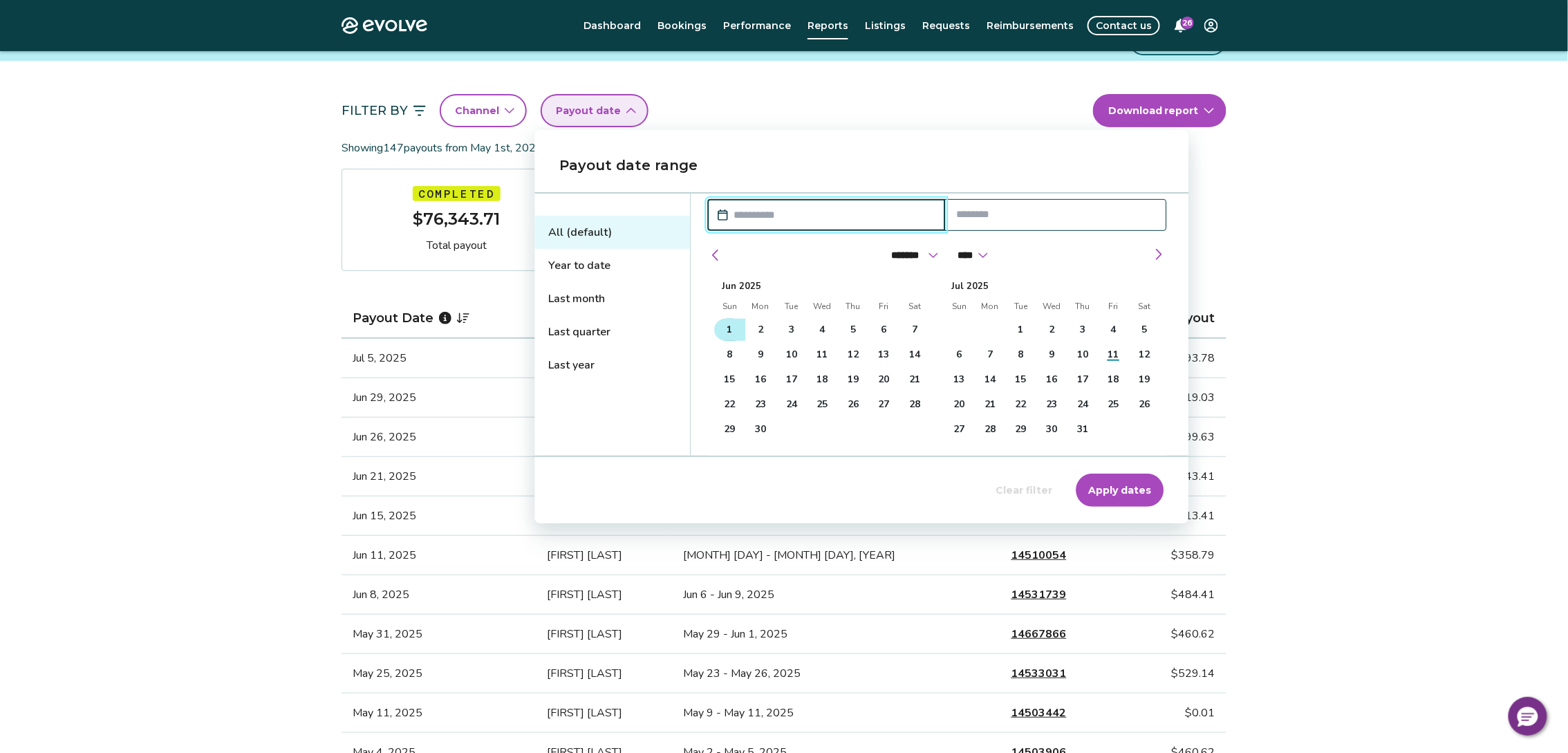 click on "1" at bounding box center [730, 330] 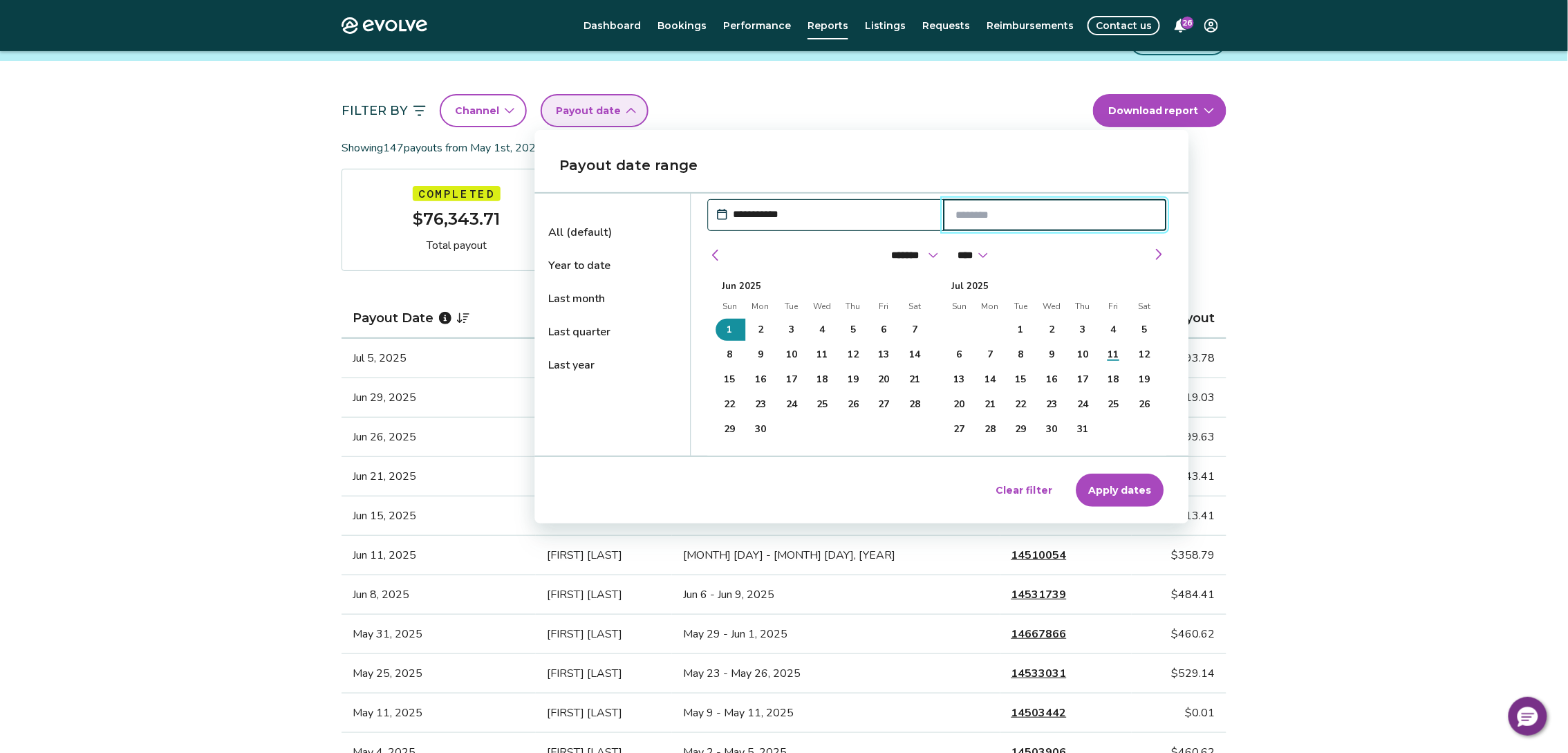 click at bounding box center (1055, 215) 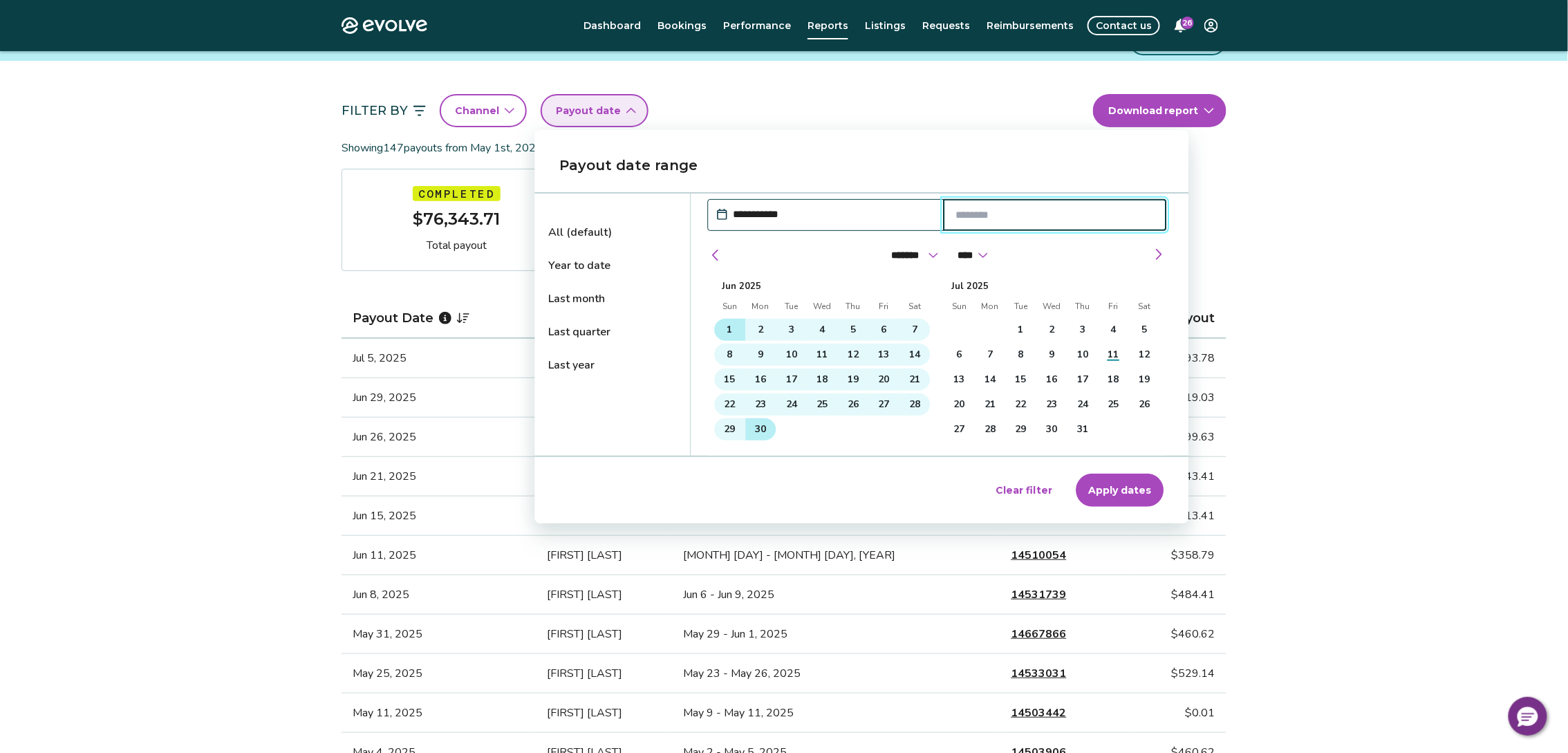 drag, startPoint x: 761, startPoint y: 424, endPoint x: 786, endPoint y: 424, distance: 25 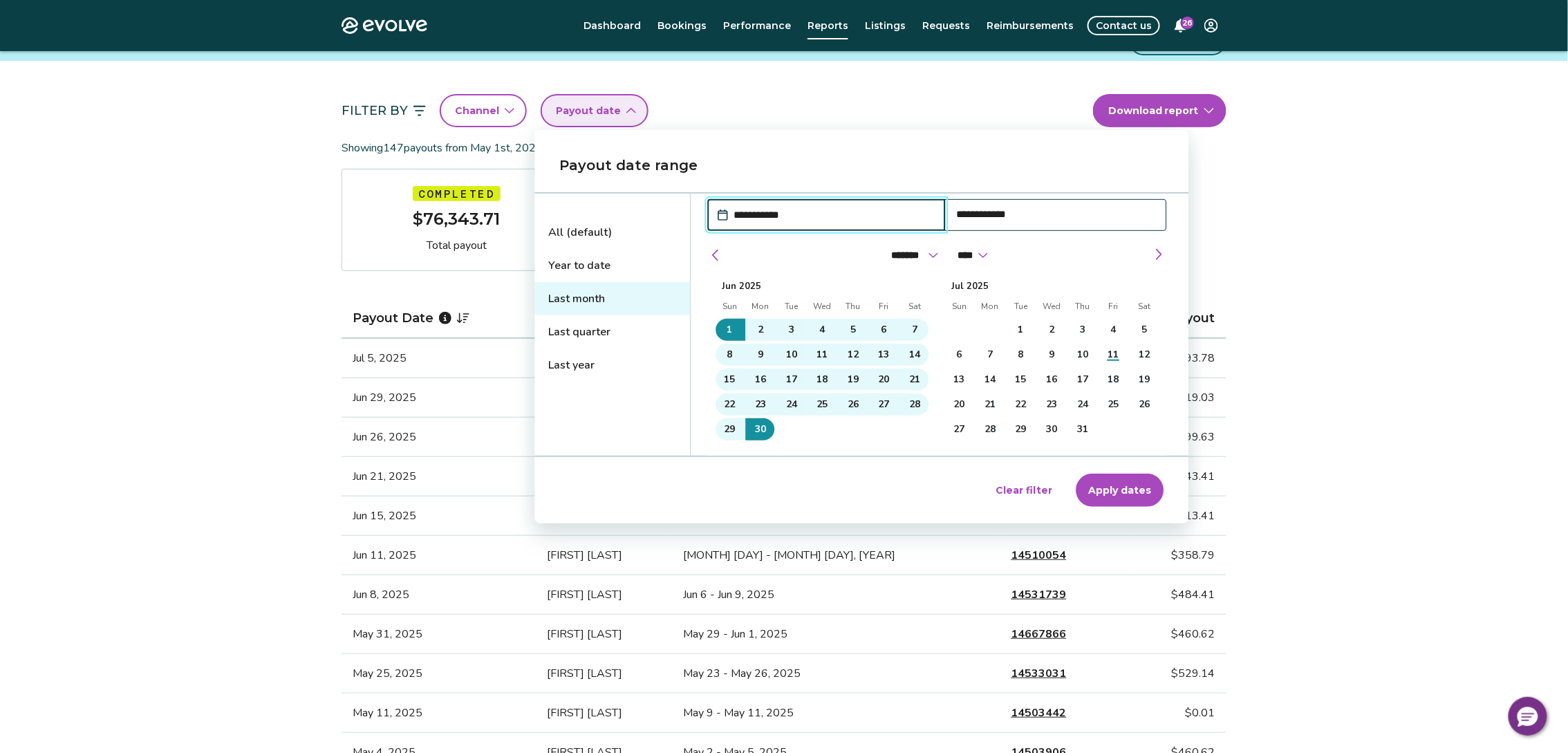 click on "Apply dates" at bounding box center [1119, 490] 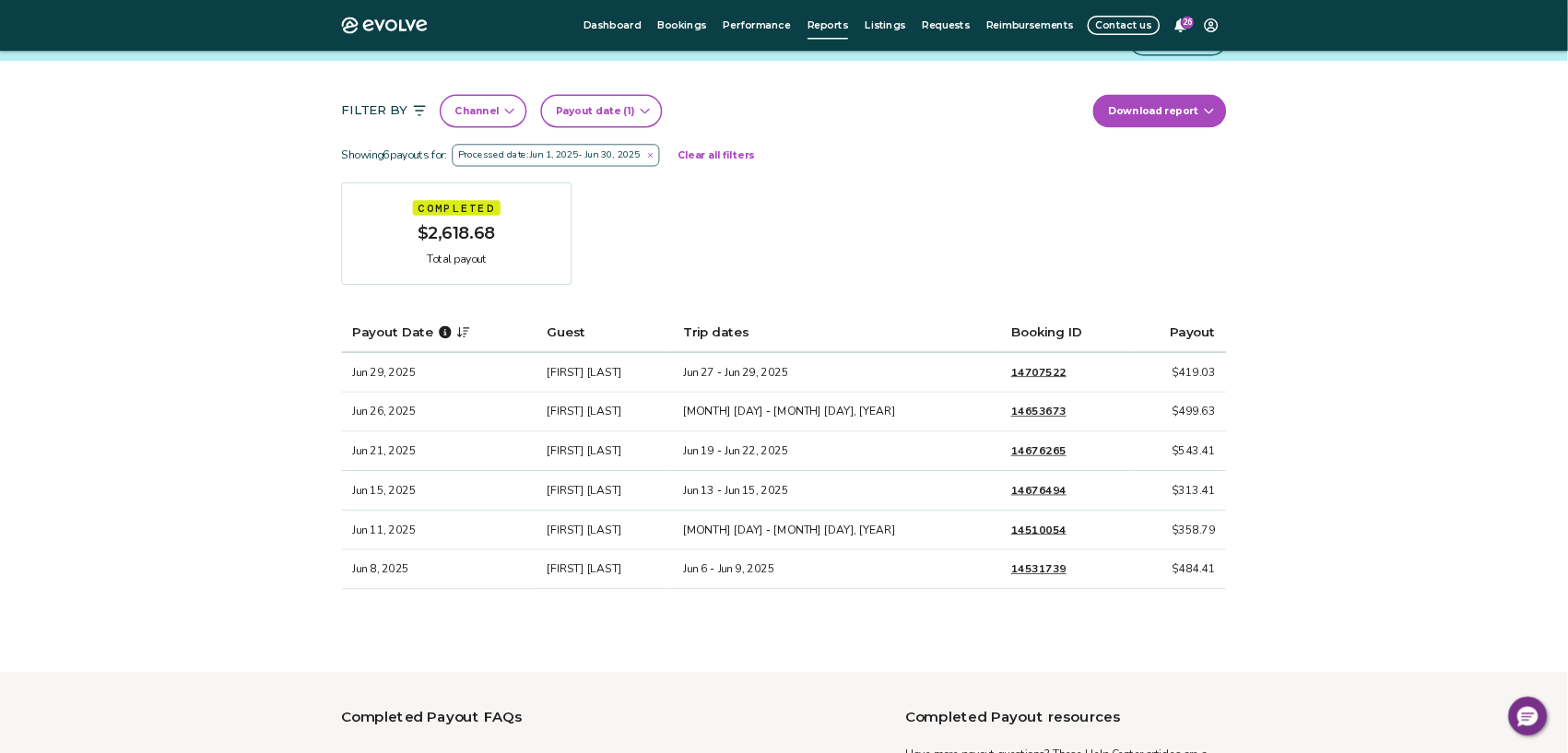 scroll, scrollTop: 138, scrollLeft: 0, axis: vertical 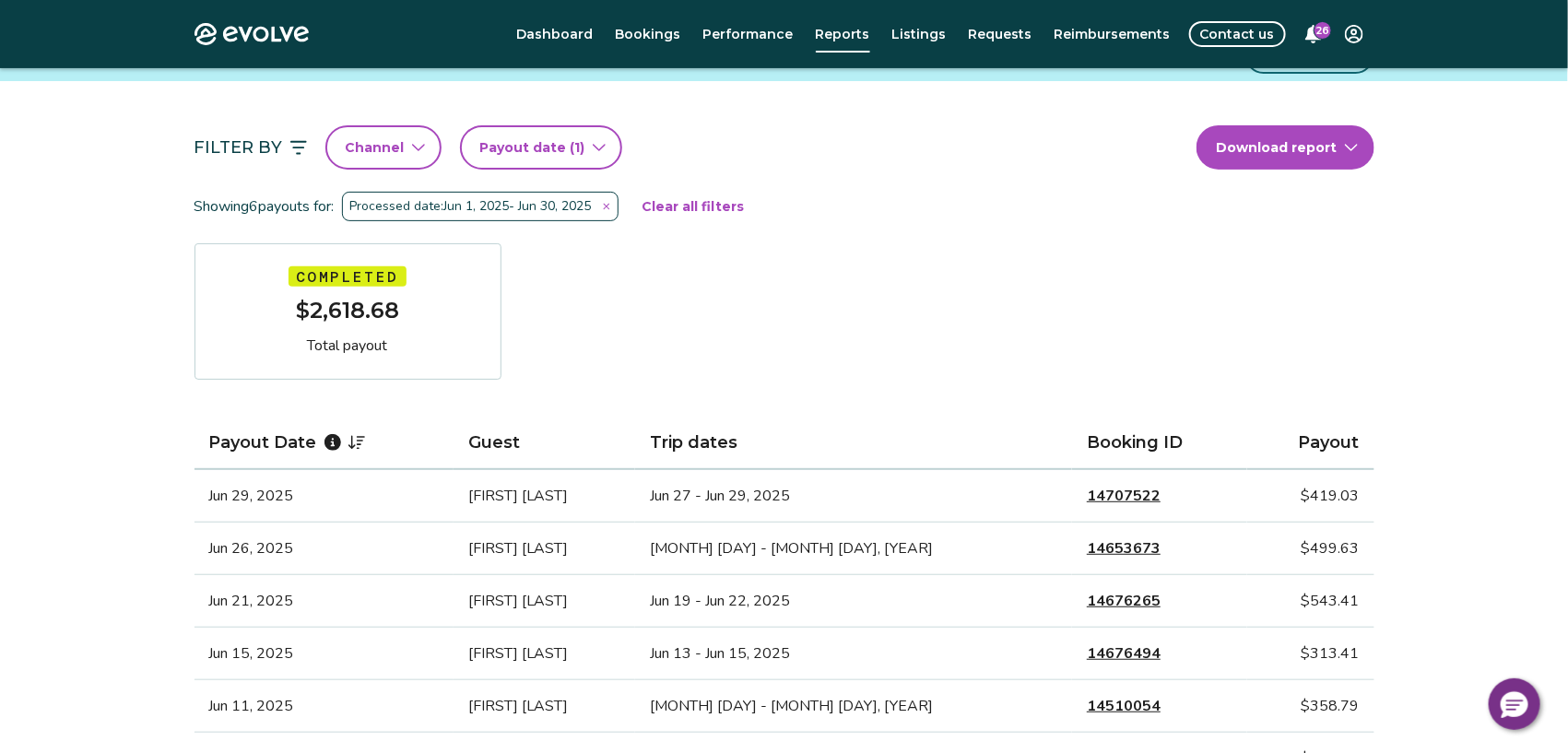 drag, startPoint x: 1999, startPoint y: 11, endPoint x: 969, endPoint y: 188, distance: 1045.0976 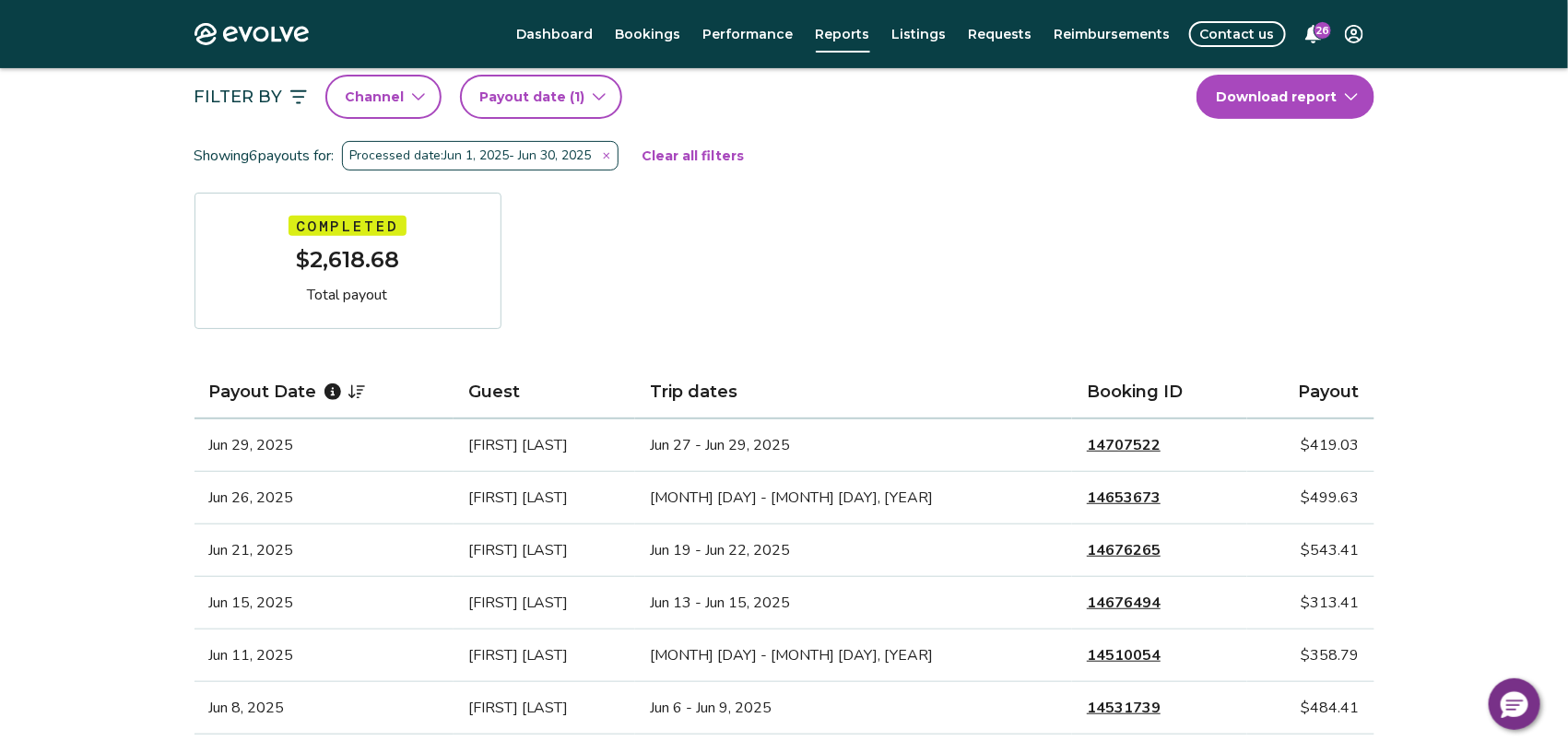 scroll, scrollTop: 172, scrollLeft: 0, axis: vertical 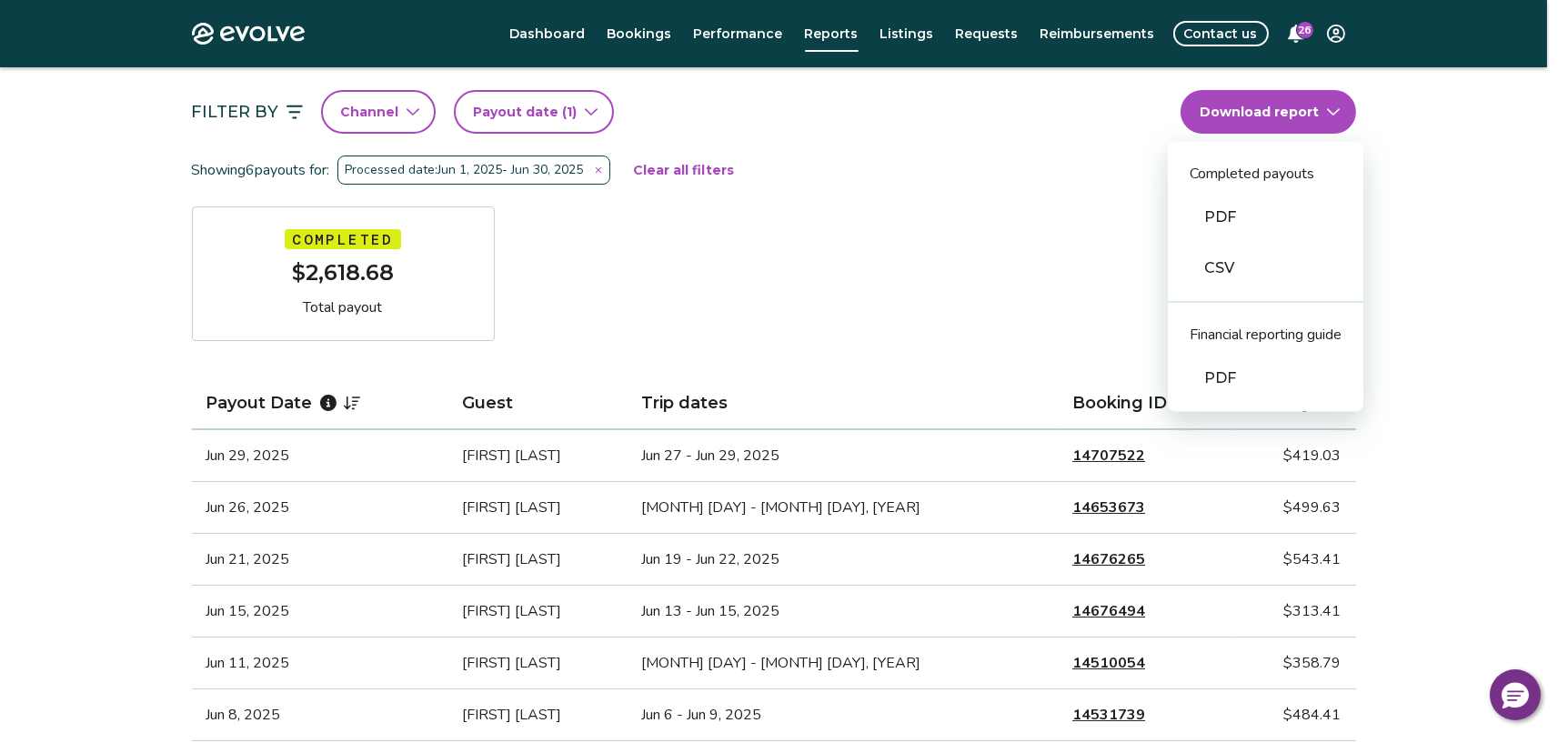 click on "Evolve Dashboard Bookings Performance Reports Listings Requests Reimbursements Contact us 26 Reports Completed payouts Pending payouts Taxes Charges Adjustments 💰 We’re here to help! Get answers to common questions about   completed payouts  and explore support resources. Jump to FAQs Filter By  Channel Payout date (1) Download   report Completed payouts PDF CSV Financial reporting guide PDF Showing  6  payouts   for: Processed date:  Jun 1, 2025  -   Jun 30, 2025 Clear all filters Completed $2,618.68 Total payout Payout Date Guest Trip dates Booking ID Payout Jun 29, 2025 Latoya Blackman Jun 27 - Jun 29, 2025 14707522 $419.03 Jun 26, 2025 BobbiRuth Calhoun Jun 24 - Jun 27, 2025 14653673 $499.63 Jun 21, 2025 Bianca Myers Jun 19 - Jun 22, 2025 14676265 $543.41 Jun 15, 2025 Jocelyn Brockmeyer Jun 13 - Jun 15, 2025 14676494 $313.41 Jun 11, 2025 Barry Peterson Jun 9 - Jun 11, 2025 14510054 $358.79 Jun 8, 2025 Bettina Mota Jun 6 - Jun 9, 2025 14531739 $484.41 Completed Payout FAQs Completed Payout resources" at bounding box center [784, 623] 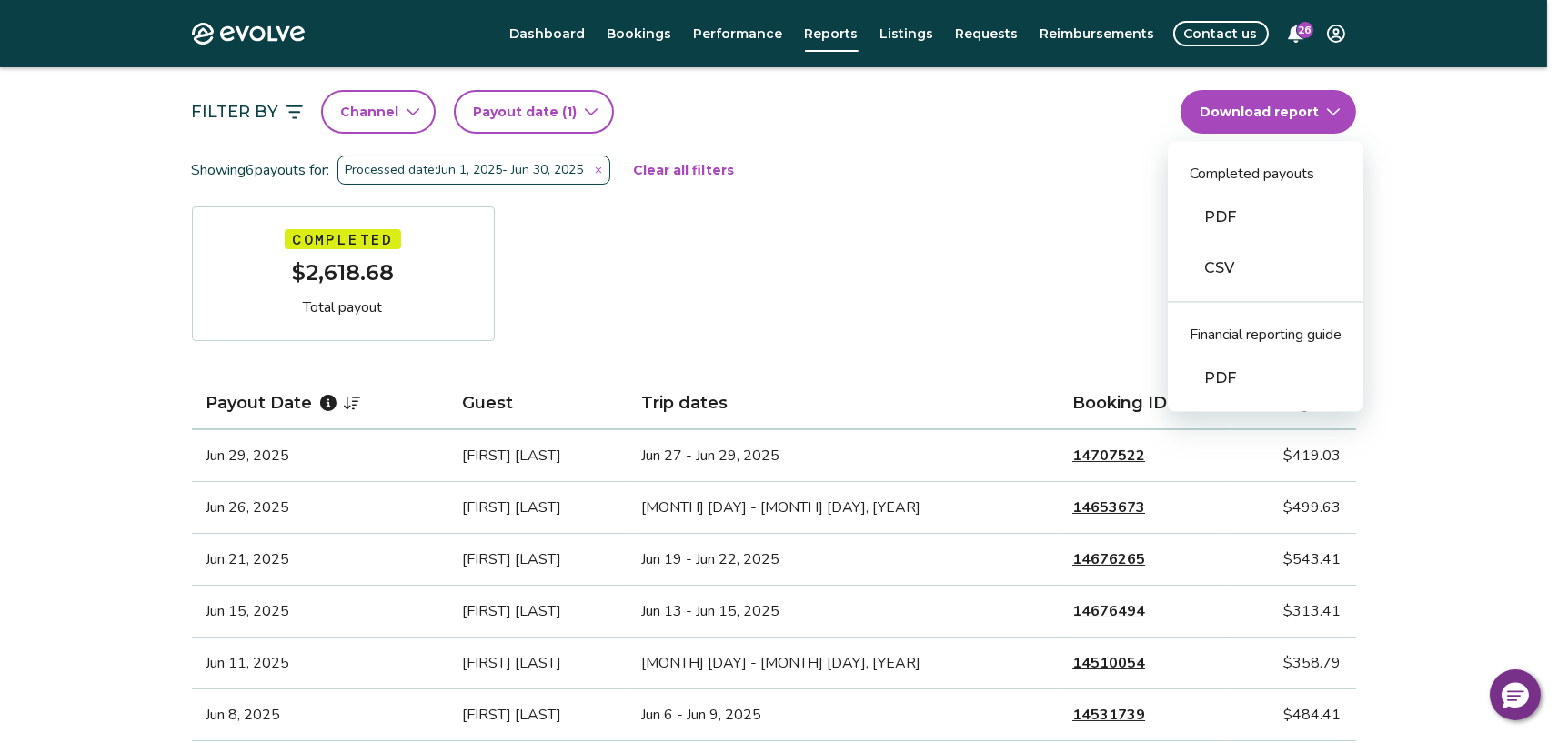 click on "PDF" at bounding box center (1265, 217) 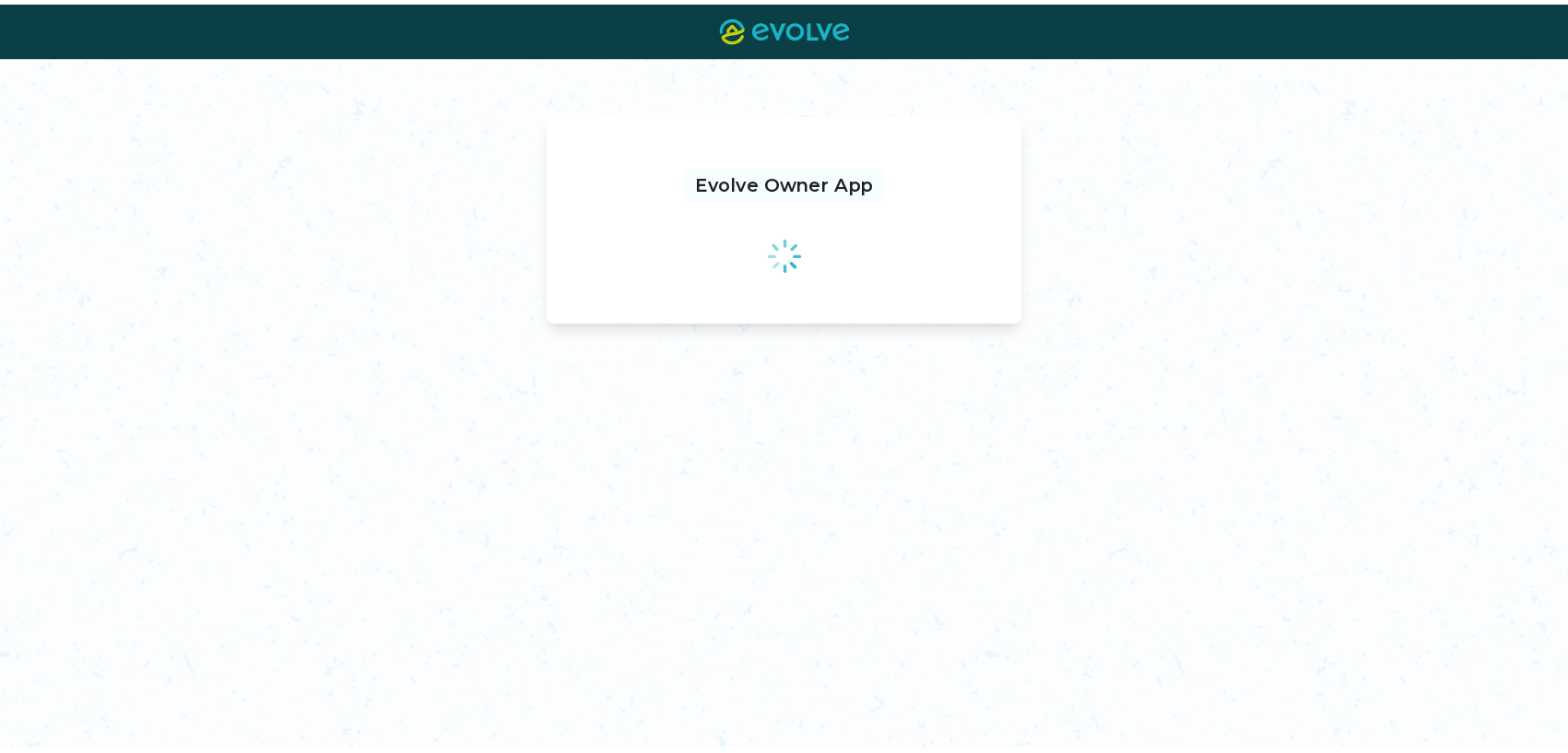 scroll, scrollTop: 0, scrollLeft: 0, axis: both 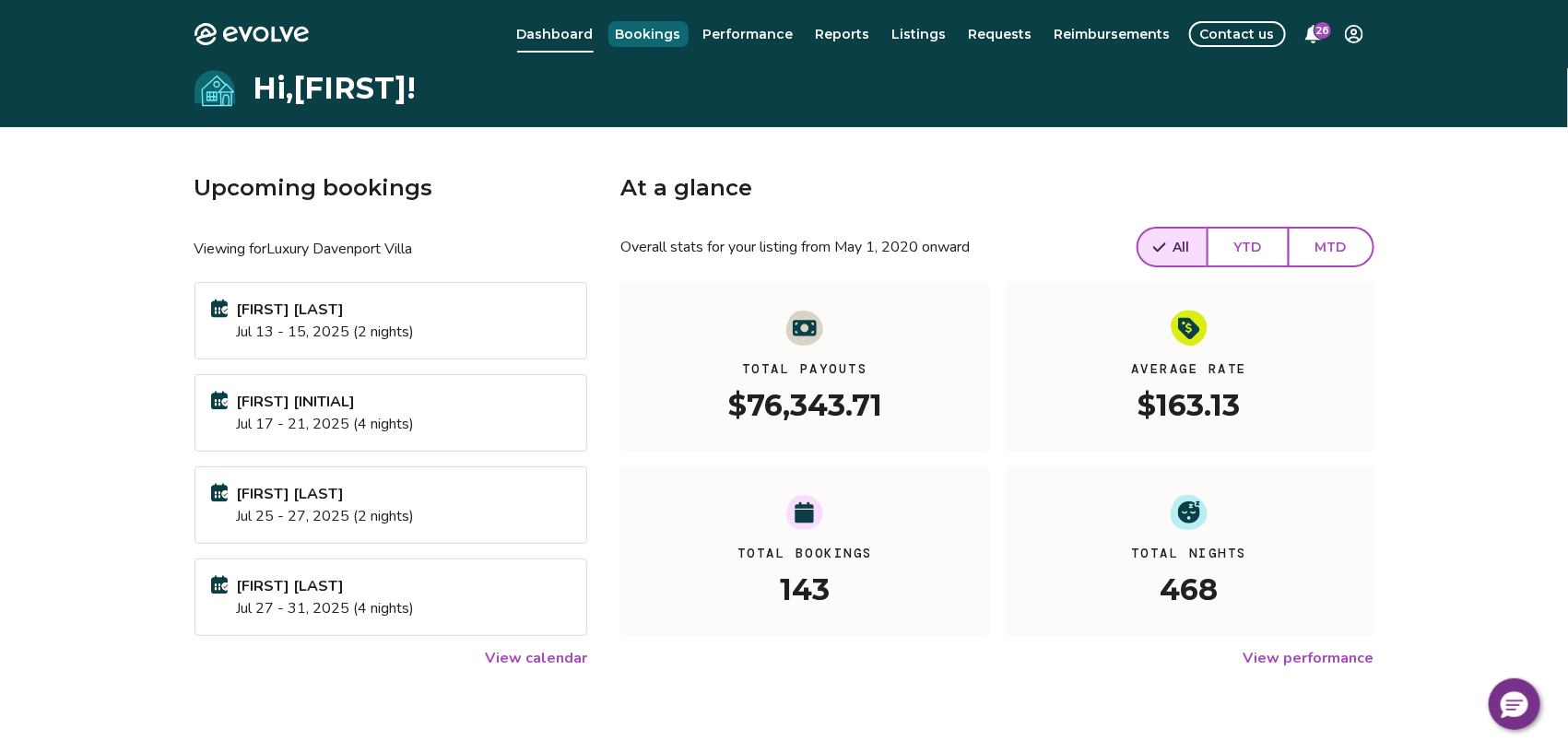 click on "Bookings" at bounding box center [648, 34] 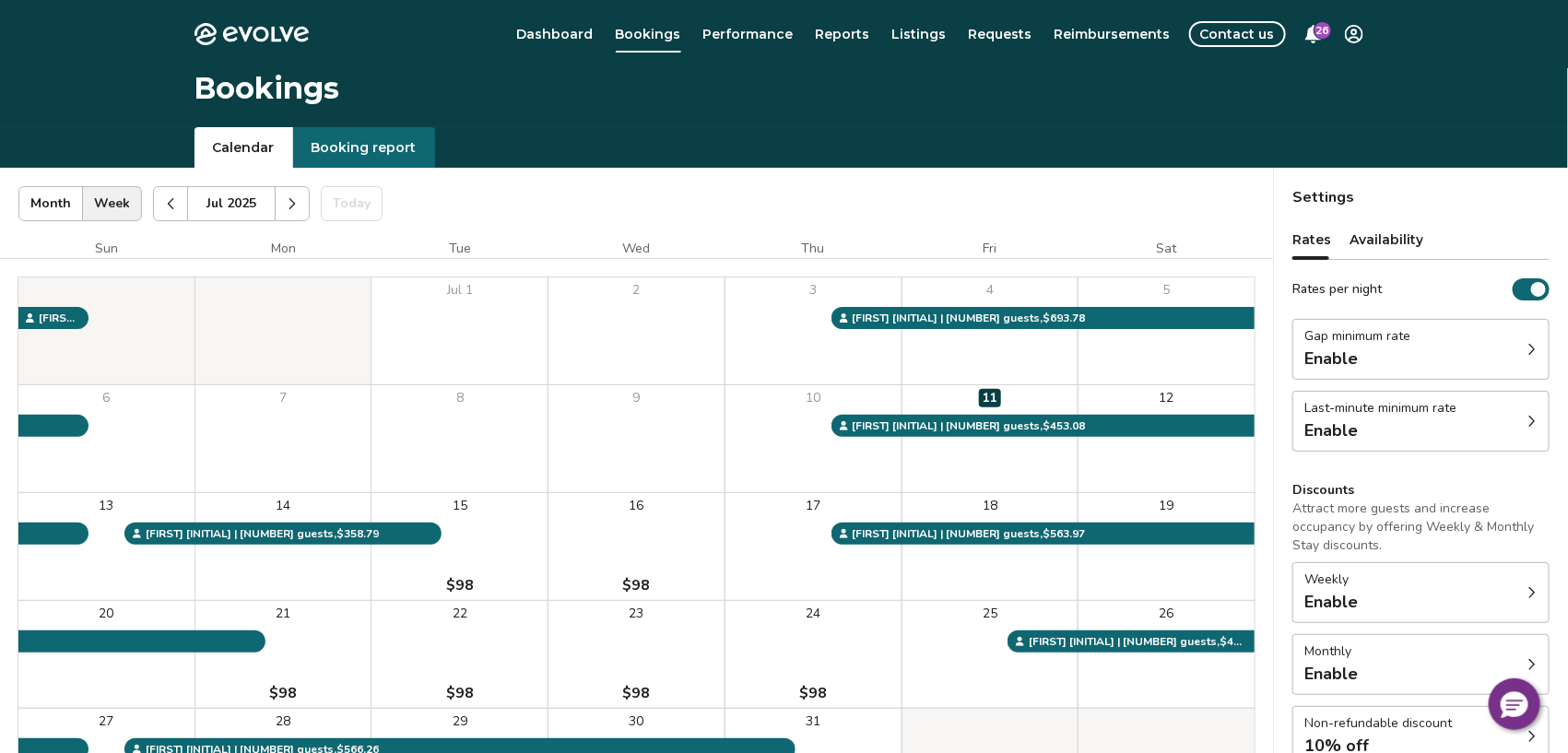 click at bounding box center [171, 204] 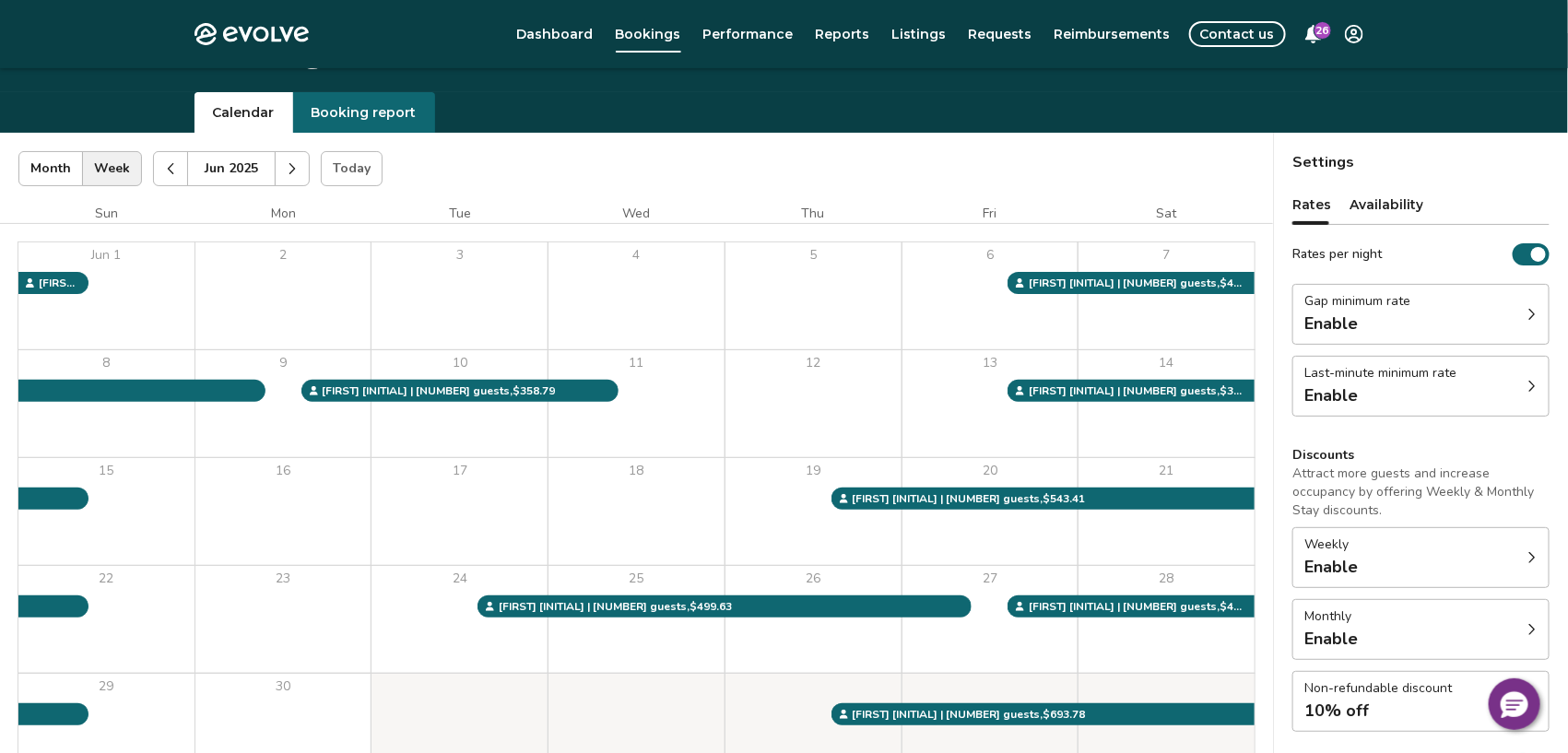 scroll, scrollTop: 60, scrollLeft: 0, axis: vertical 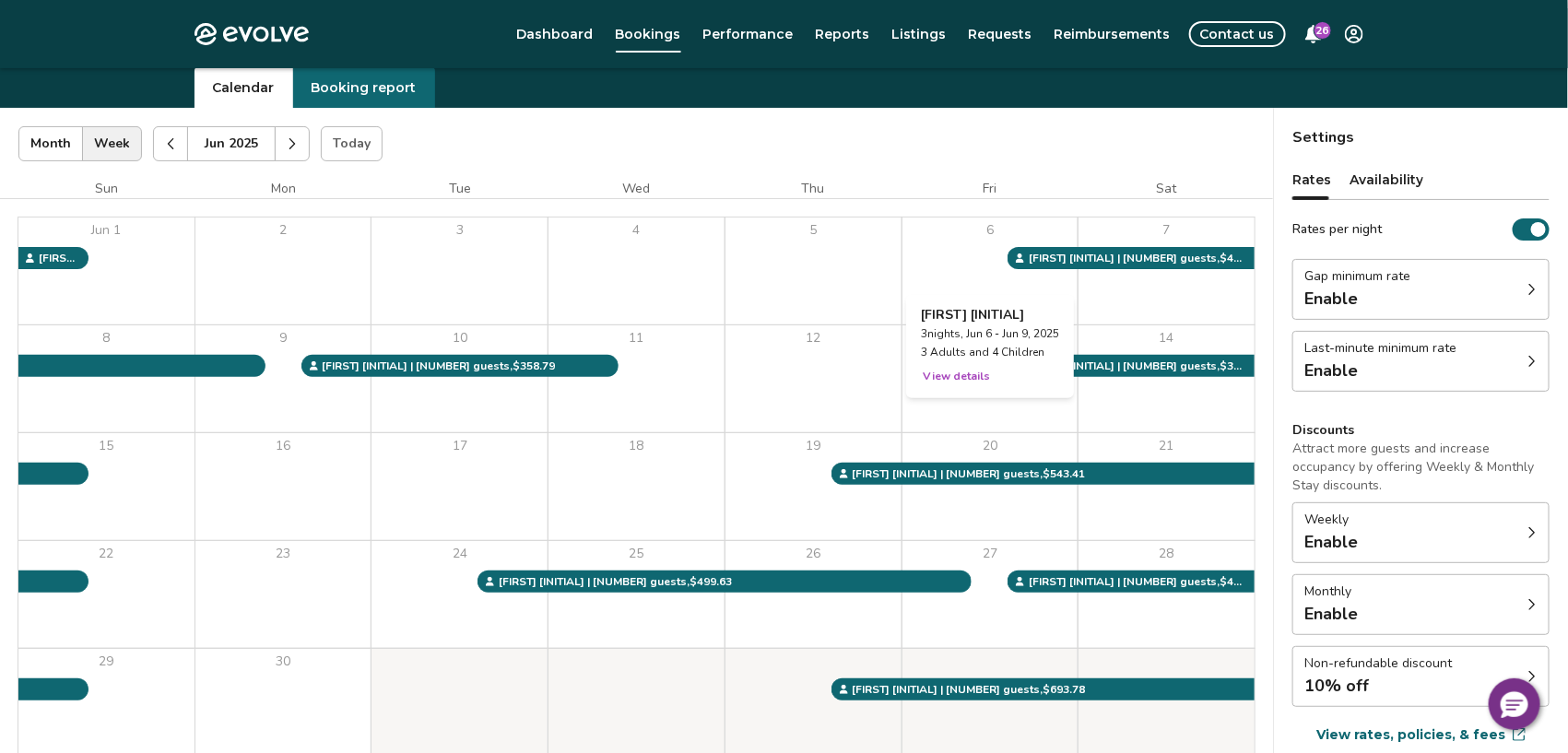 click on "6" at bounding box center [990, 271] 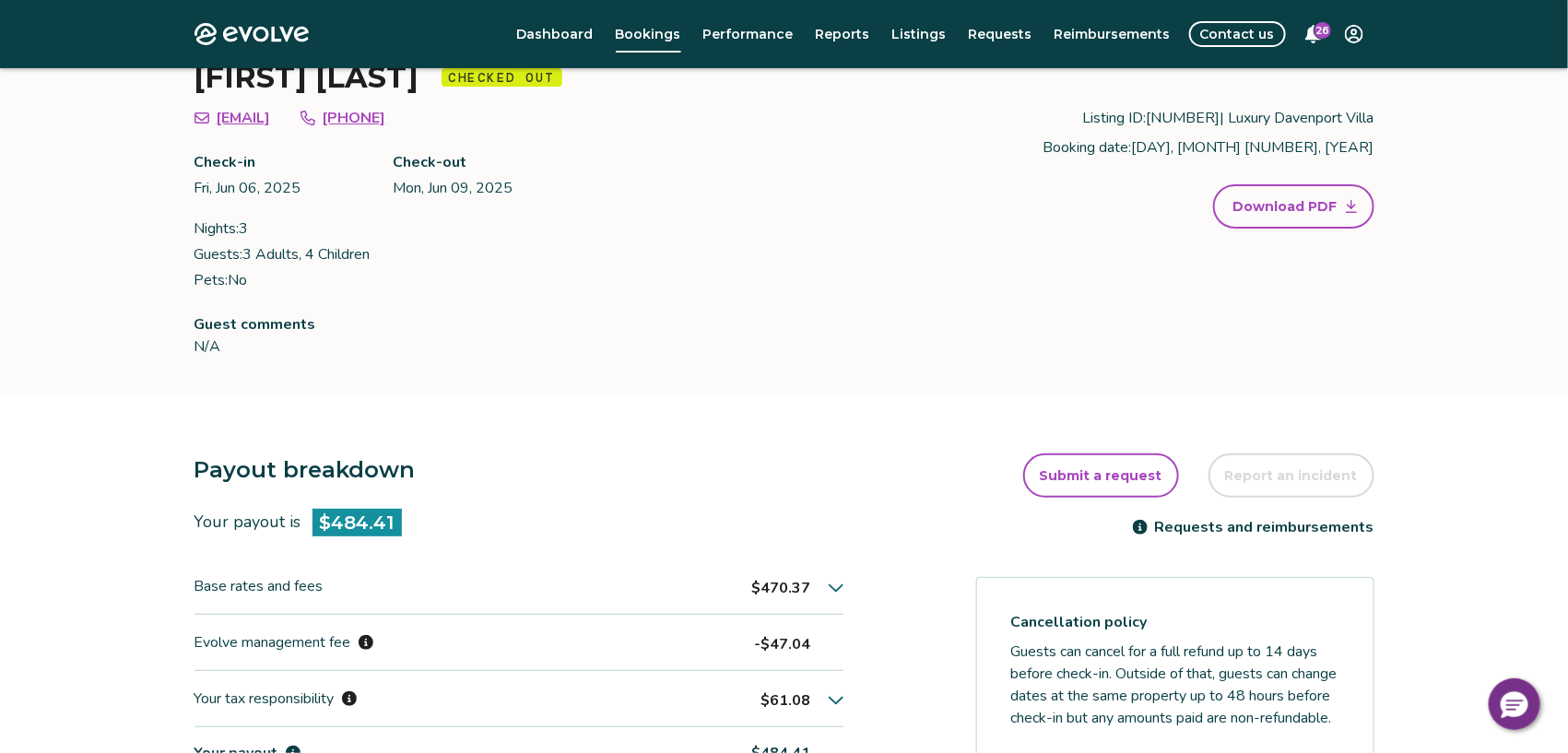 scroll, scrollTop: 40, scrollLeft: 0, axis: vertical 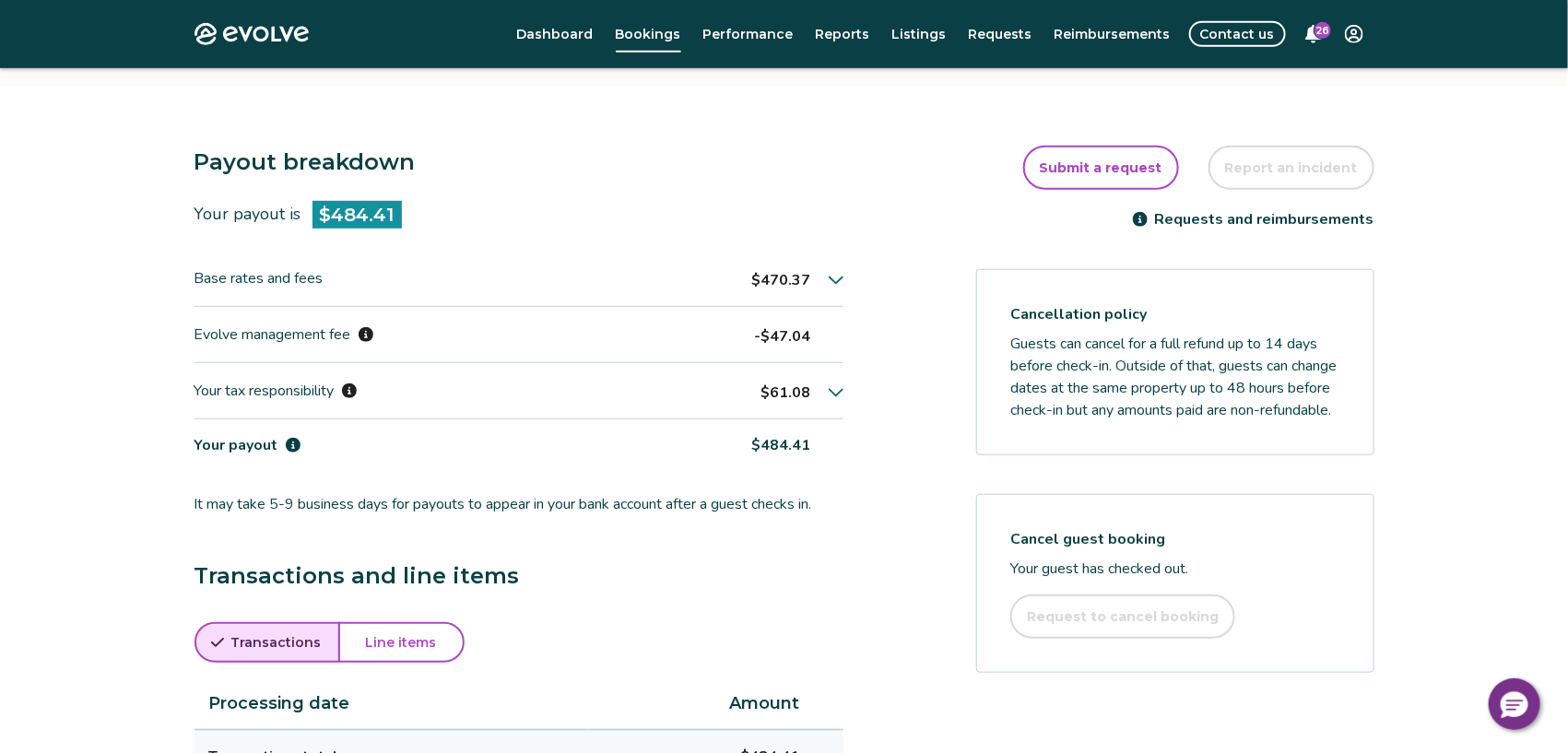 click 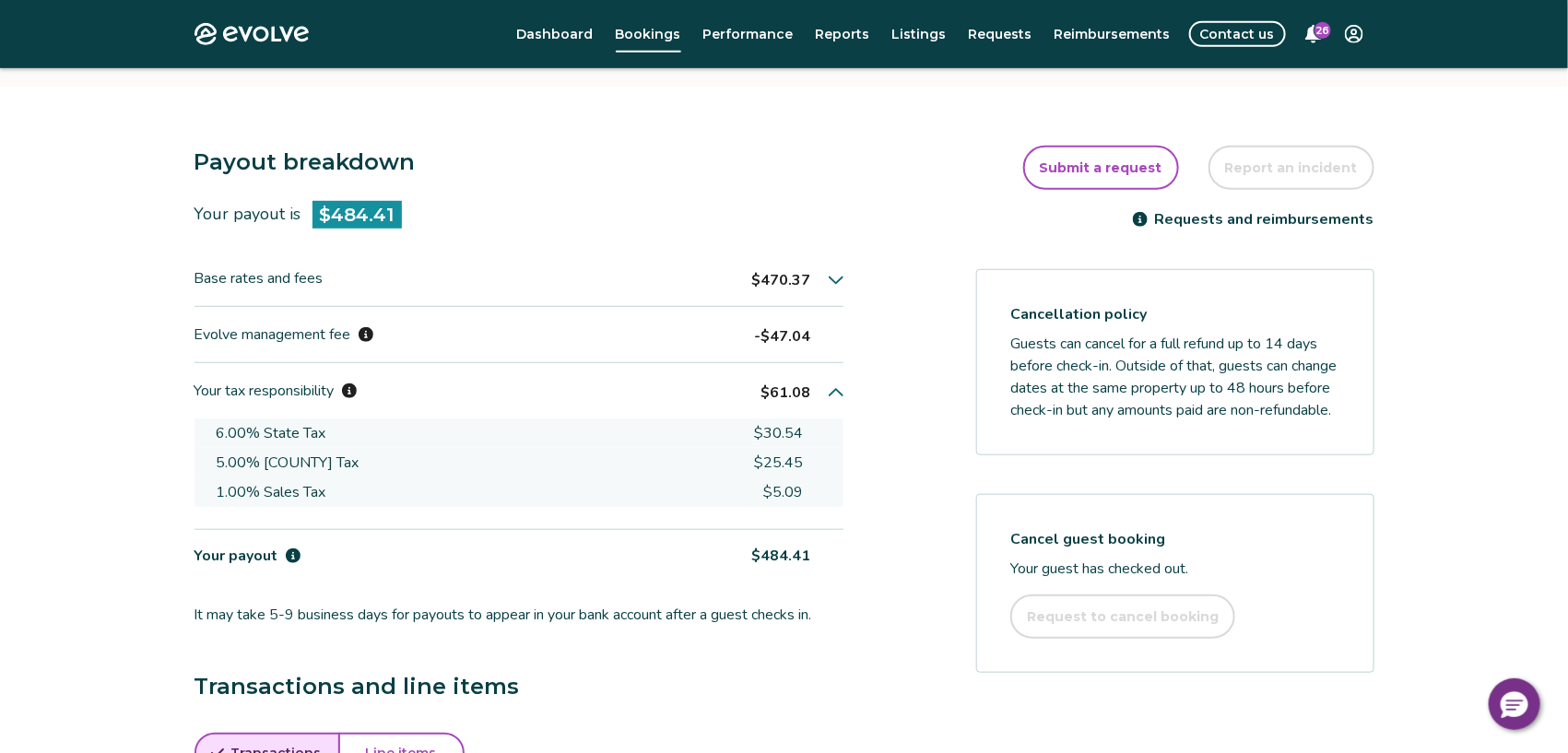 type 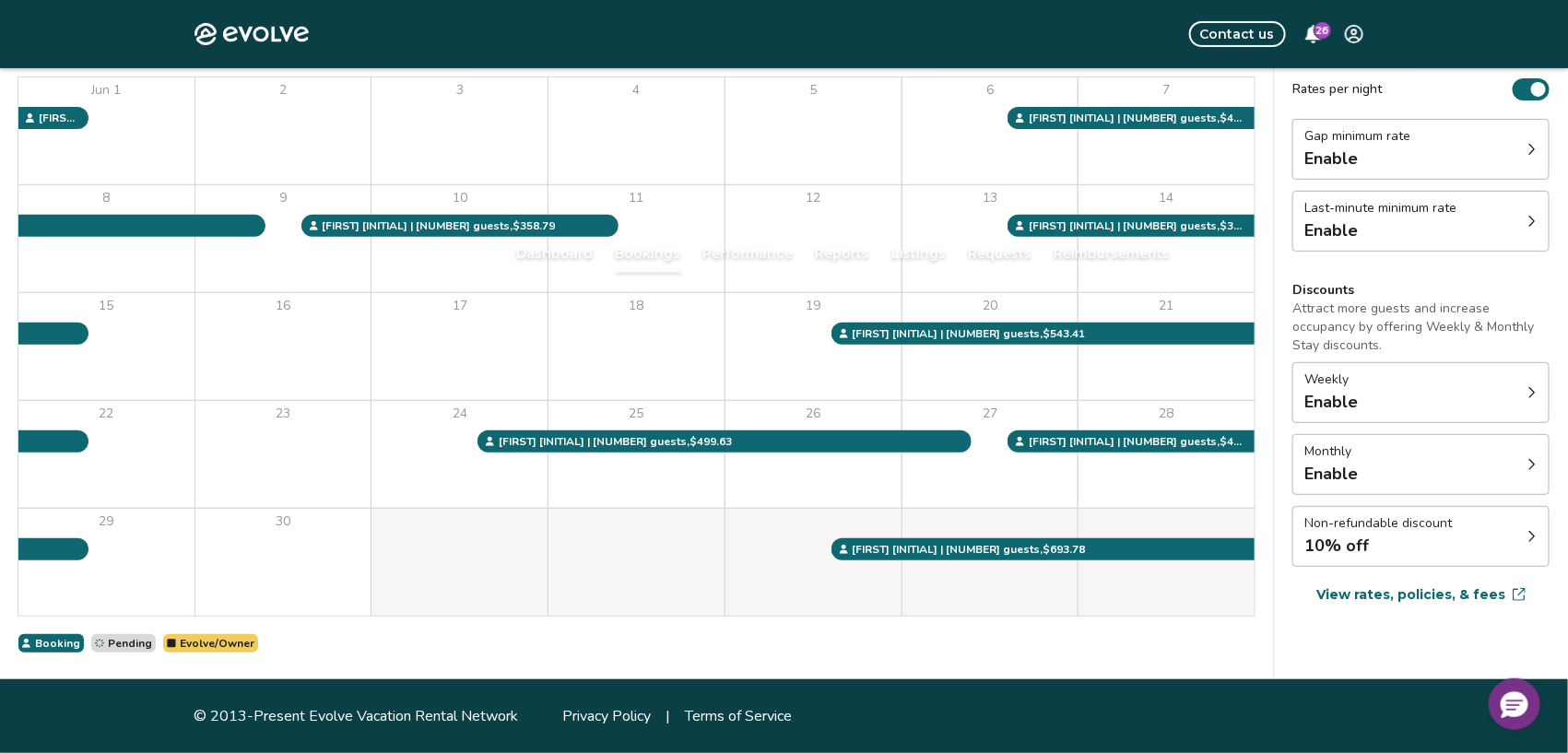 scroll, scrollTop: 60, scrollLeft: 0, axis: vertical 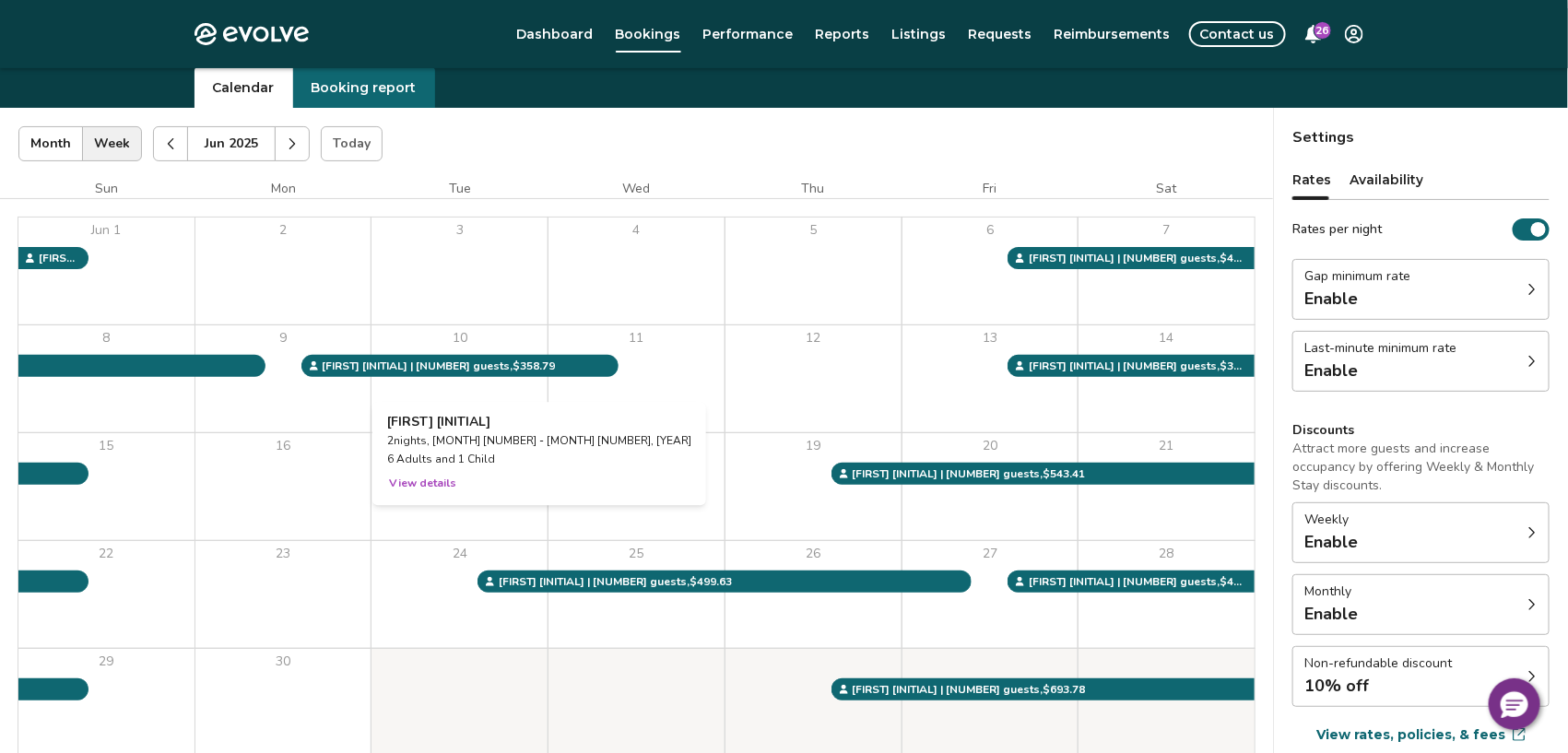 click on "10" at bounding box center (459, 379) 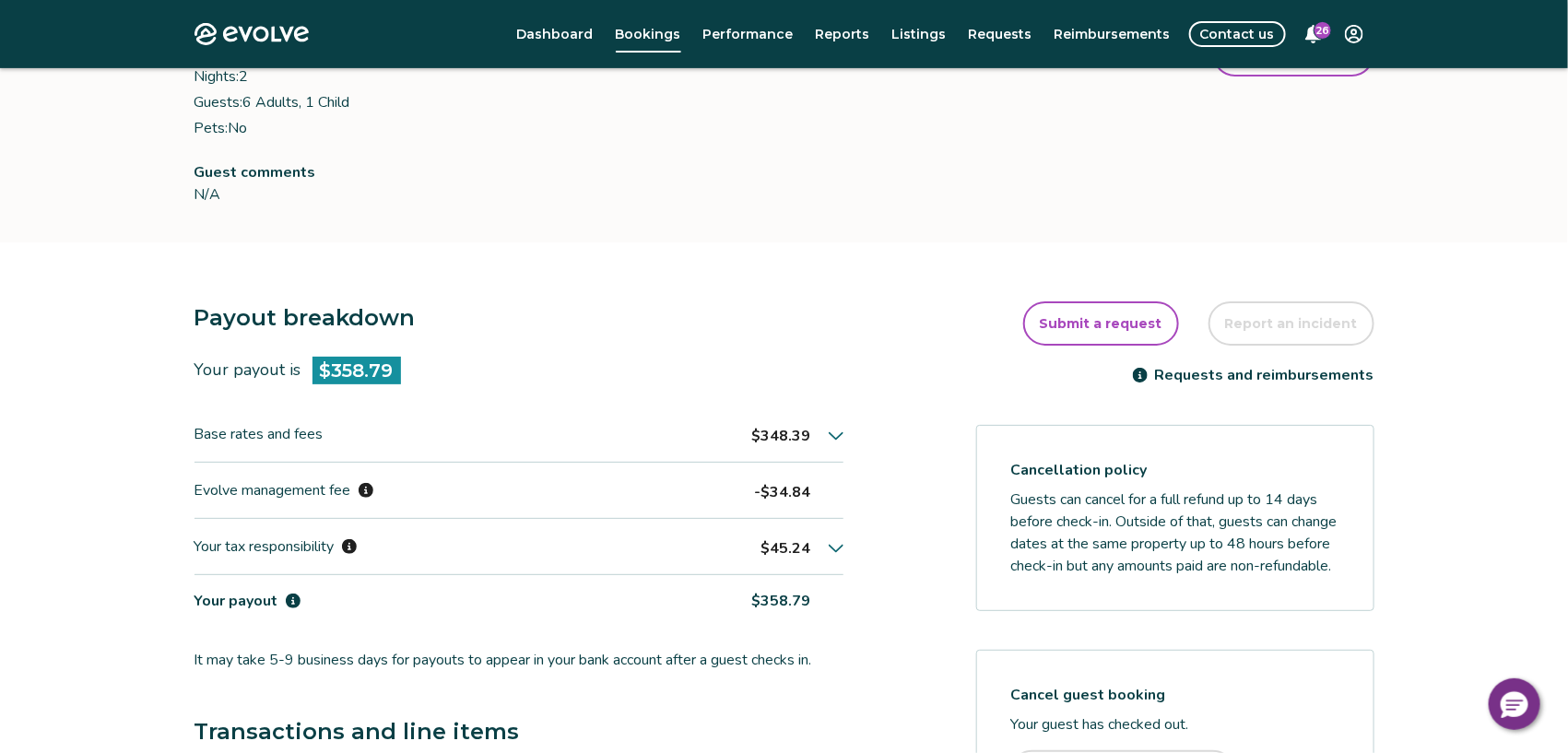 scroll, scrollTop: 300, scrollLeft: 0, axis: vertical 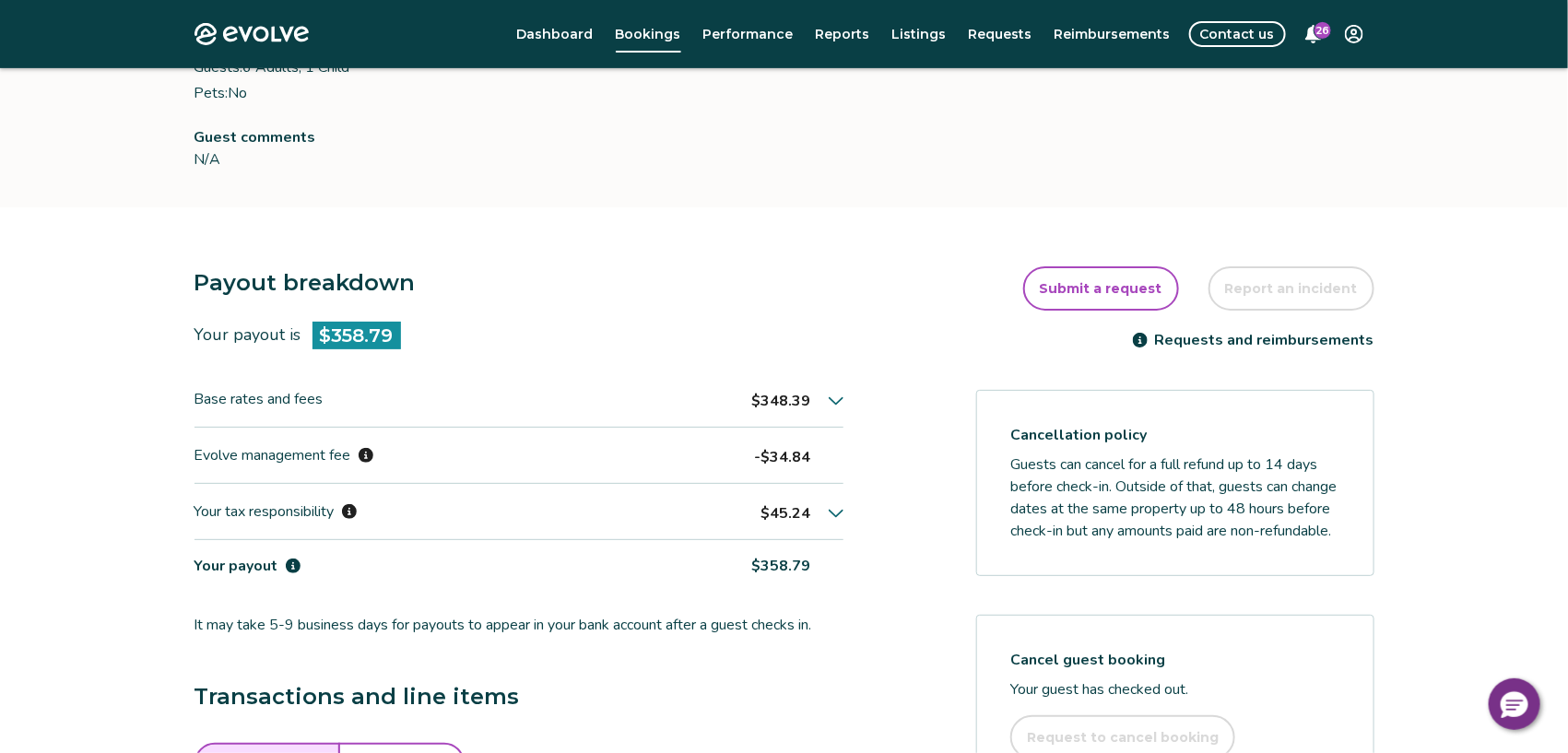 click on "$45.24" at bounding box center (802, 512) 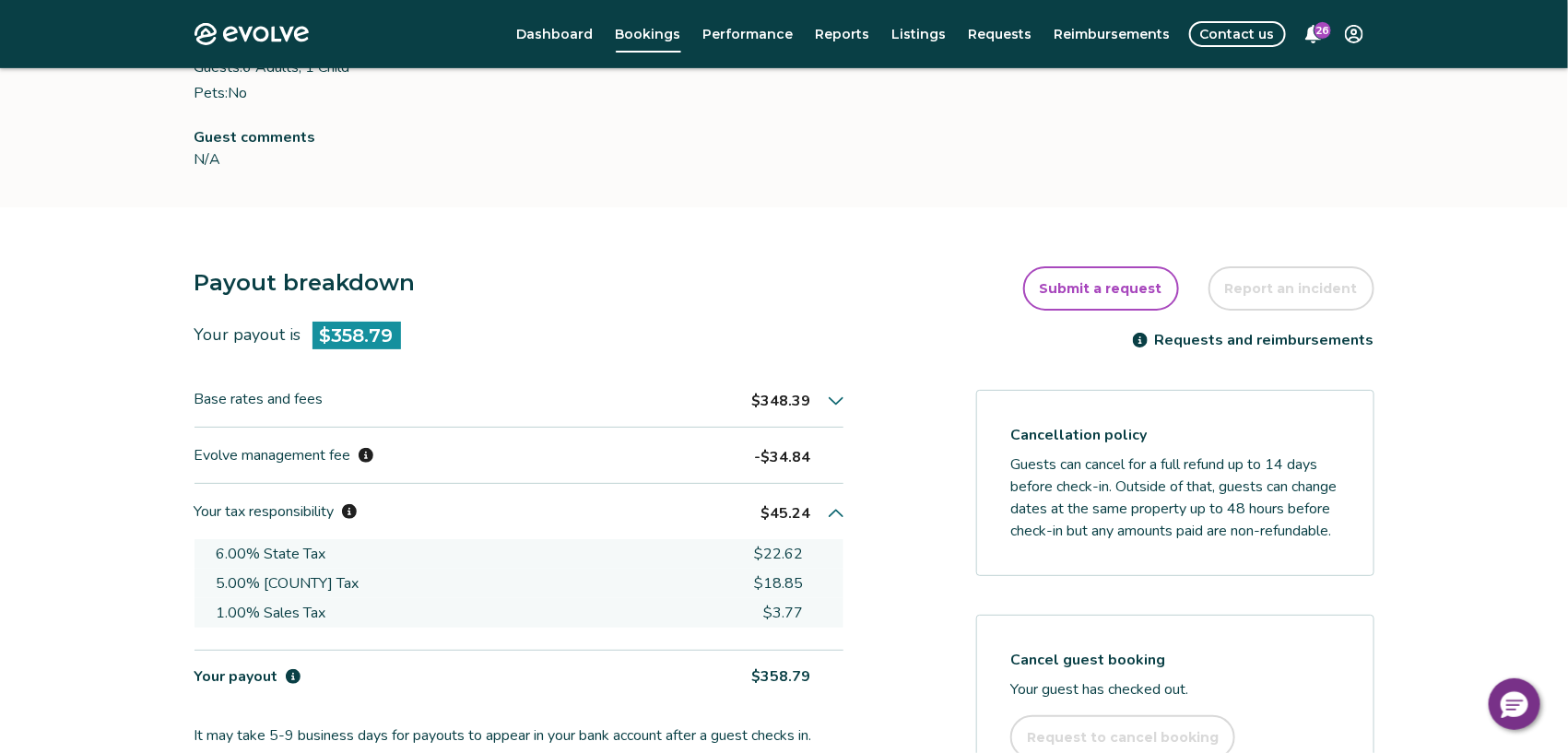 type 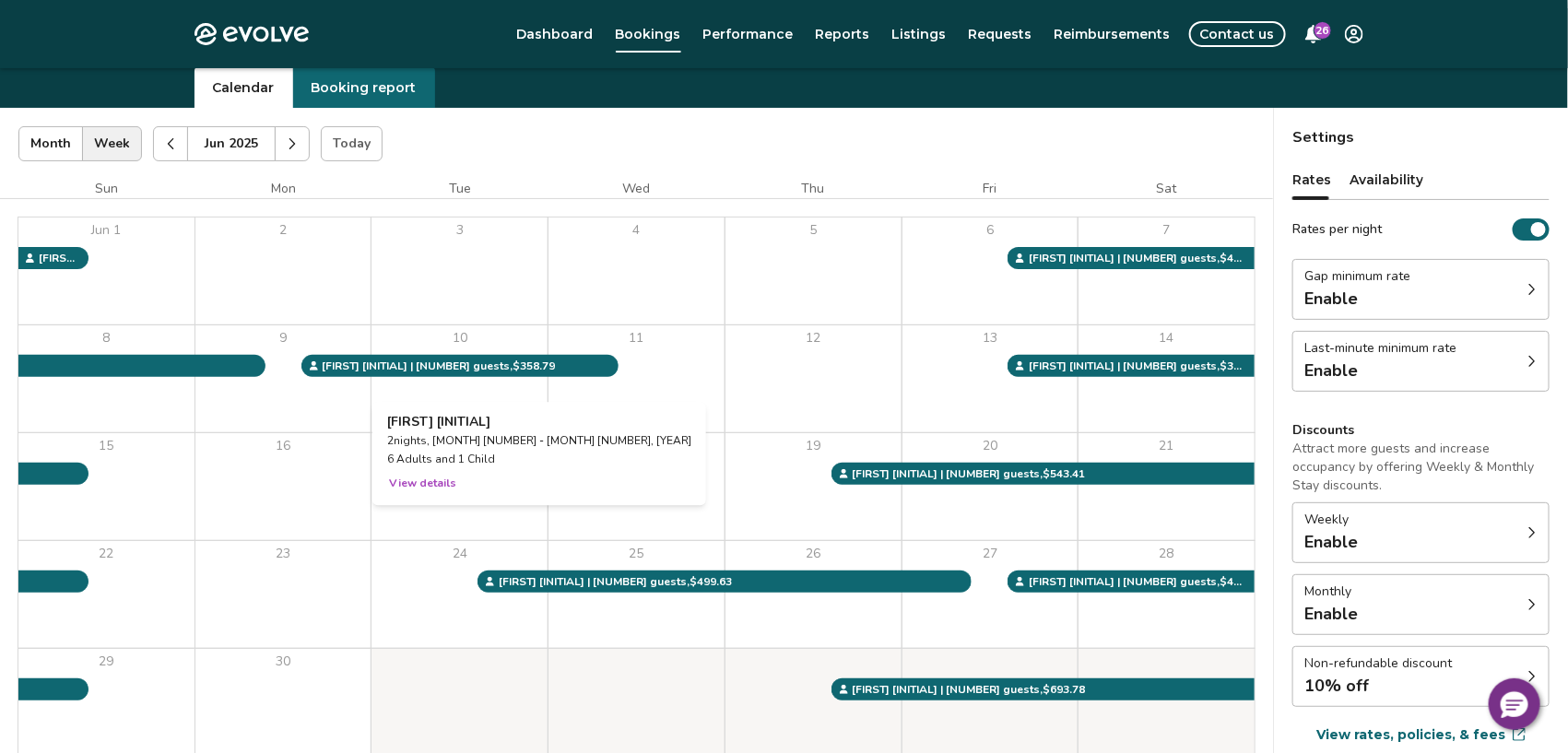 click on "10" at bounding box center [459, 379] 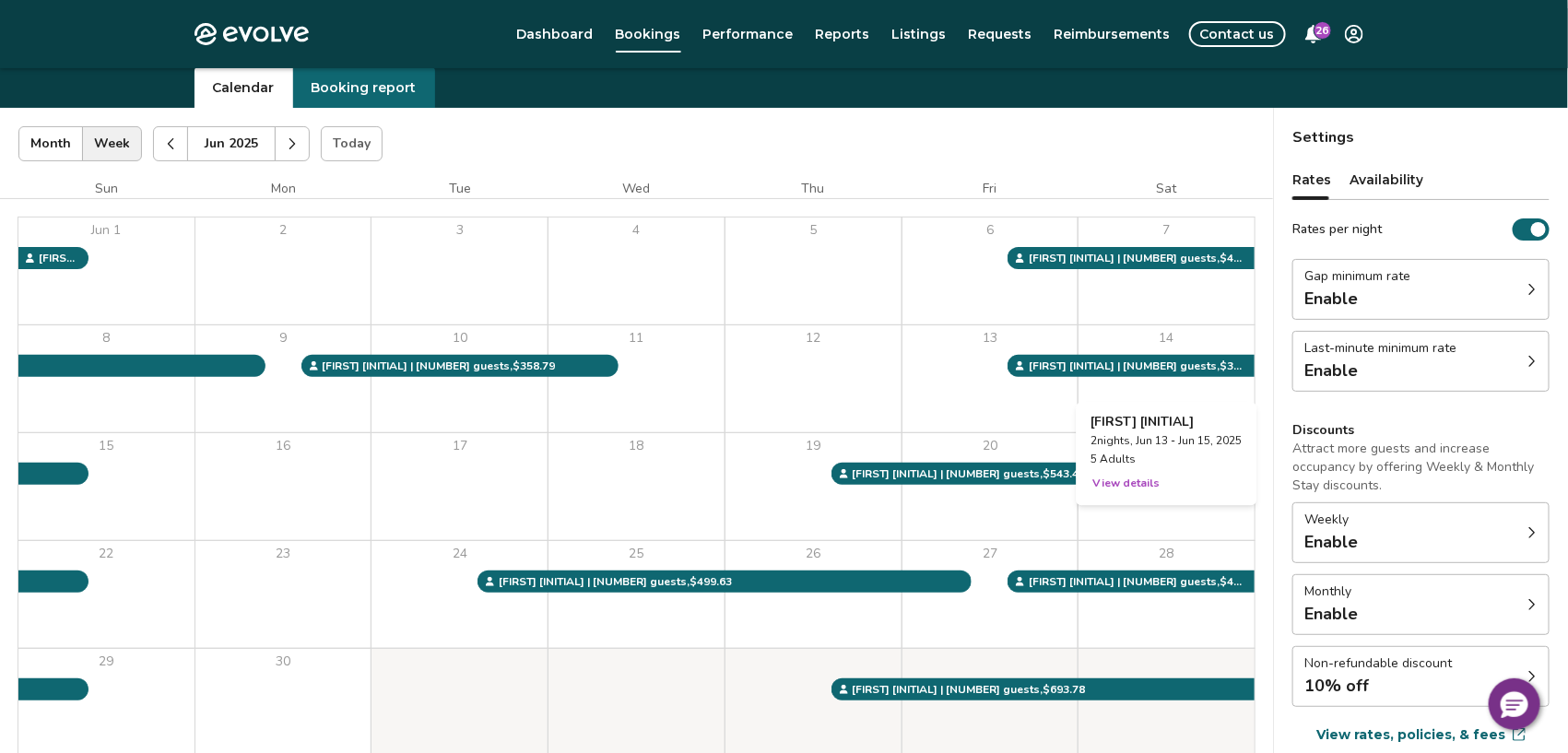 click on "14" at bounding box center (1166, 379) 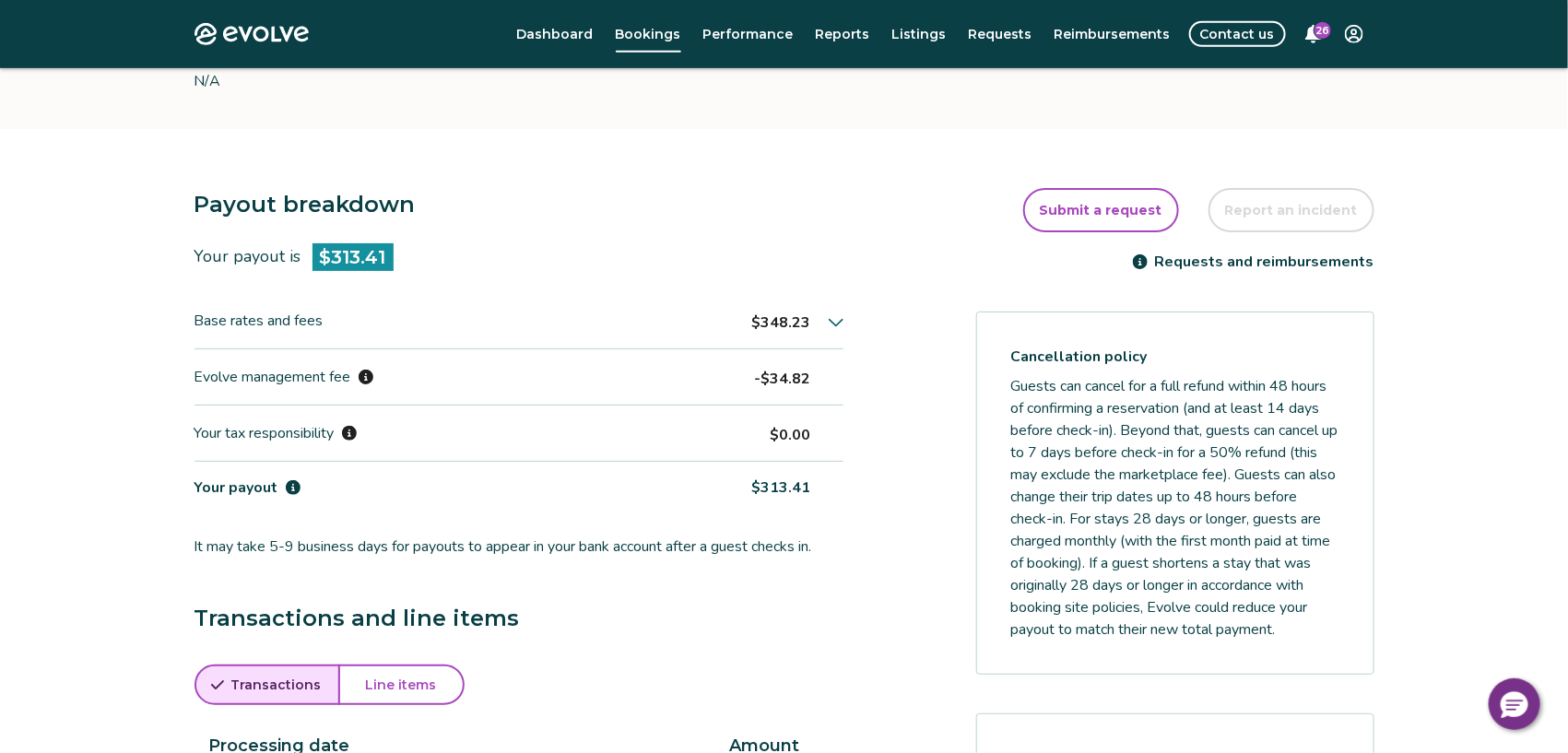 scroll, scrollTop: 394, scrollLeft: 0, axis: vertical 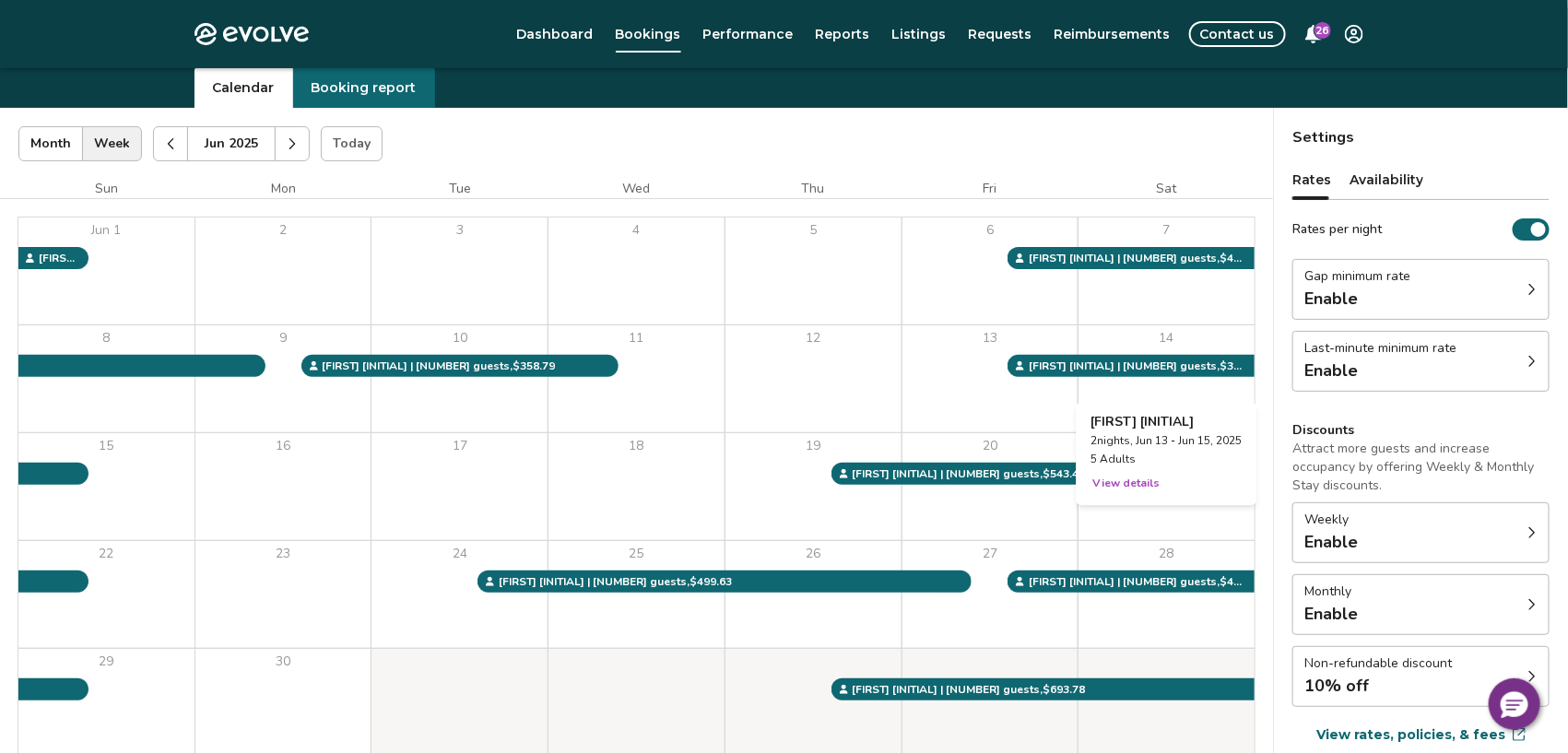 click on "14" at bounding box center (1166, 379) 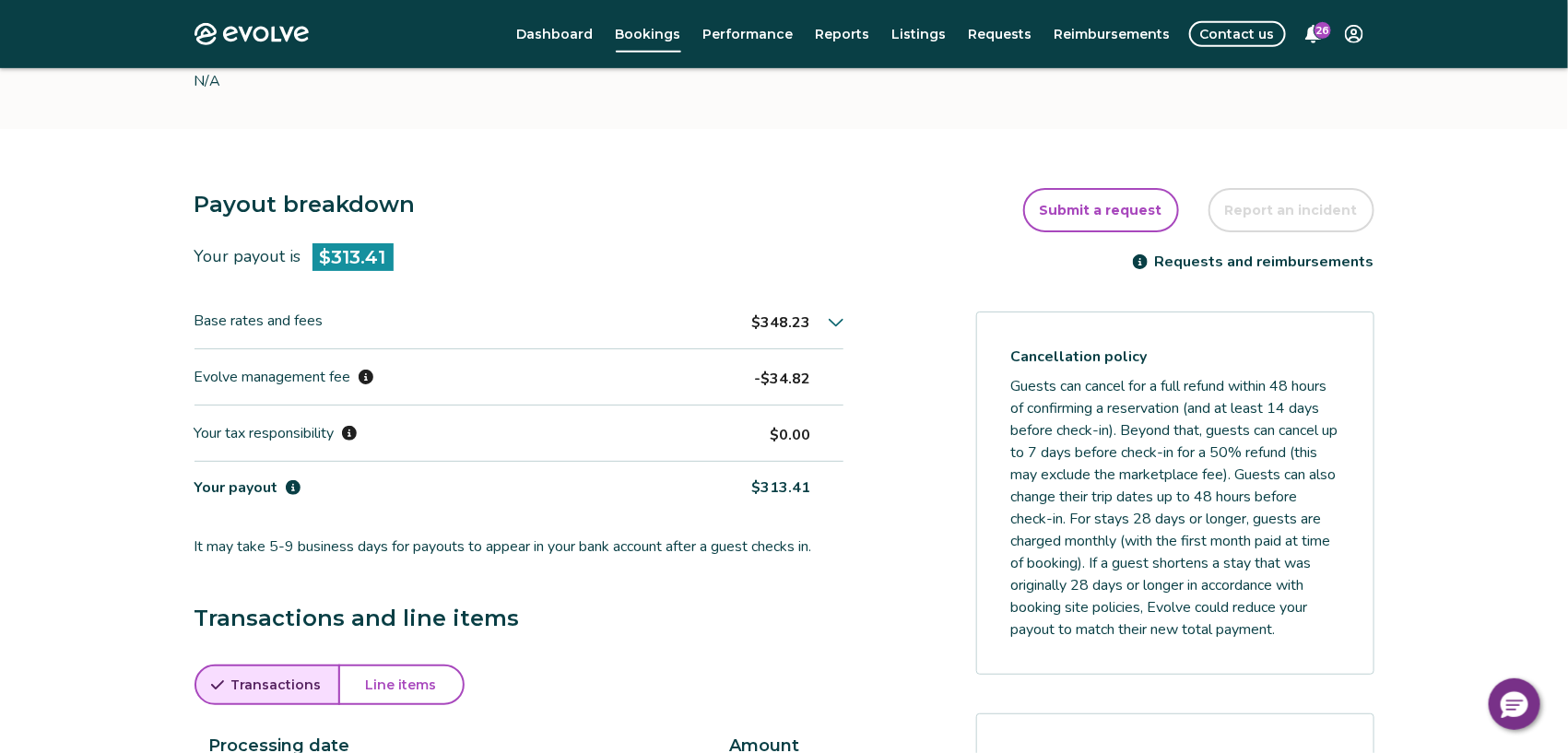 scroll, scrollTop: 383, scrollLeft: 0, axis: vertical 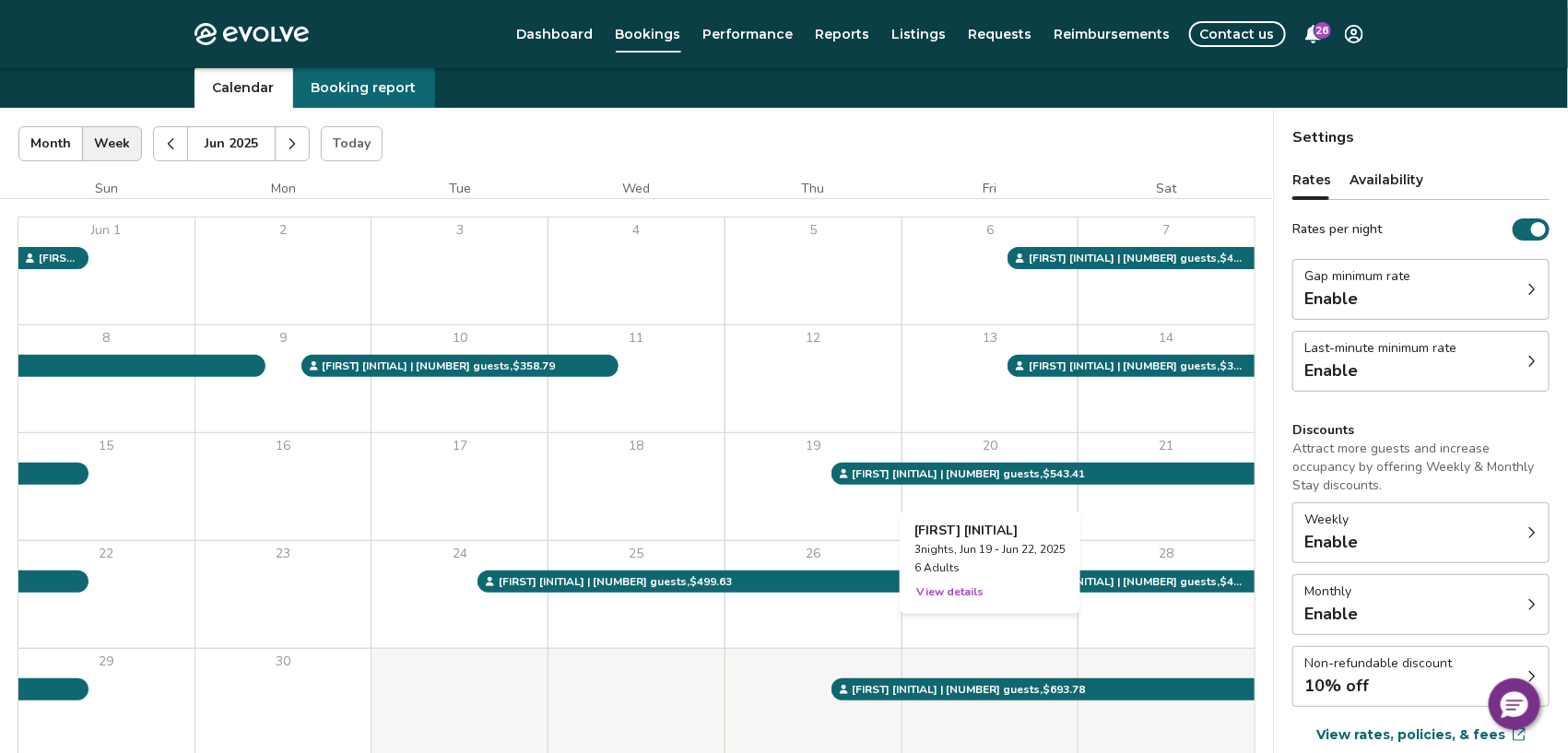 click on "20" at bounding box center [990, 487] 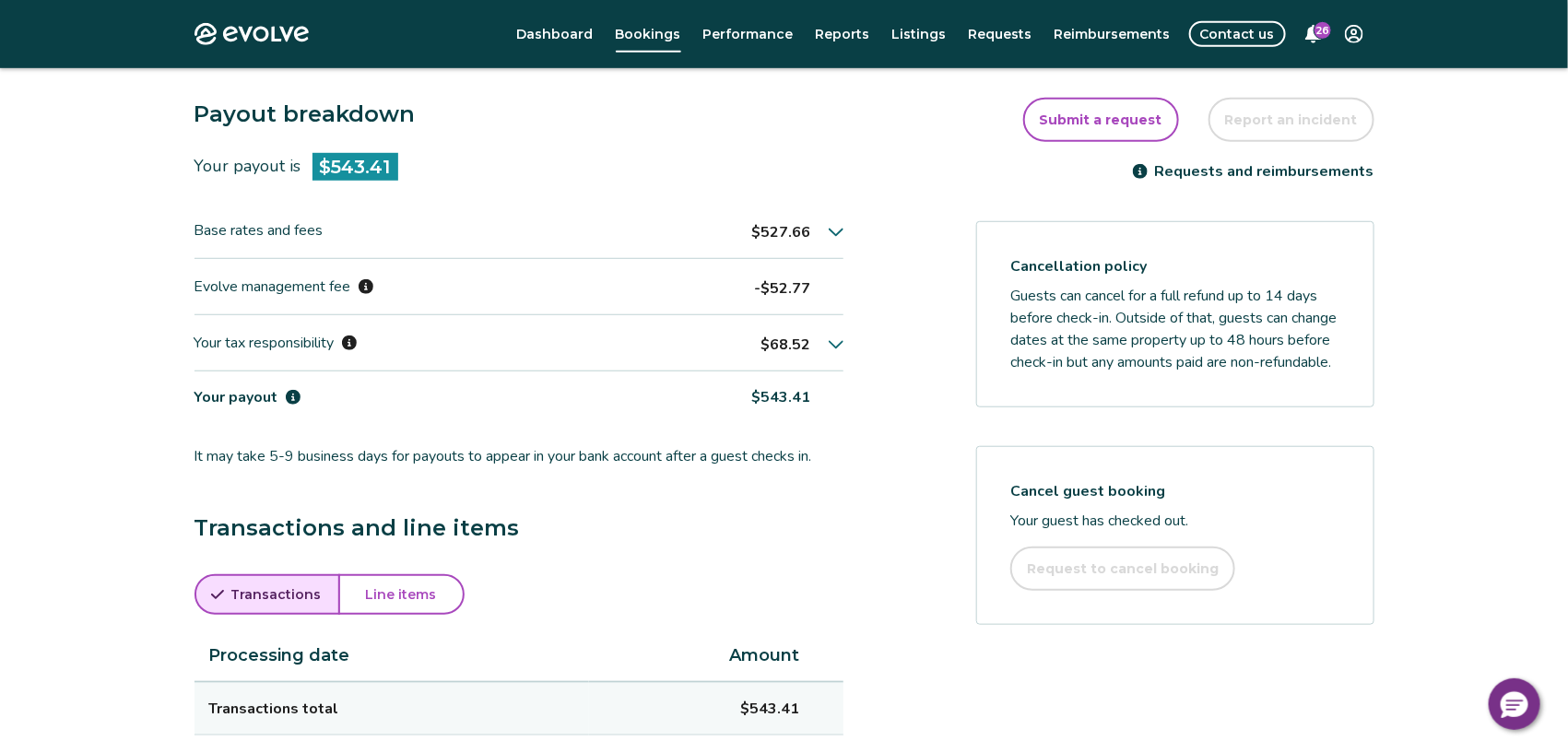 scroll, scrollTop: 468, scrollLeft: 0, axis: vertical 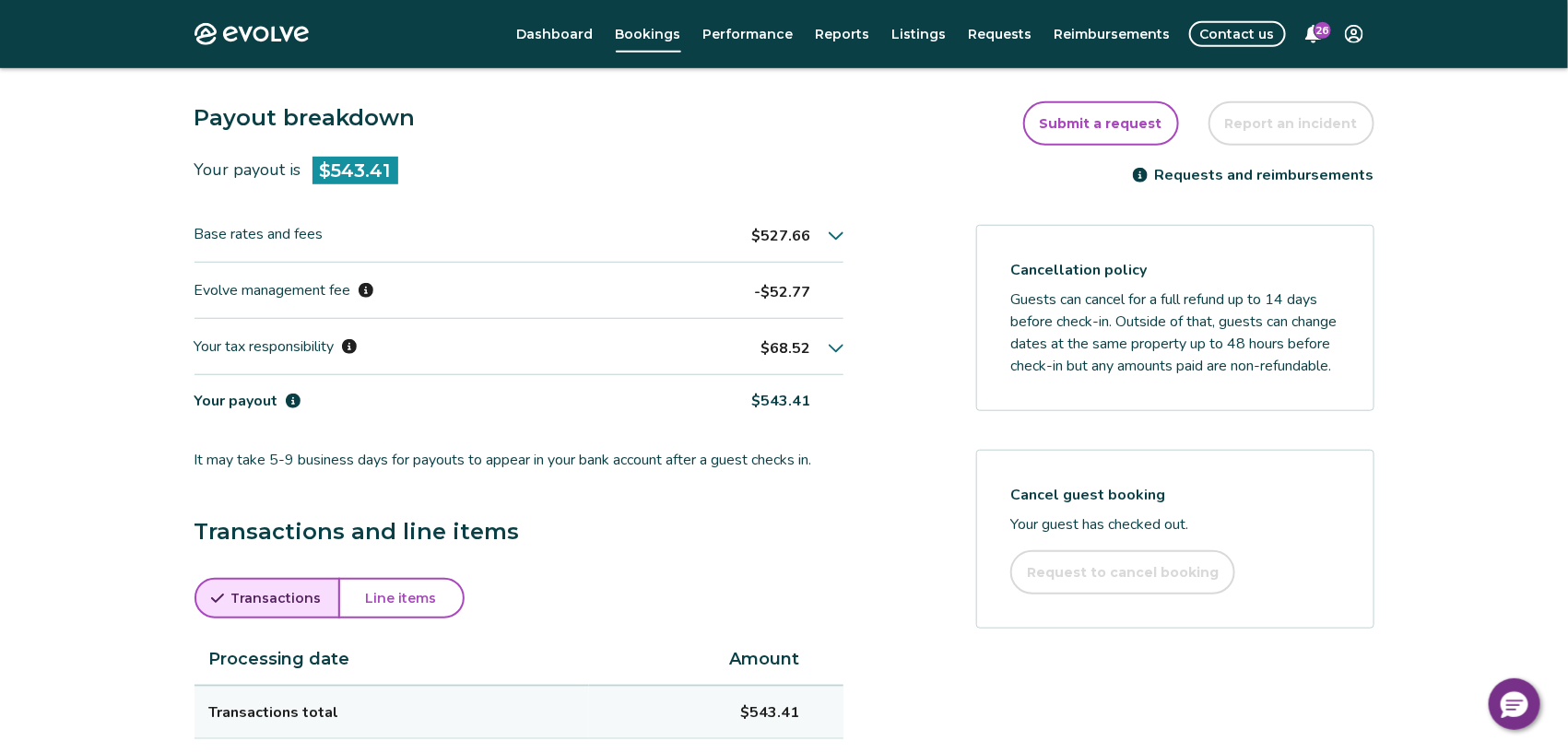 click on "$68.52" at bounding box center [802, 347] 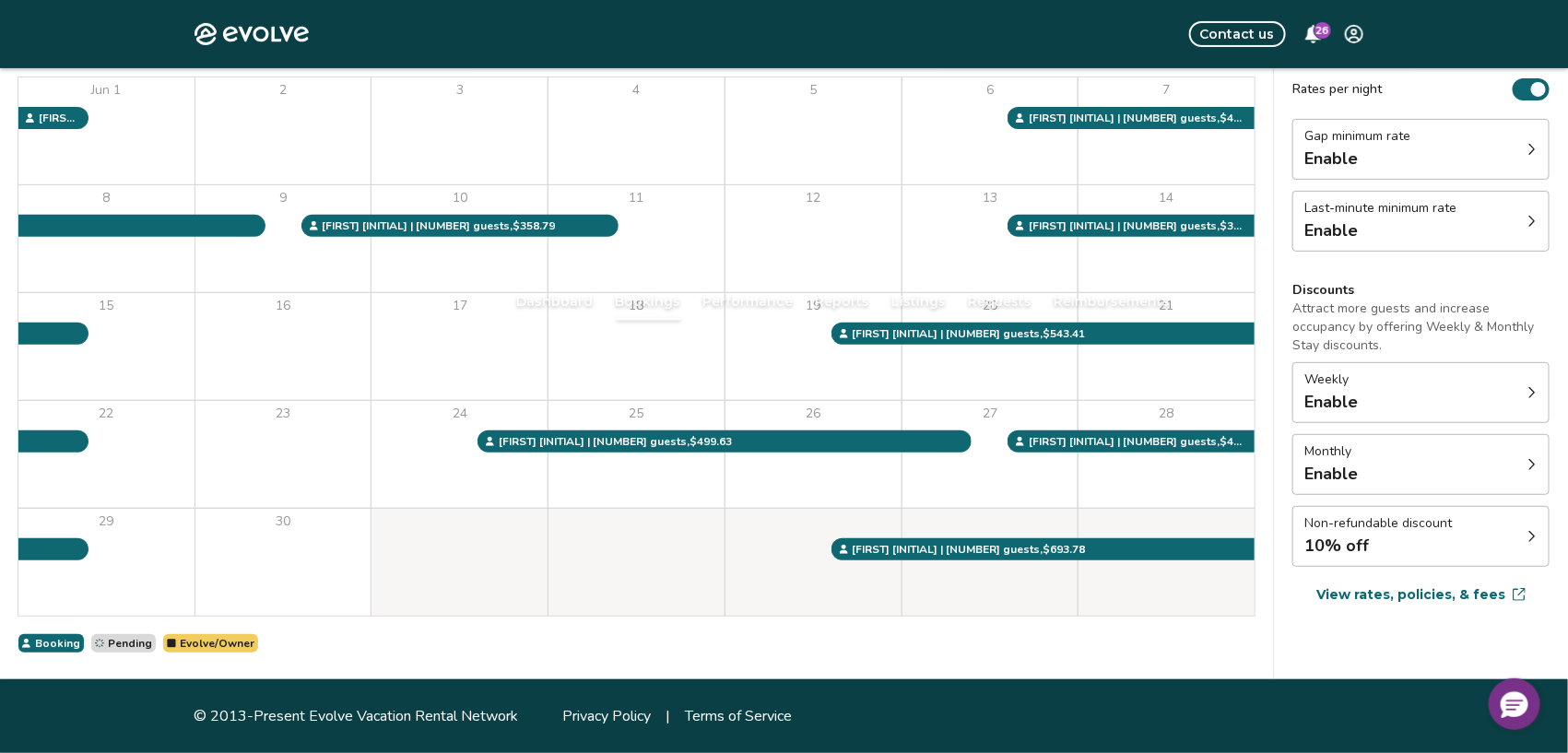 scroll, scrollTop: 60, scrollLeft: 0, axis: vertical 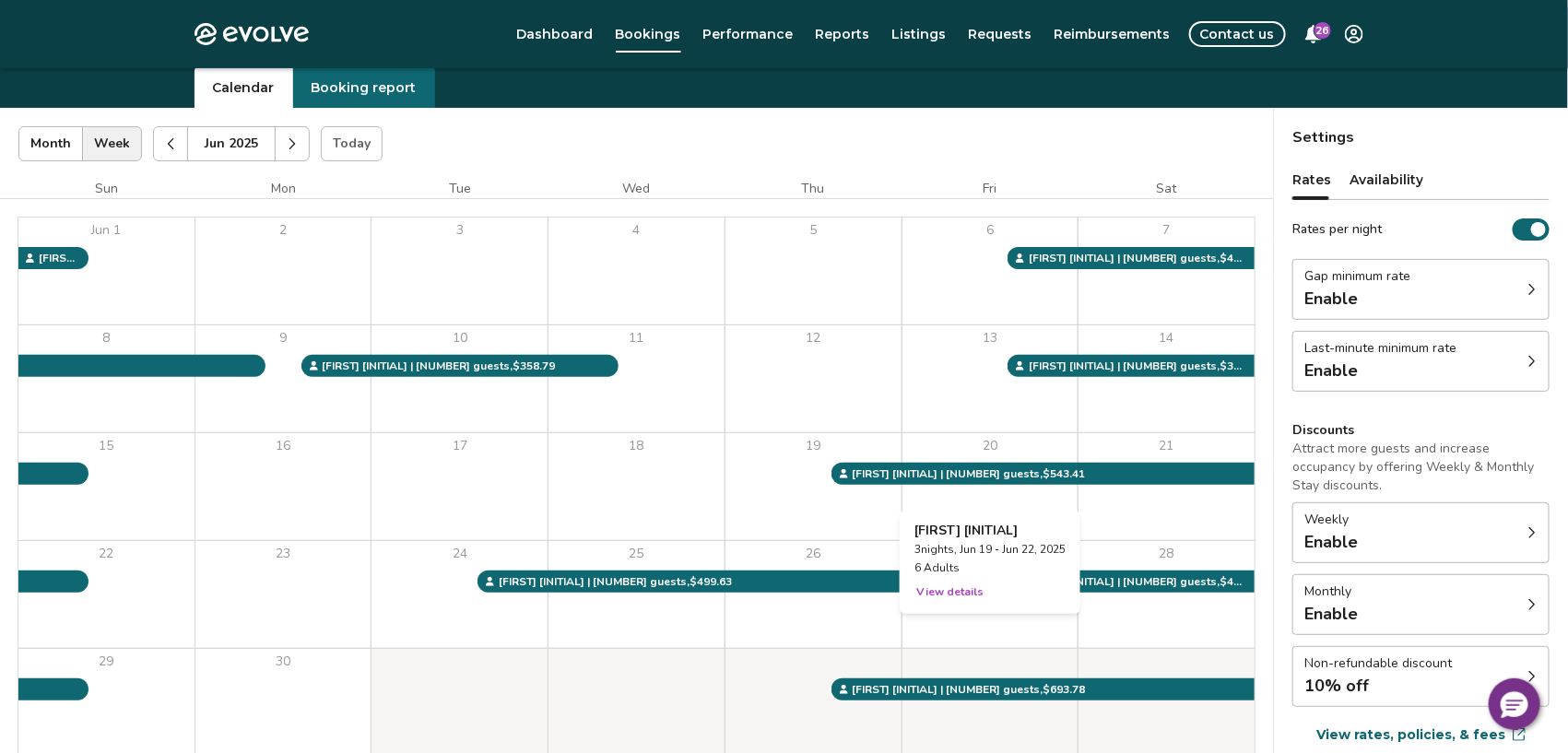click on "20" at bounding box center (990, 487) 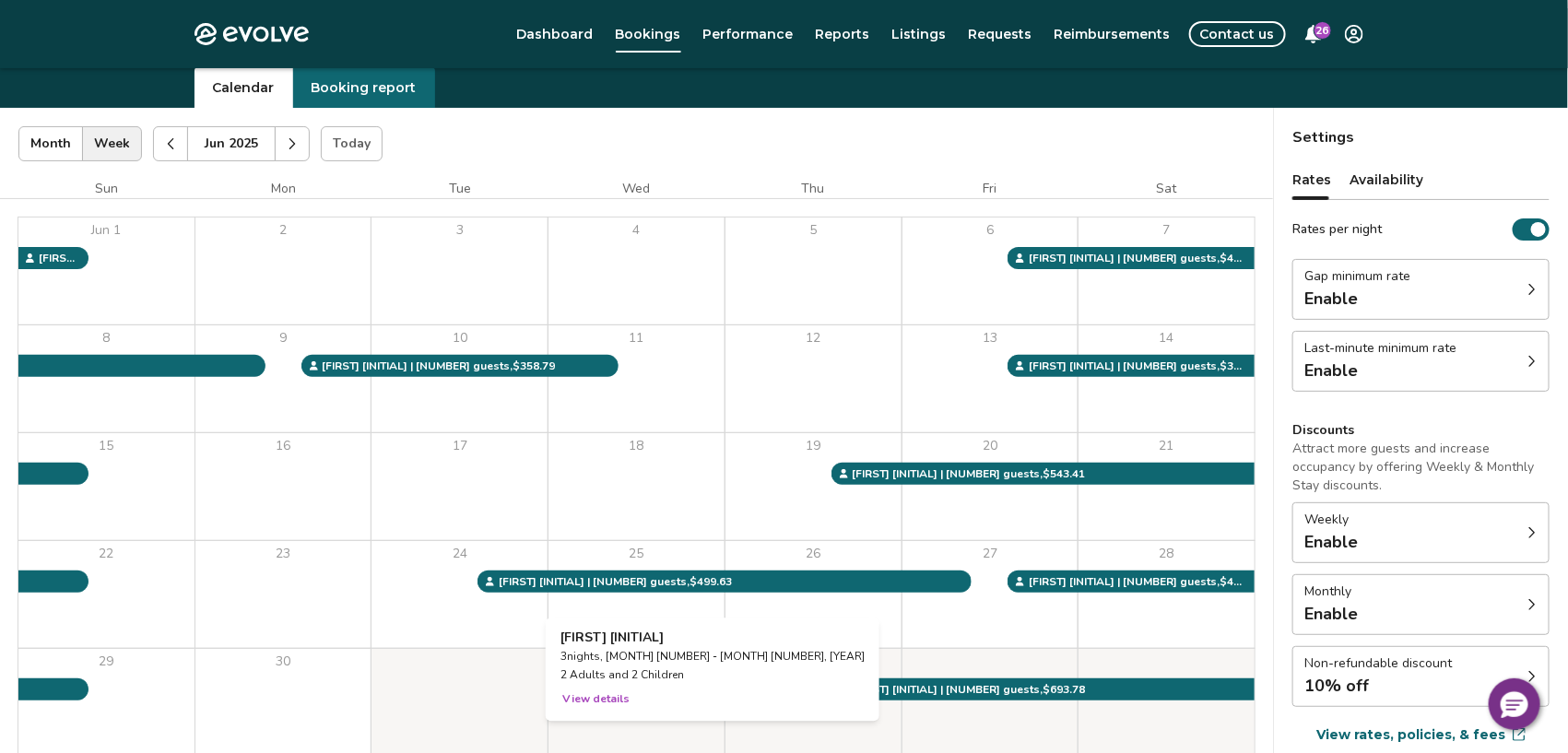 click on "25" at bounding box center [636, 594] 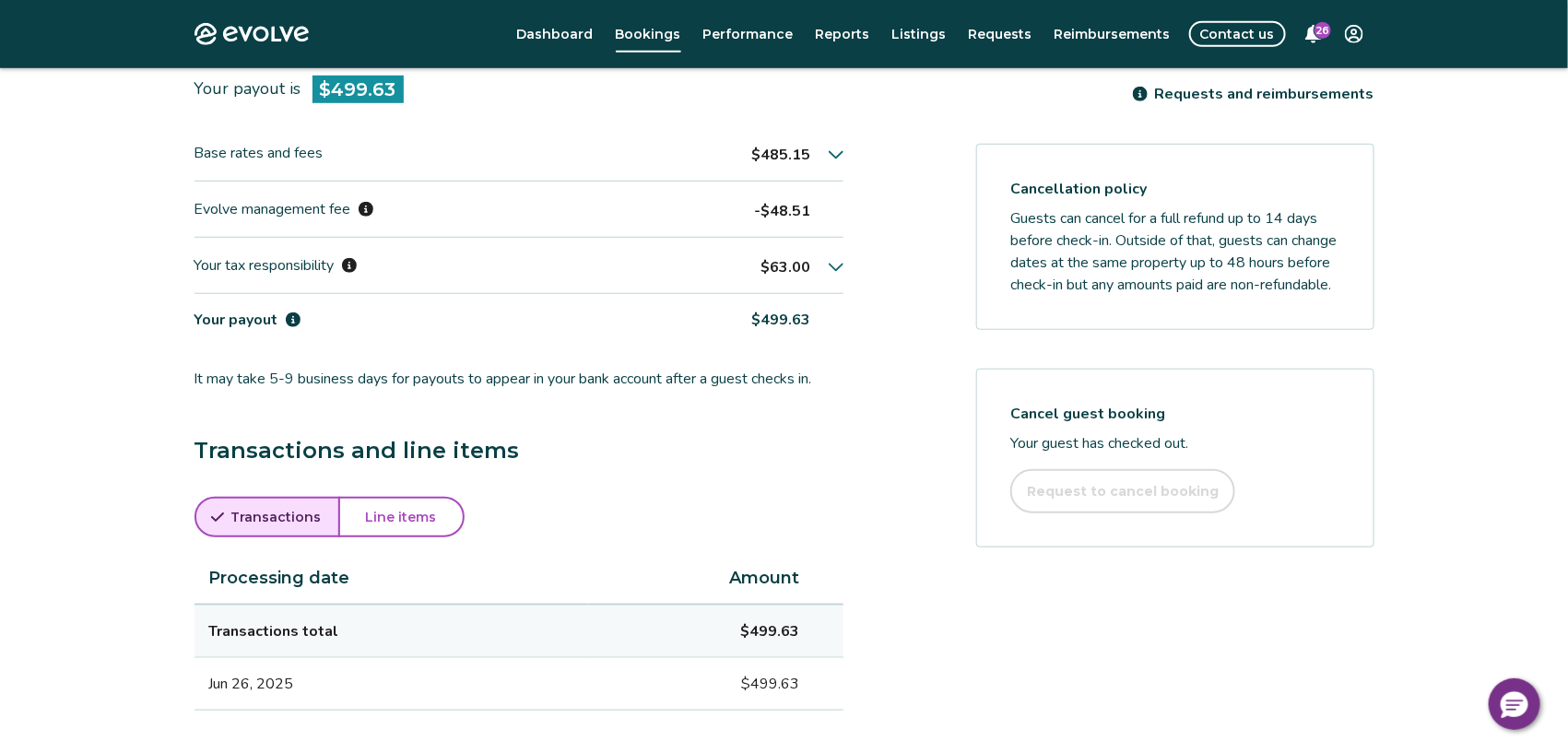 scroll, scrollTop: 553, scrollLeft: 0, axis: vertical 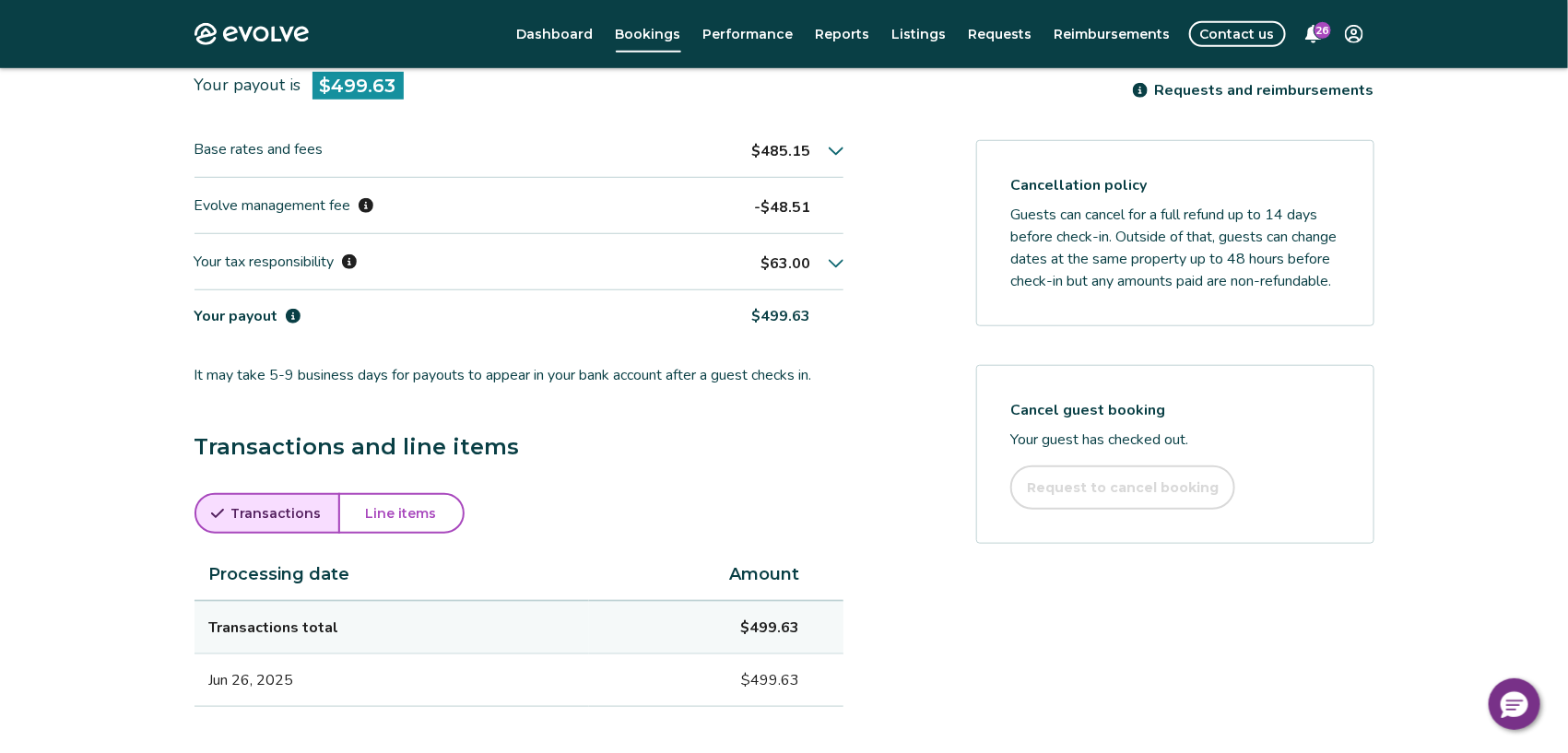 click 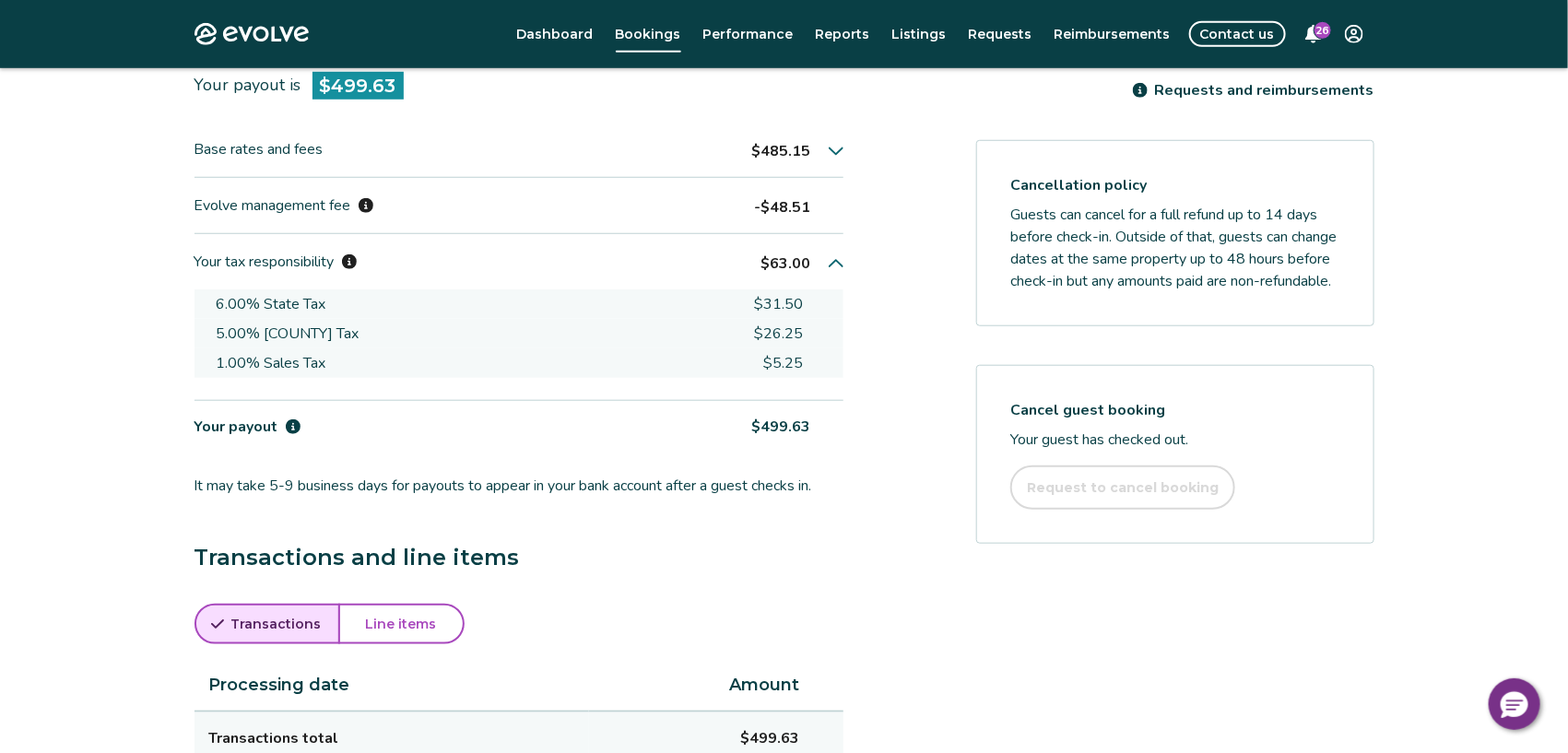 scroll, scrollTop: 60, scrollLeft: 0, axis: vertical 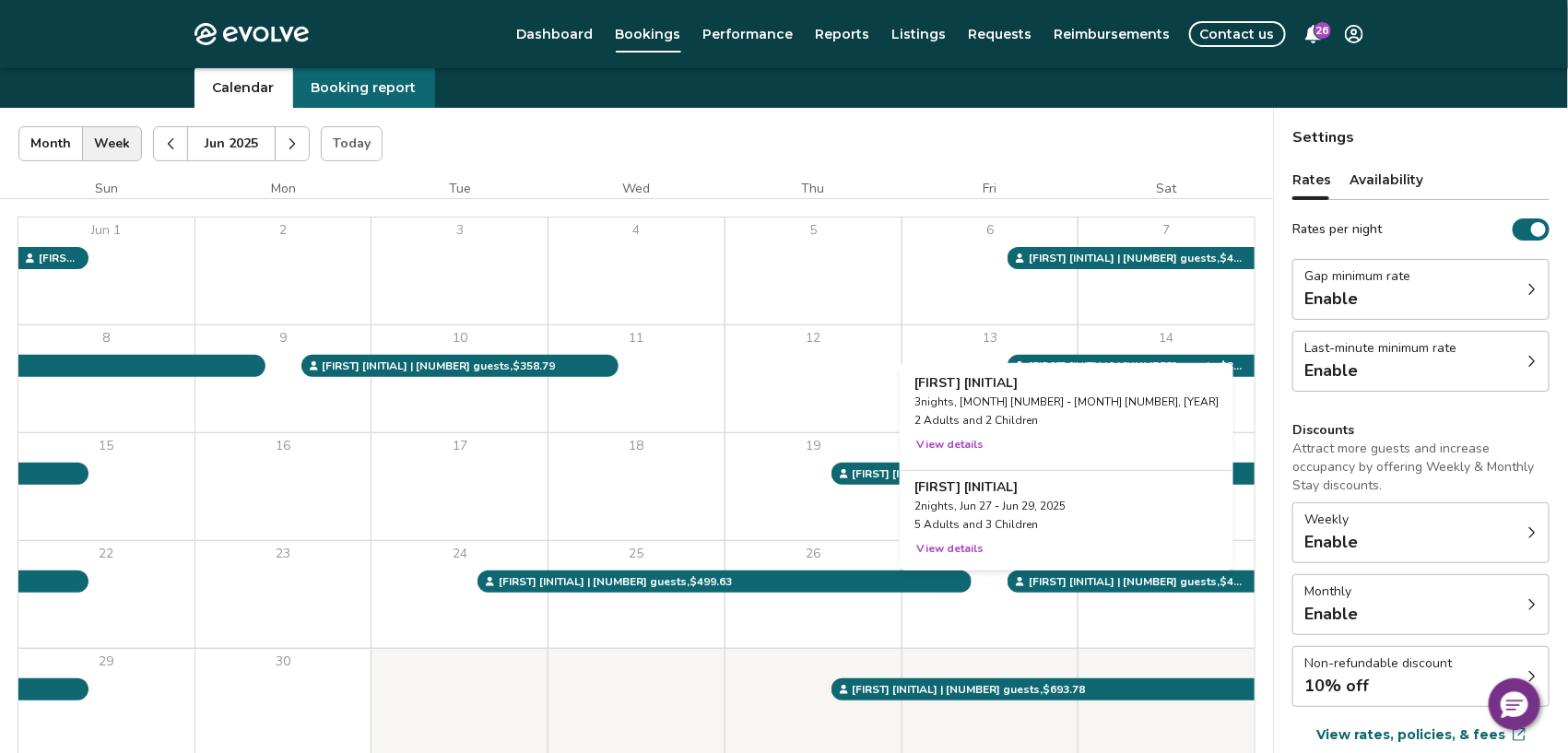 click on "27" at bounding box center [990, 594] 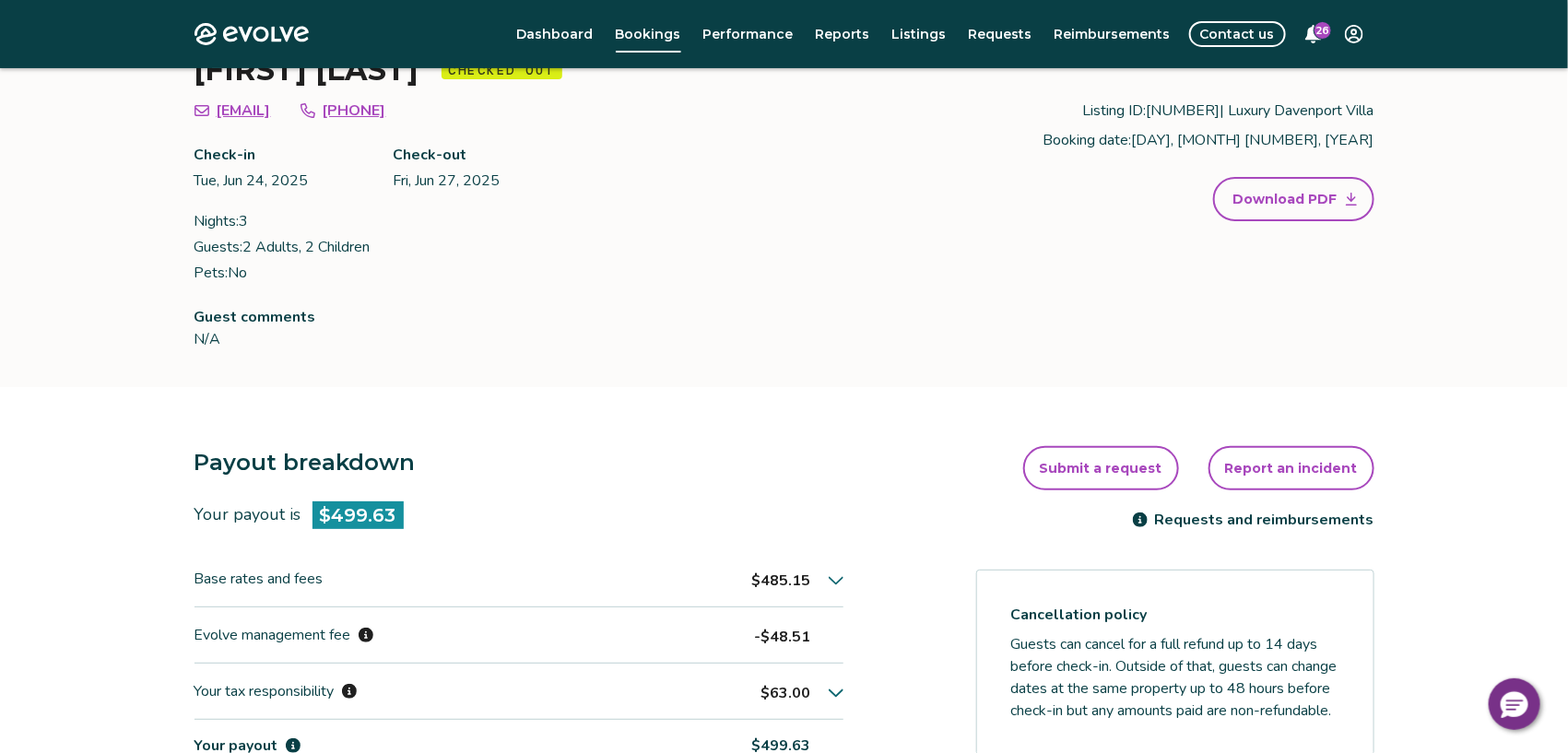 scroll, scrollTop: 0, scrollLeft: 0, axis: both 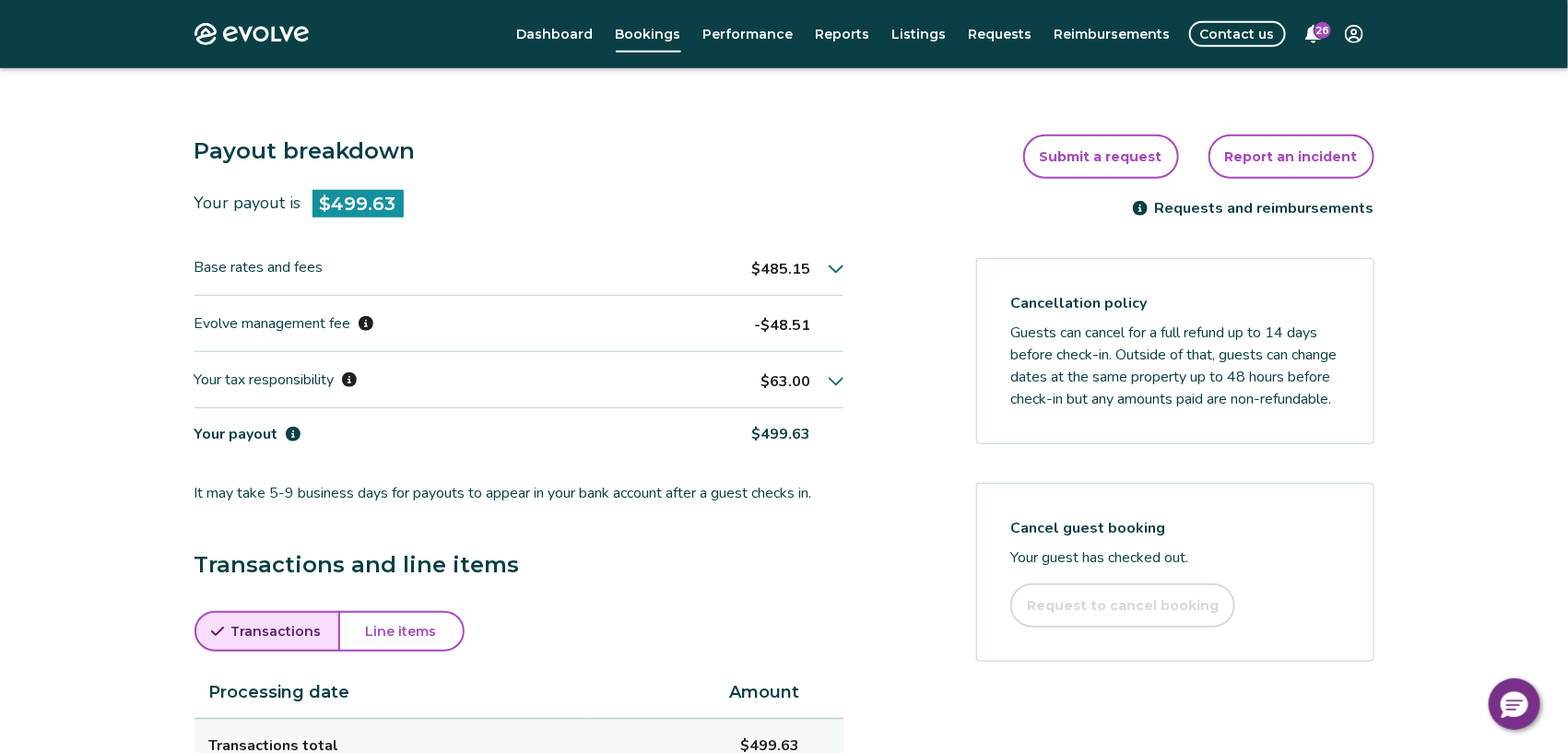 click 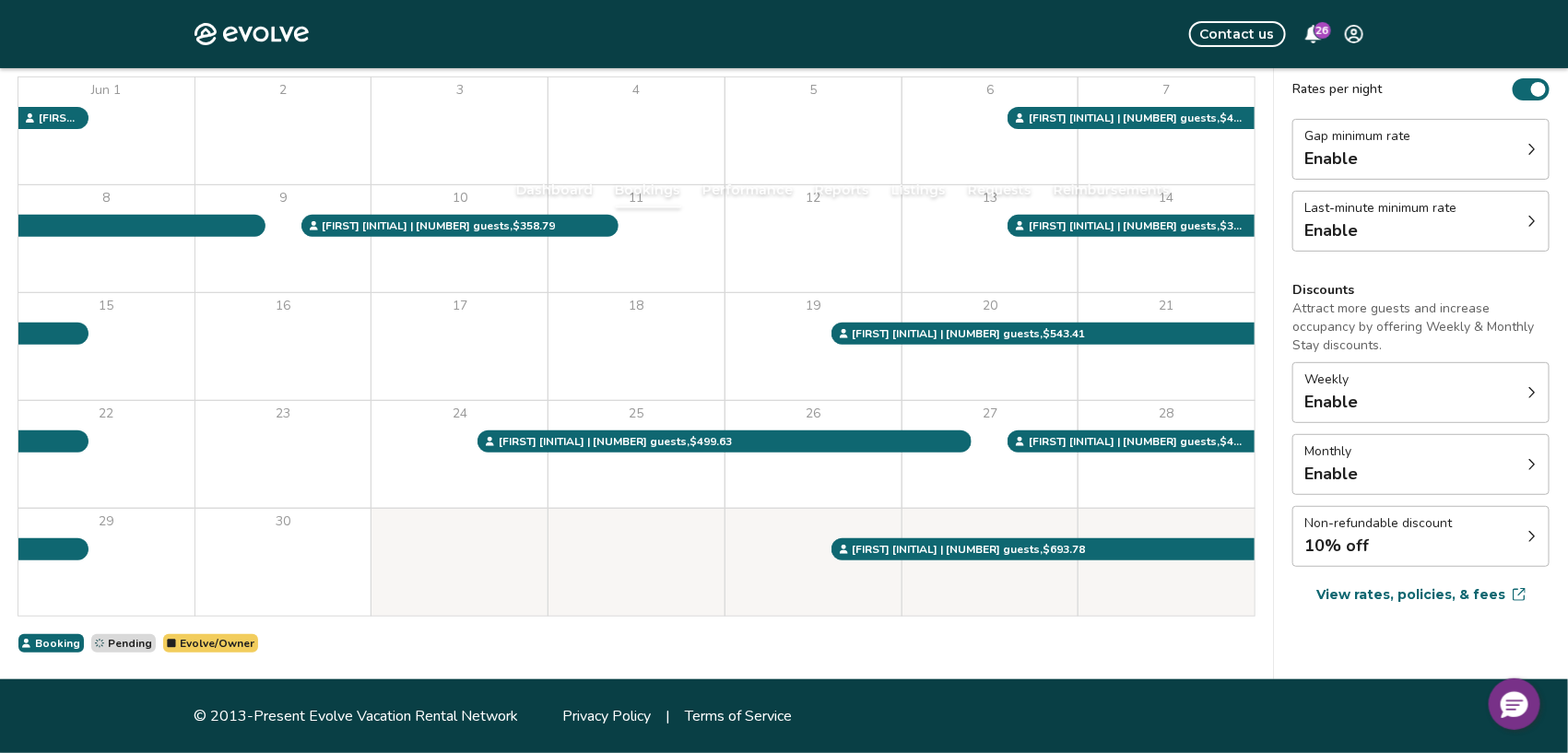 scroll, scrollTop: 60, scrollLeft: 0, axis: vertical 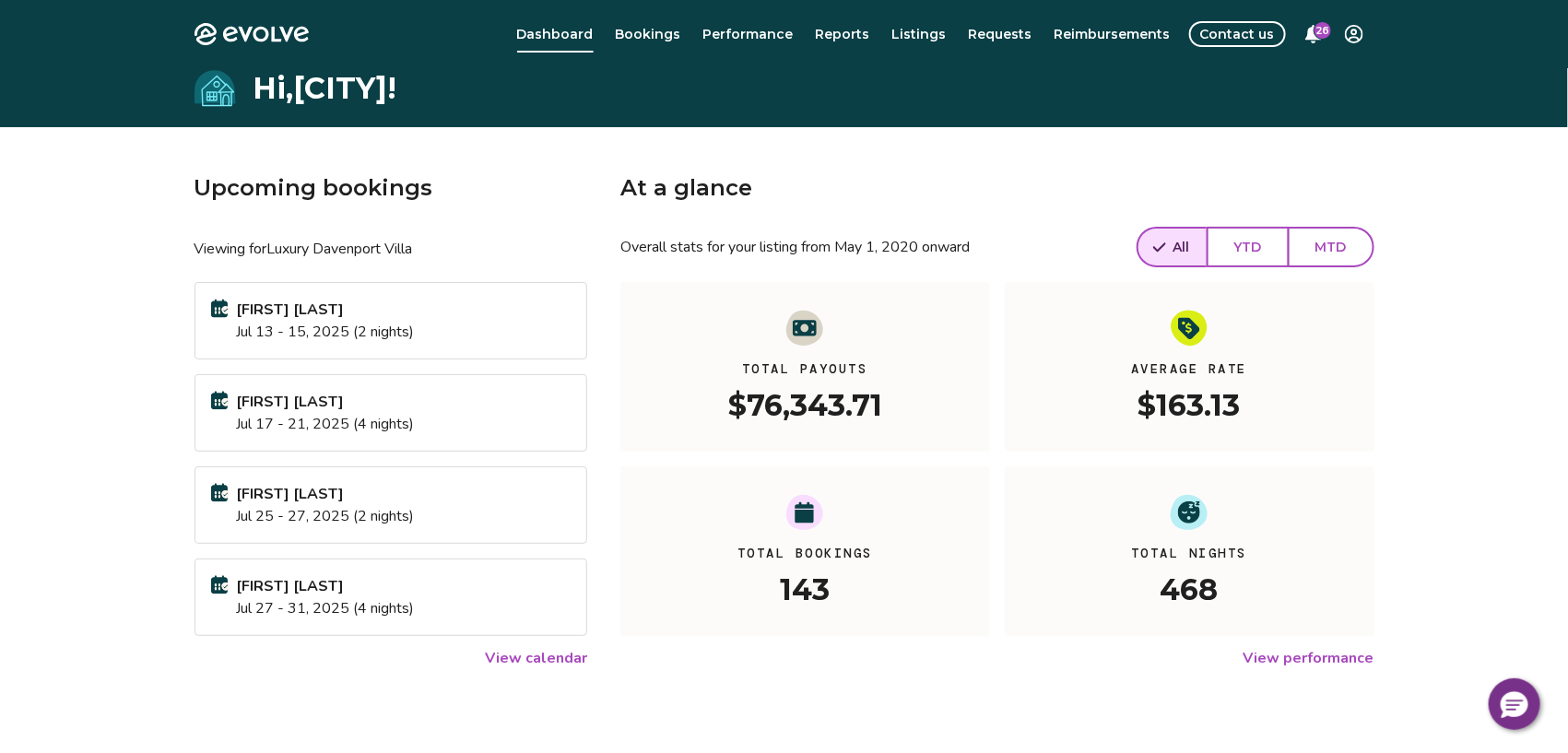 click on "Bookings" at bounding box center (648, 34) 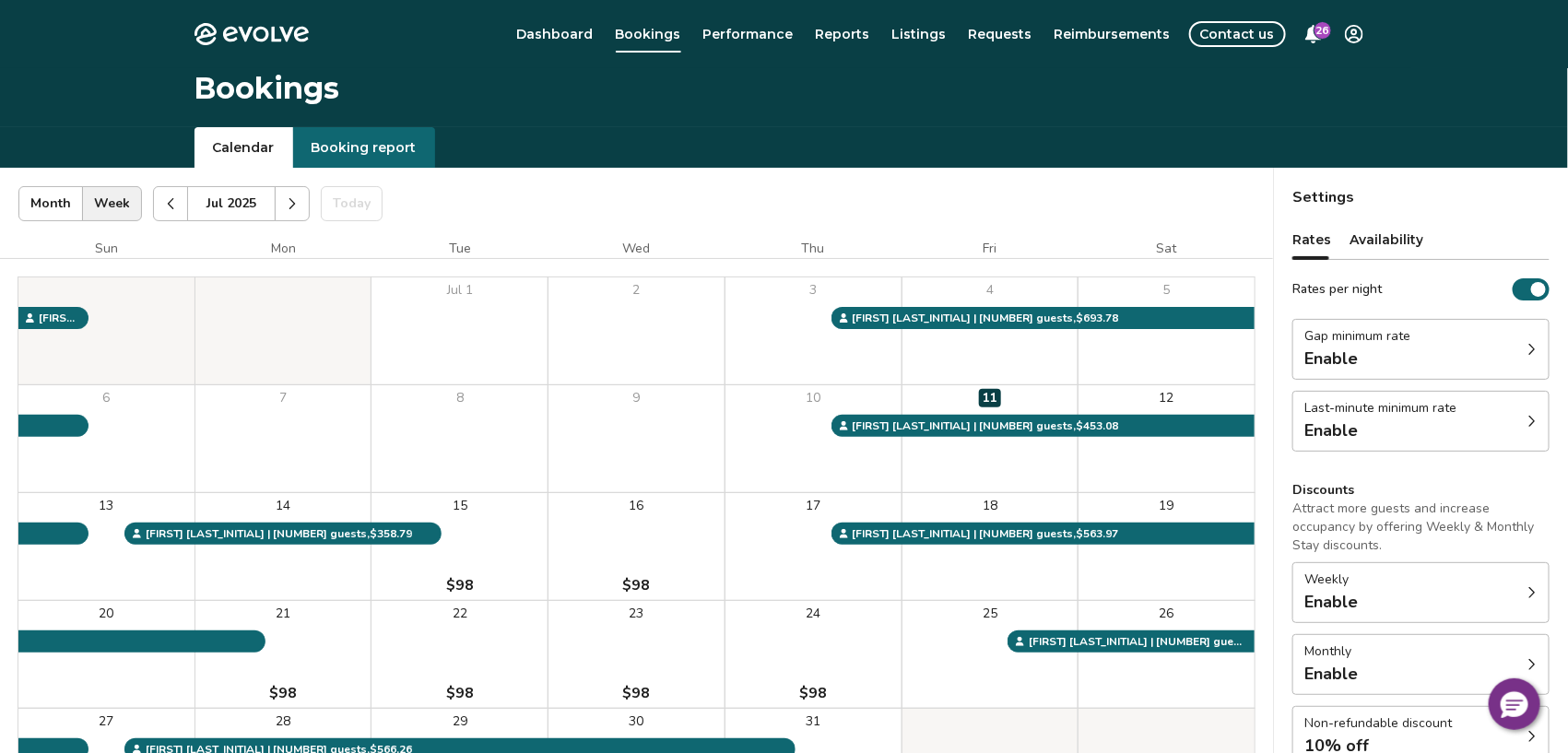 click 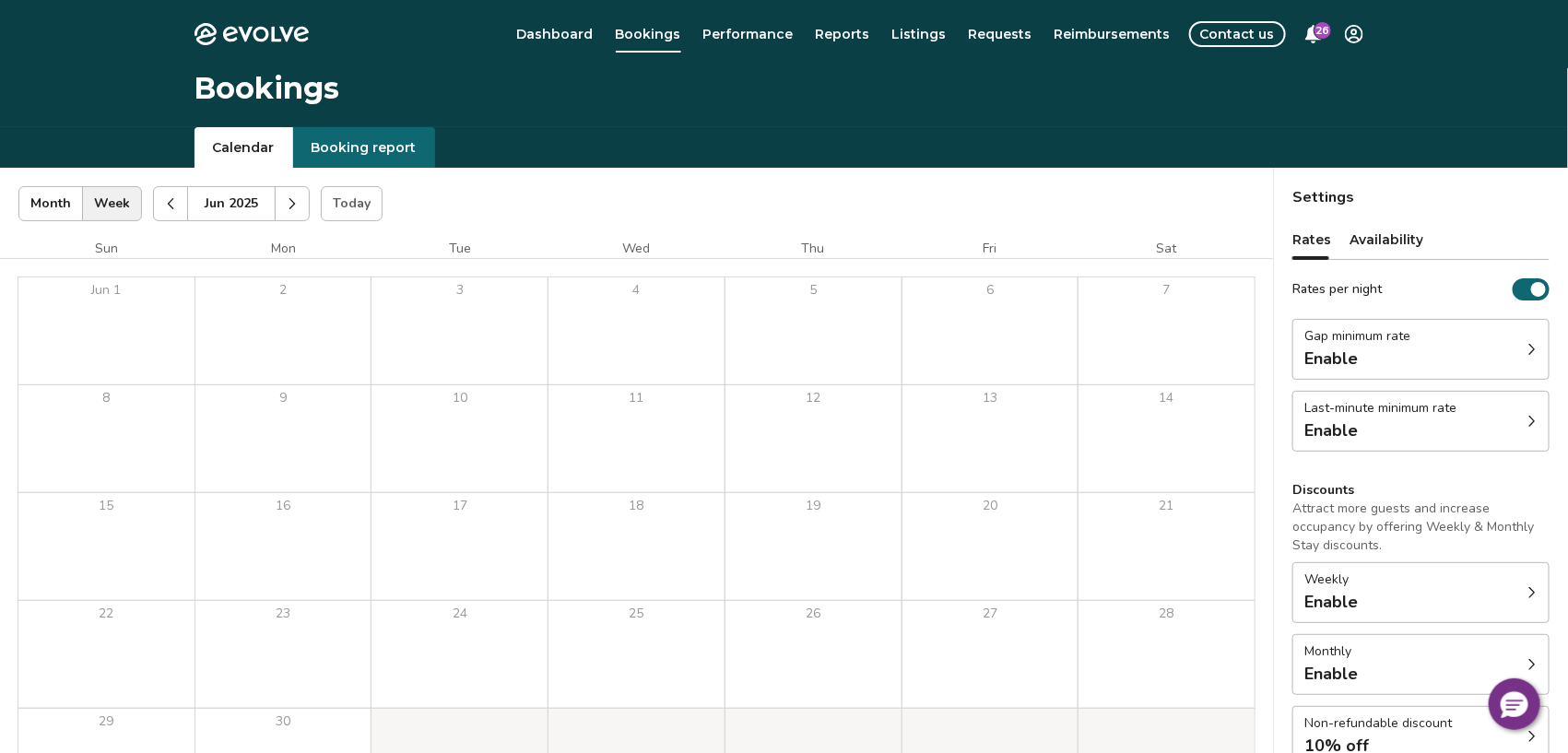 click 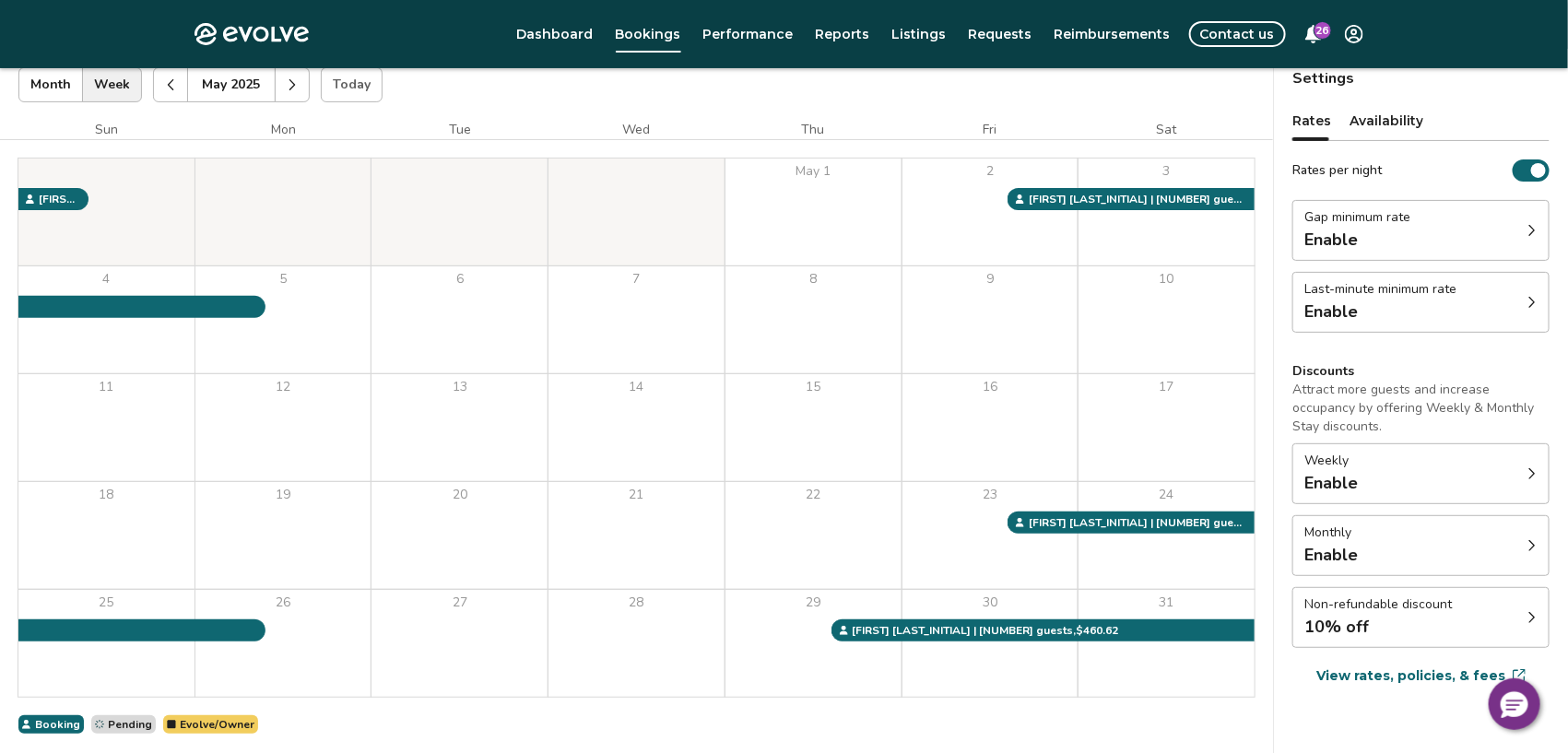 scroll, scrollTop: 121, scrollLeft: 0, axis: vertical 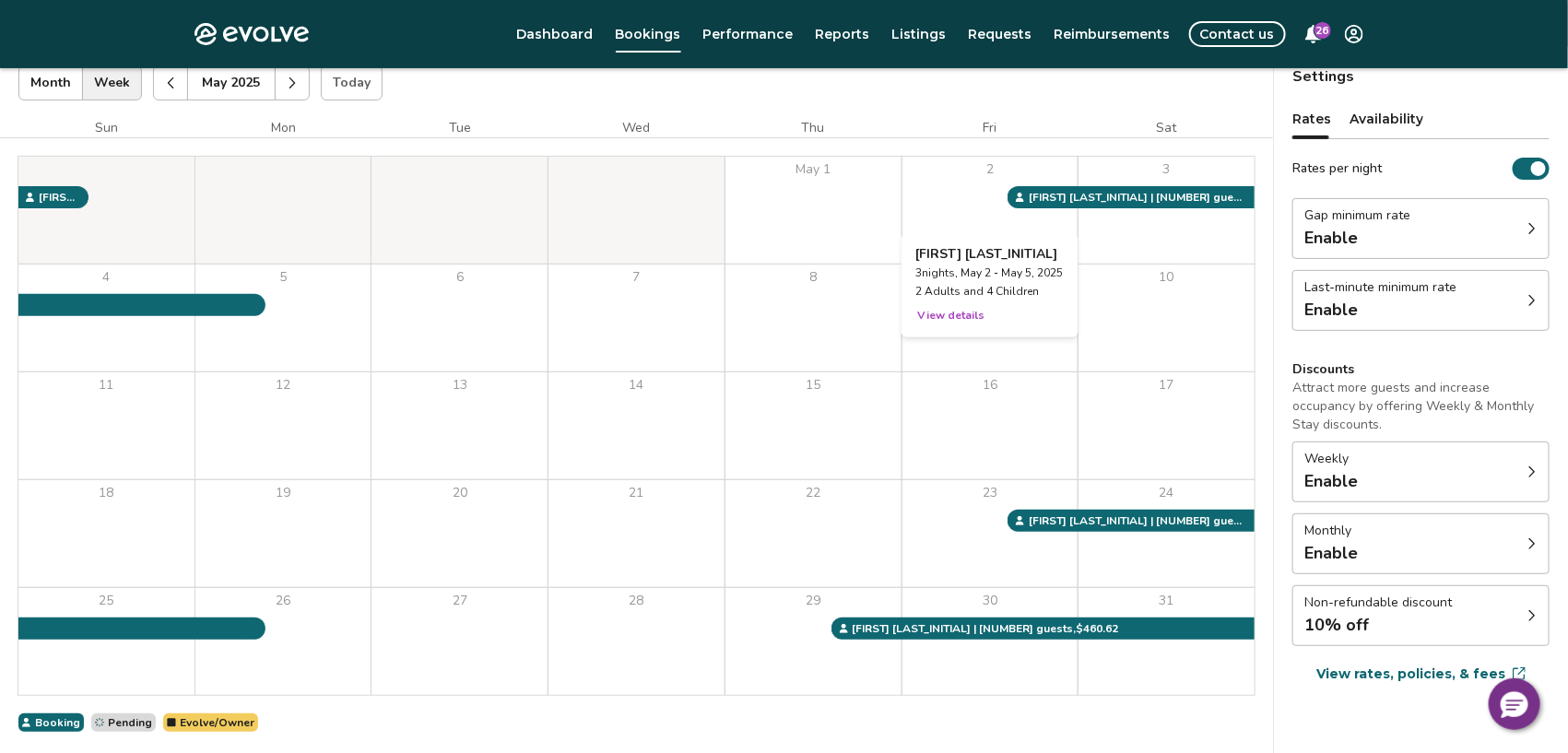 click on "2" at bounding box center (990, 210) 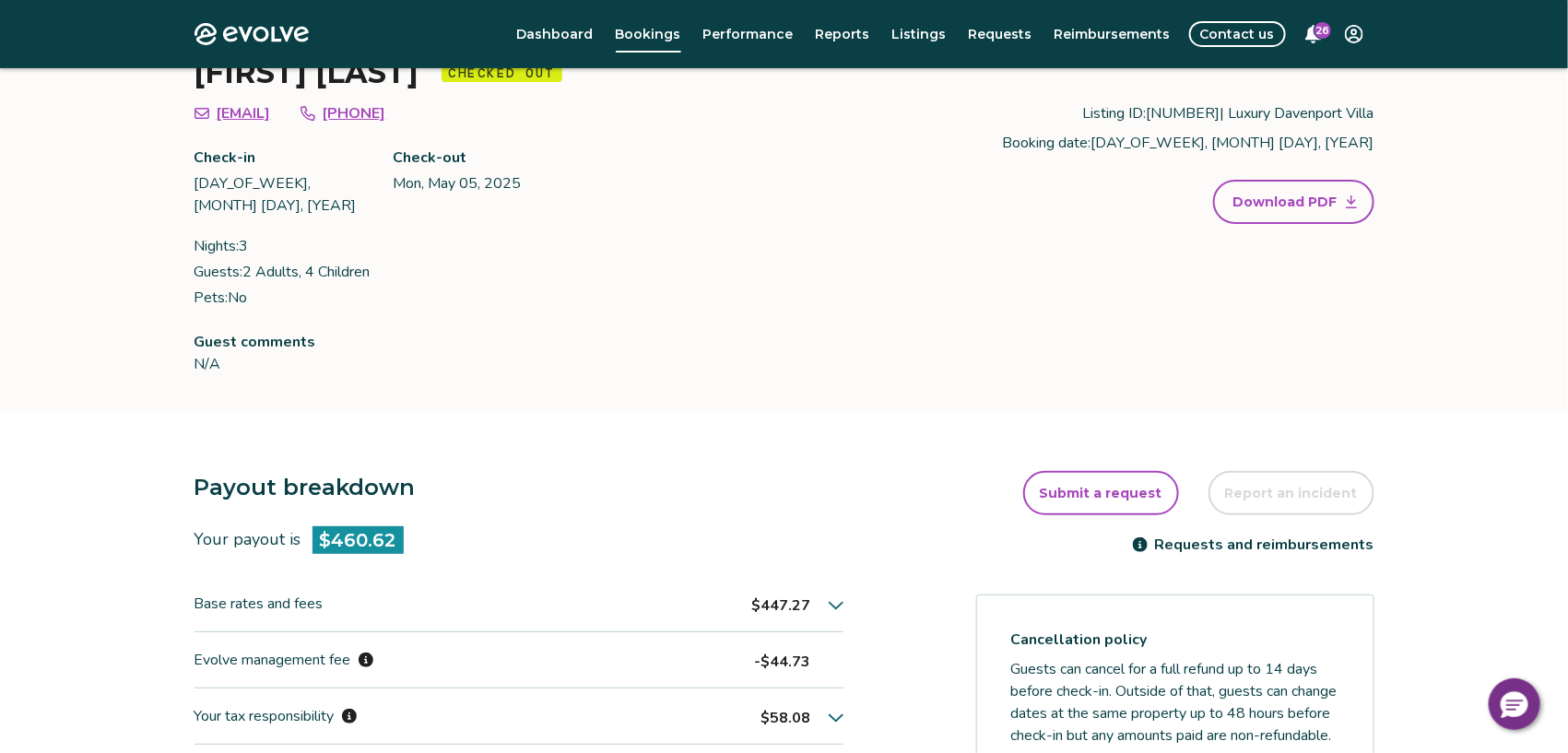 scroll, scrollTop: 690, scrollLeft: 0, axis: vertical 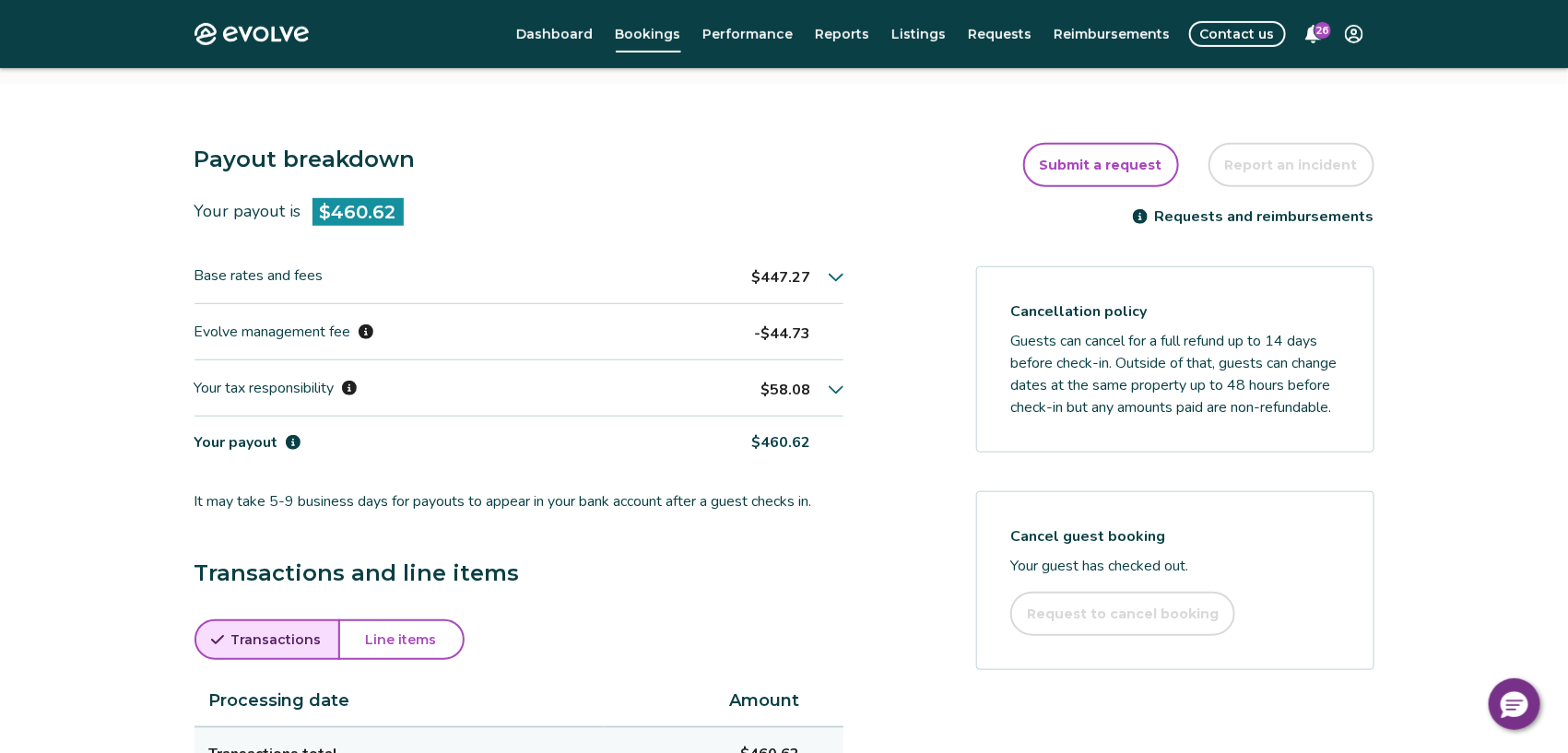 click on "Reports" at bounding box center (843, 34) 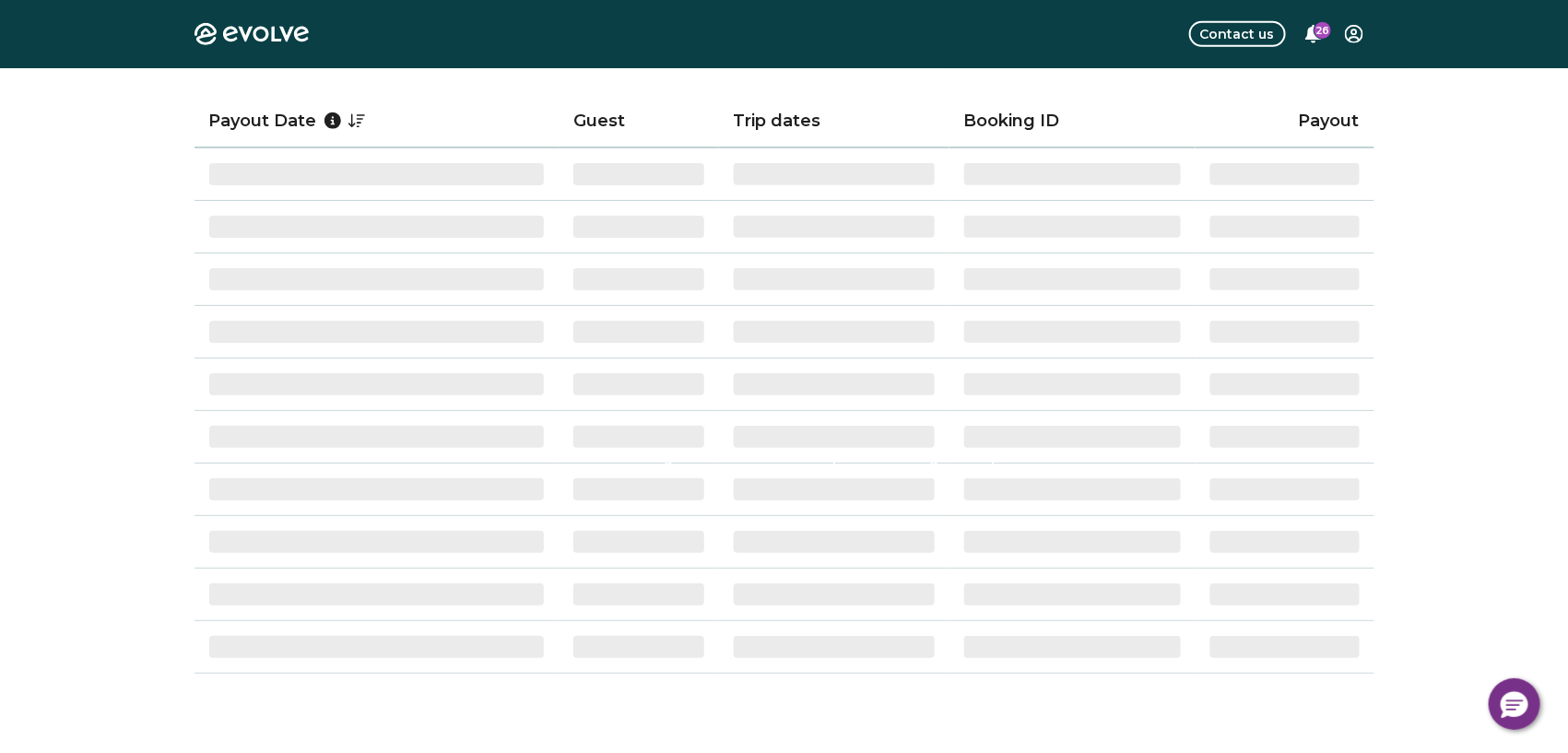 scroll, scrollTop: 0, scrollLeft: 0, axis: both 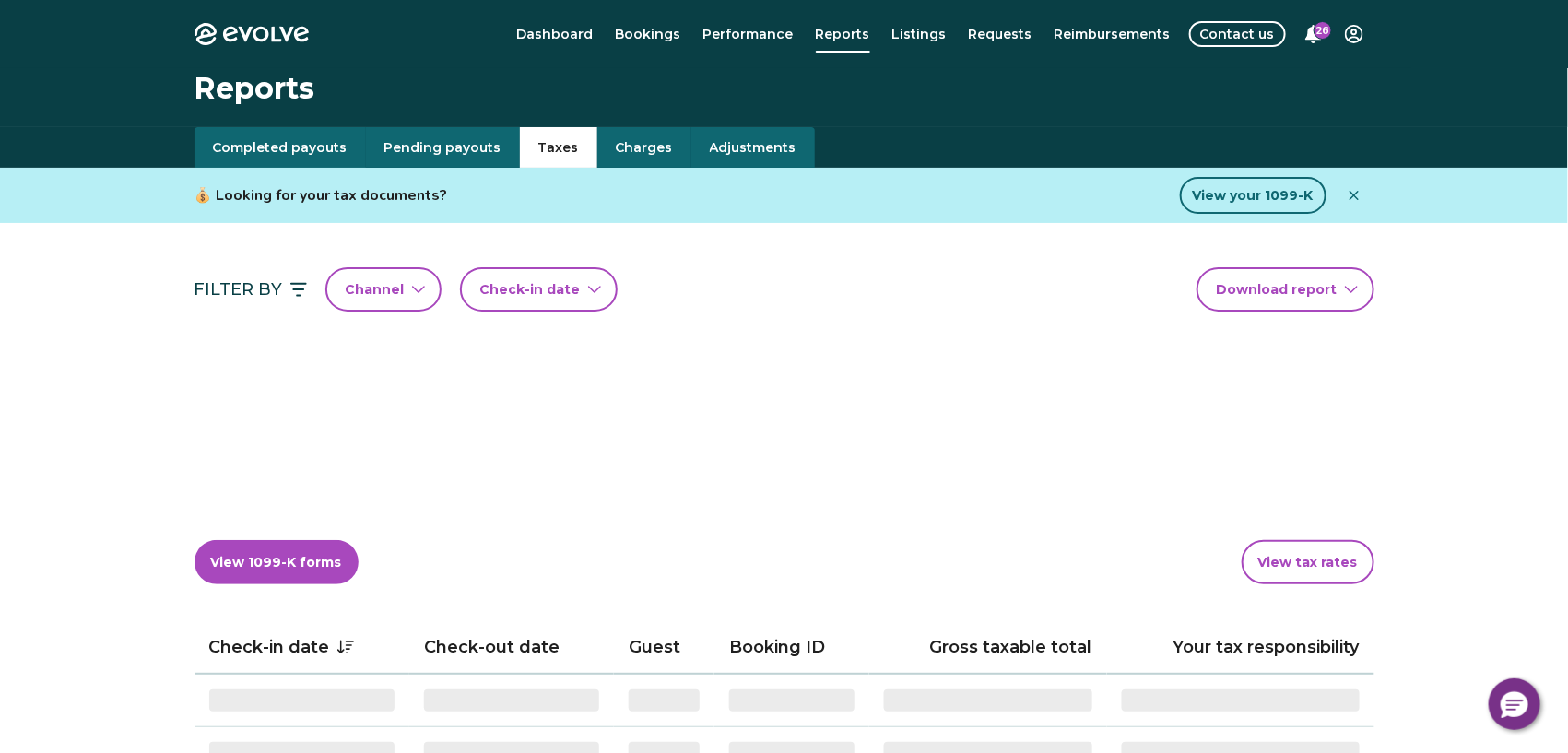 click on "Taxes" at bounding box center [559, 147] 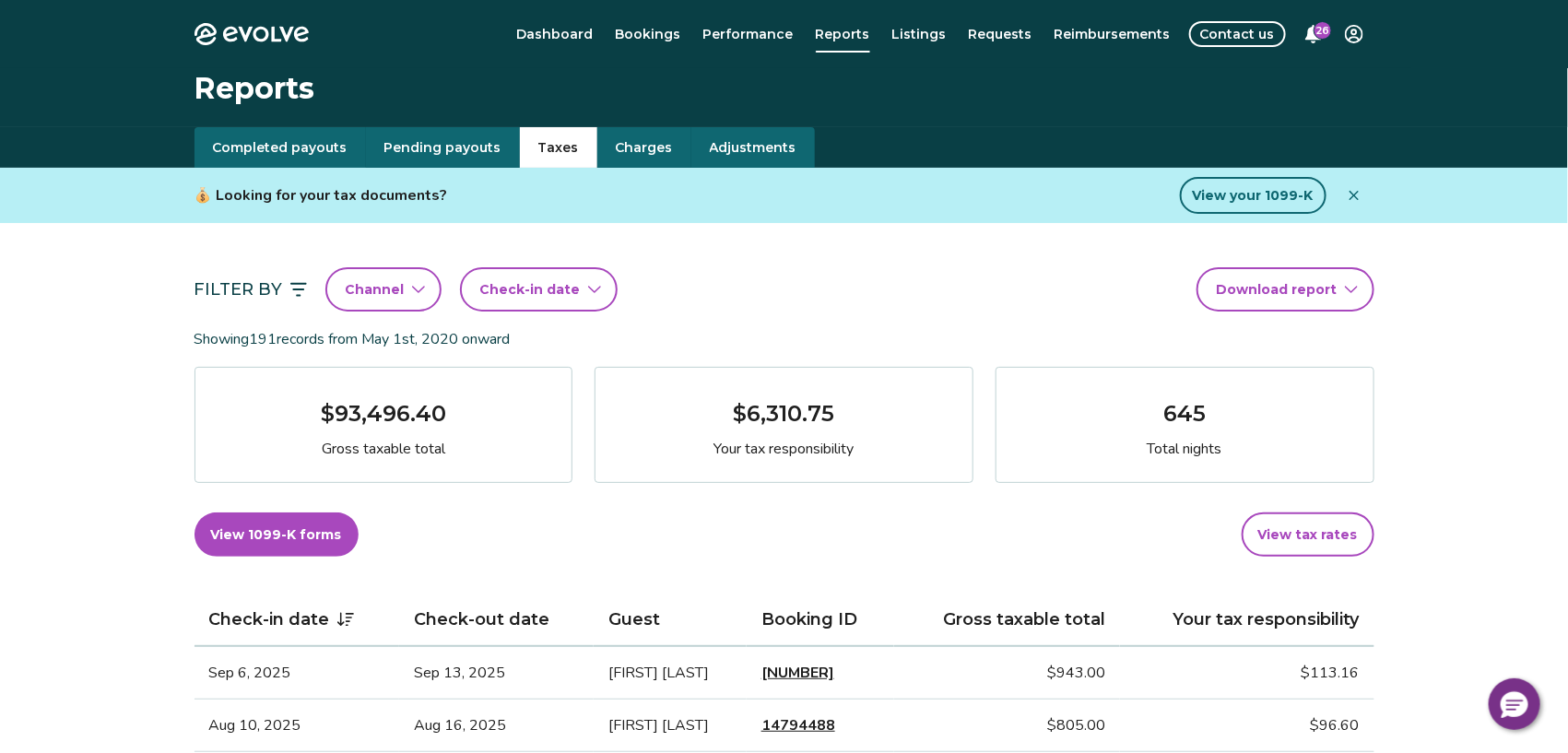 click on "Check-in date" at bounding box center (538, 289) 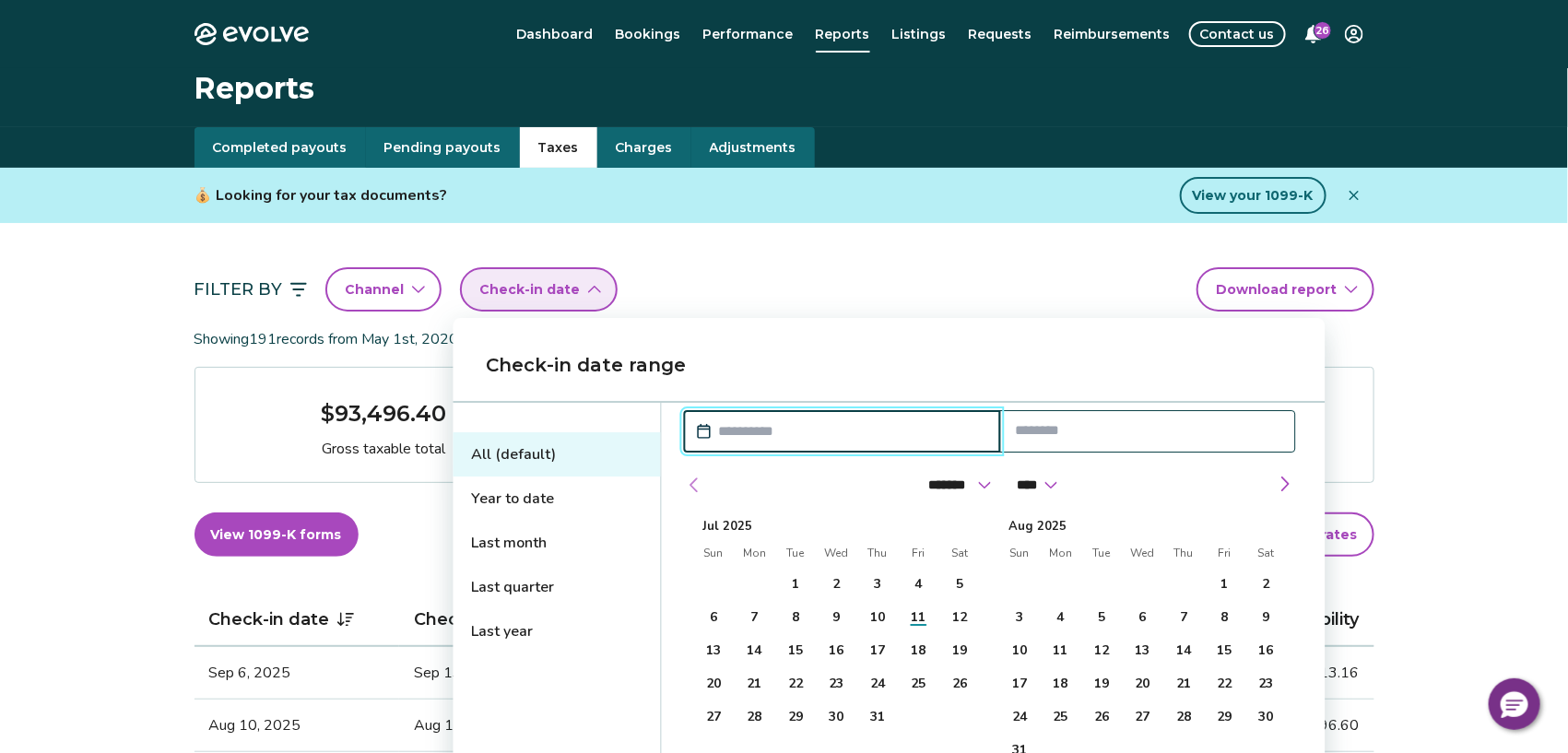 click at bounding box center (695, 485) 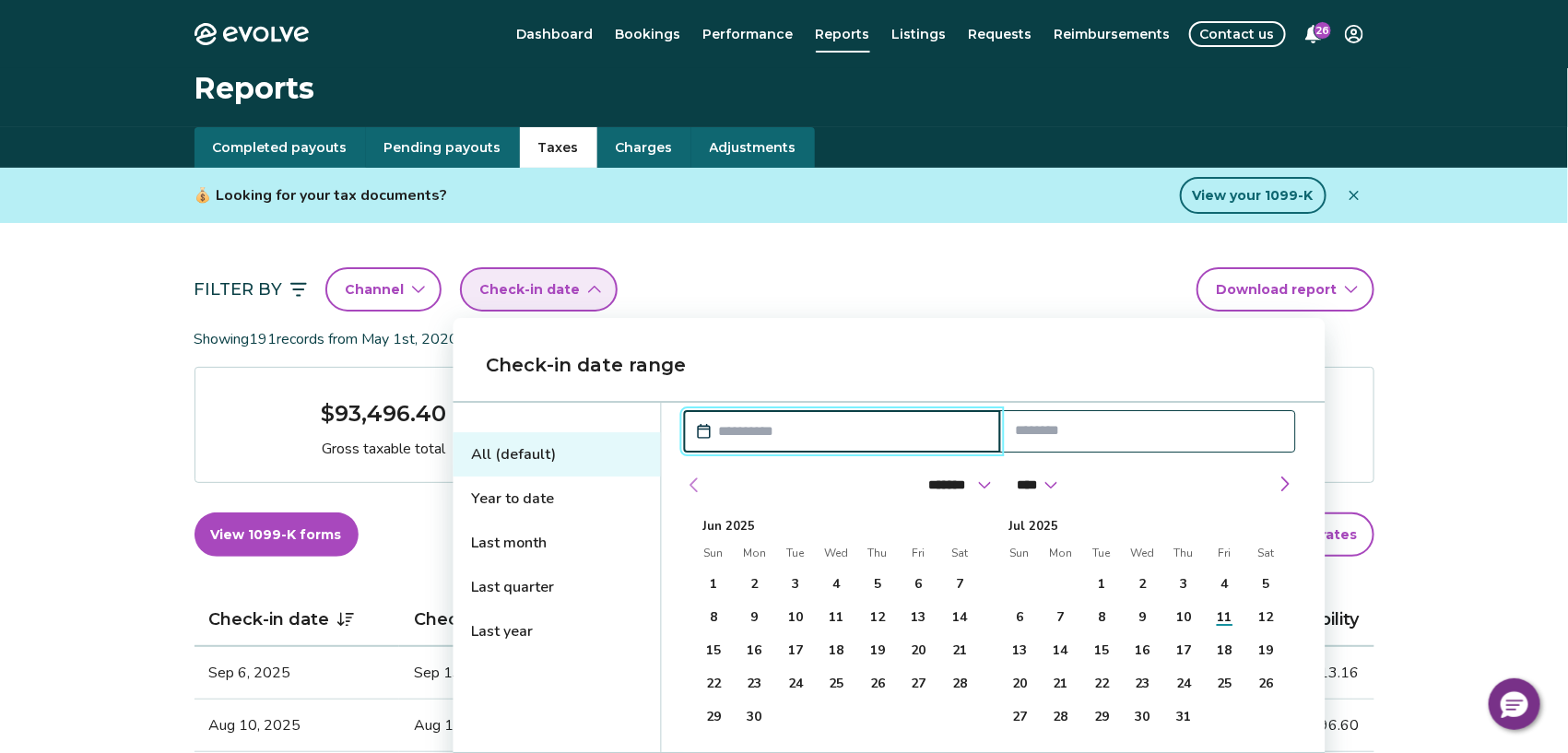 click at bounding box center (695, 485) 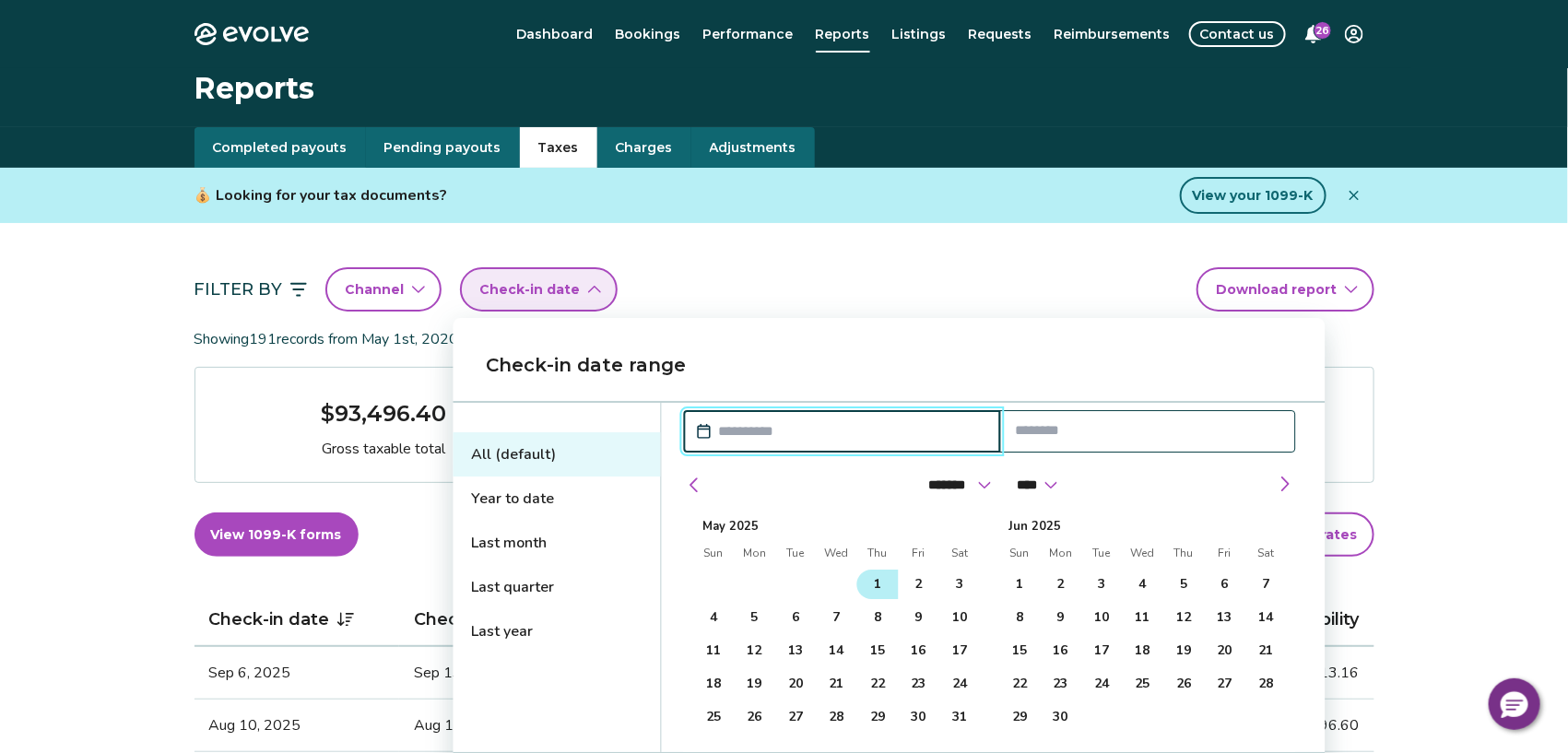 click on "1" at bounding box center [878, 584] 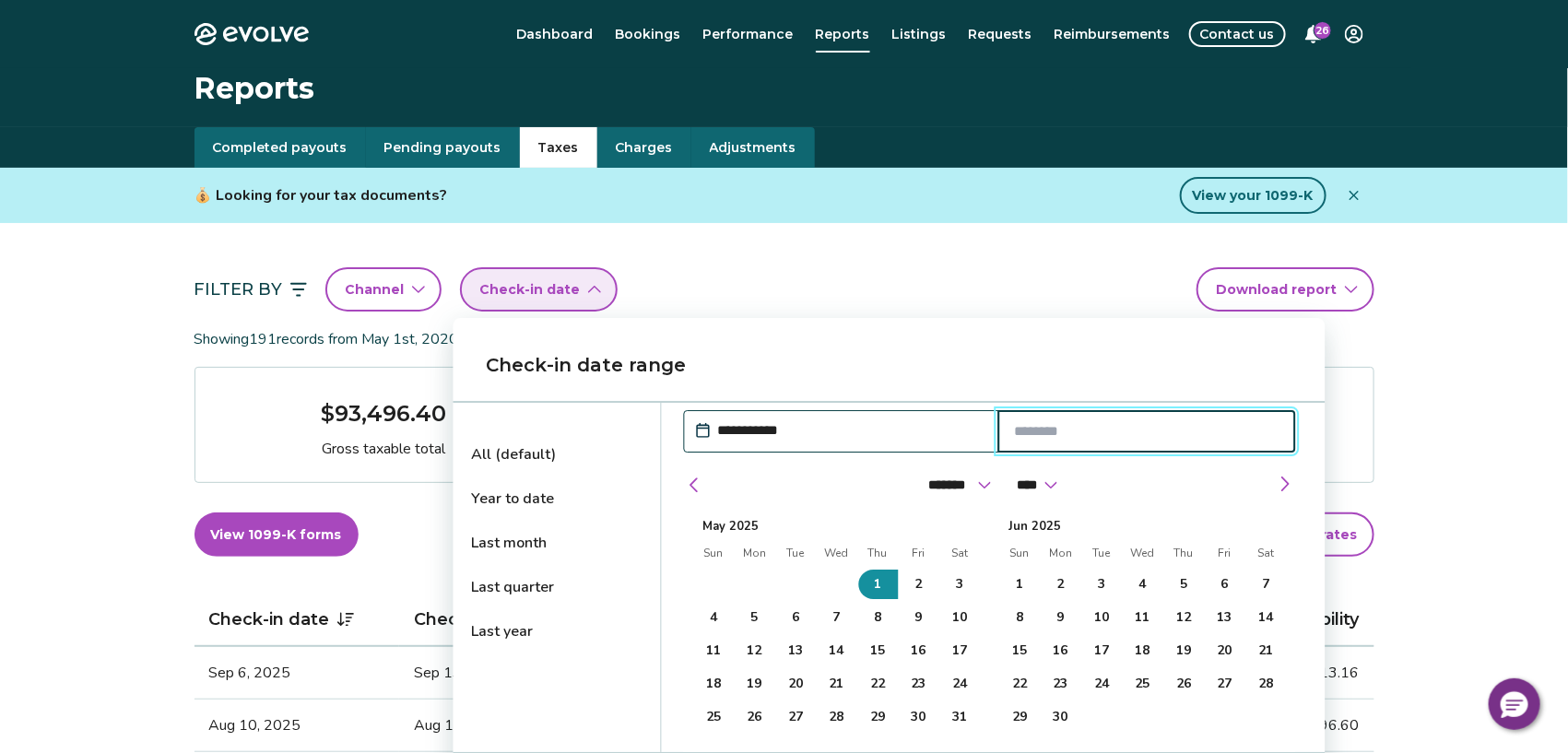click at bounding box center [1147, 431] 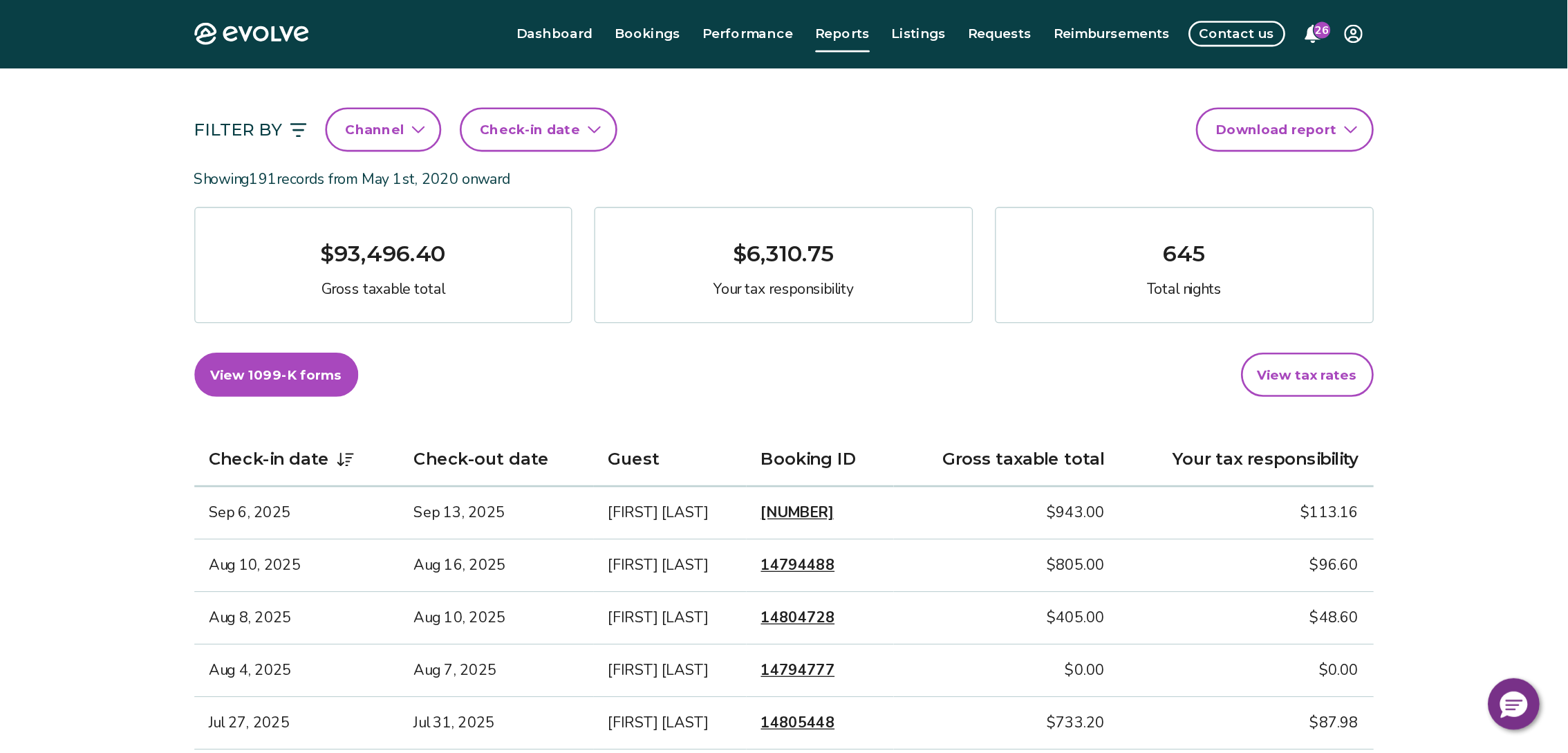 scroll, scrollTop: 0, scrollLeft: 0, axis: both 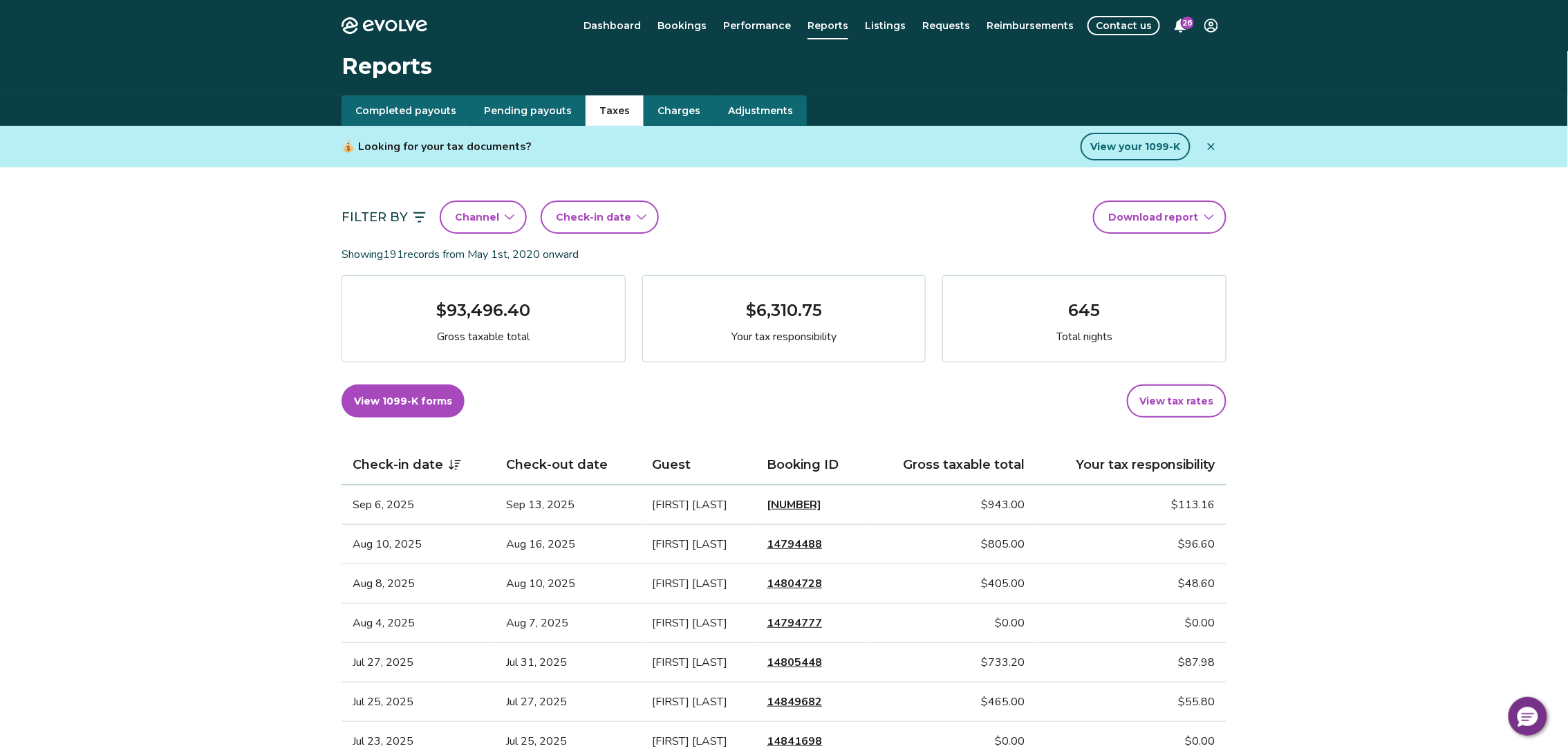 drag, startPoint x: 1156, startPoint y: 10, endPoint x: 744, endPoint y: 180, distance: 445.695 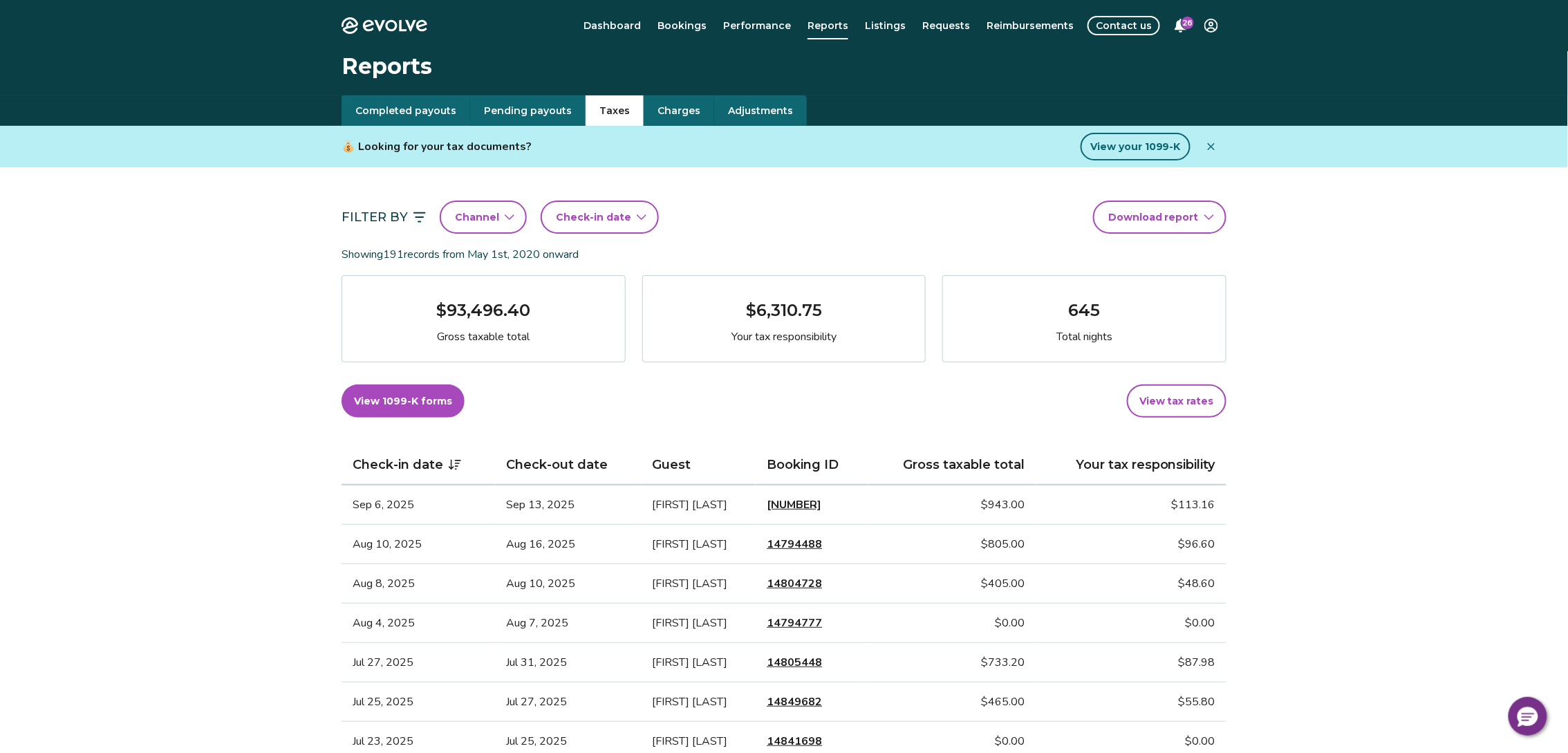 scroll, scrollTop: 328, scrollLeft: 0, axis: vertical 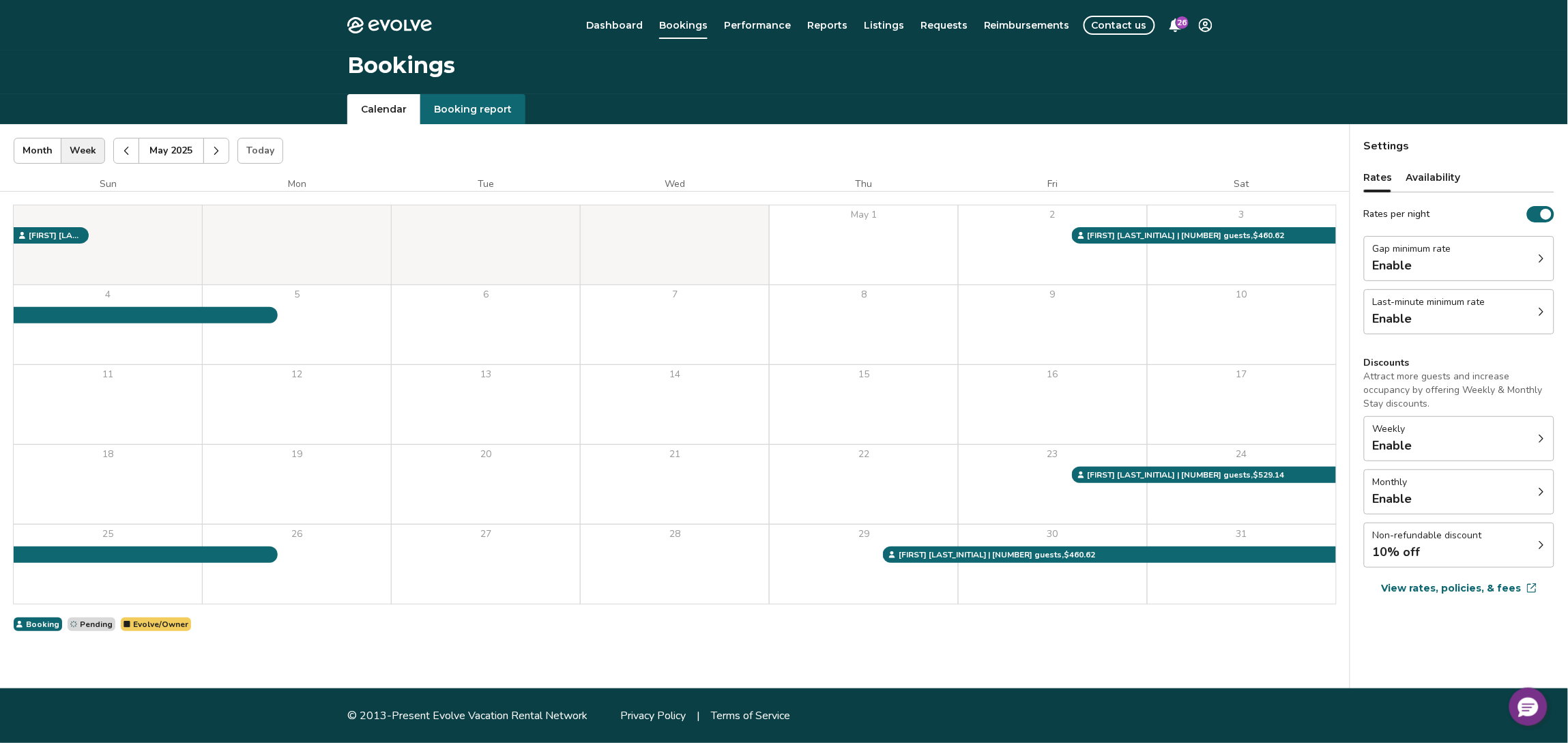 drag, startPoint x: 462, startPoint y: 117, endPoint x: 469, endPoint y: 110, distance: 9.899495 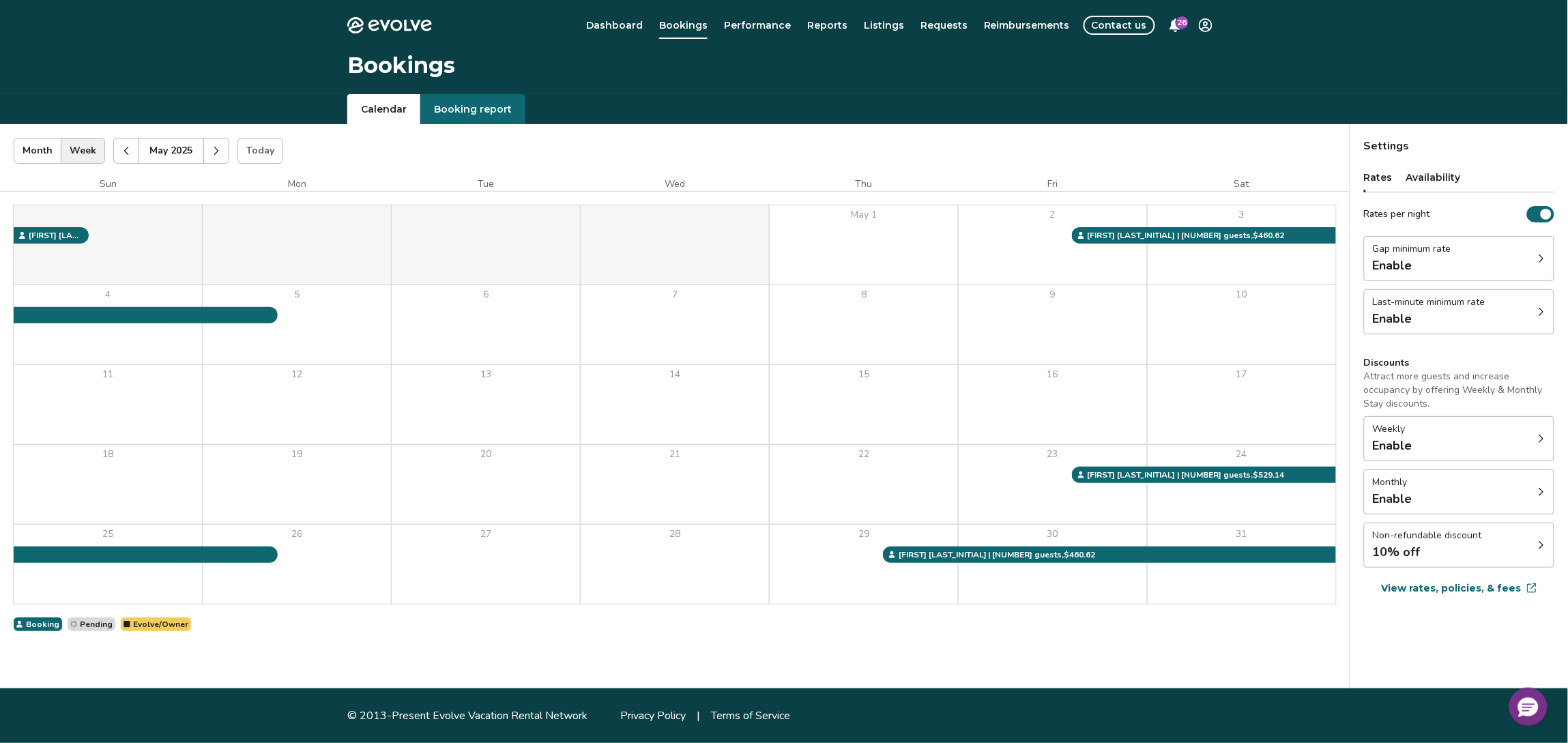 click on "Calendar" at bounding box center (383, 109) 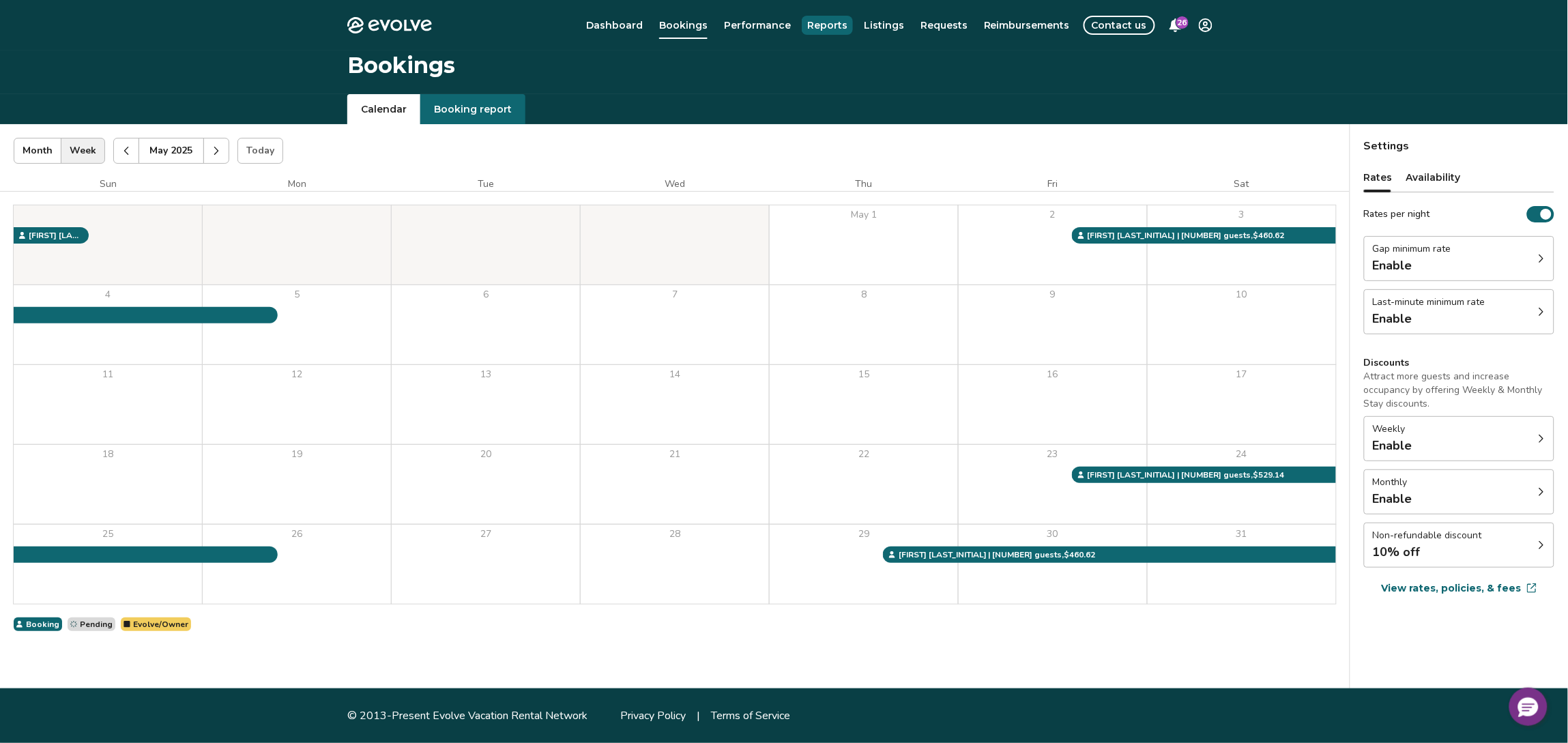 click on "Reports" at bounding box center (827, 25) 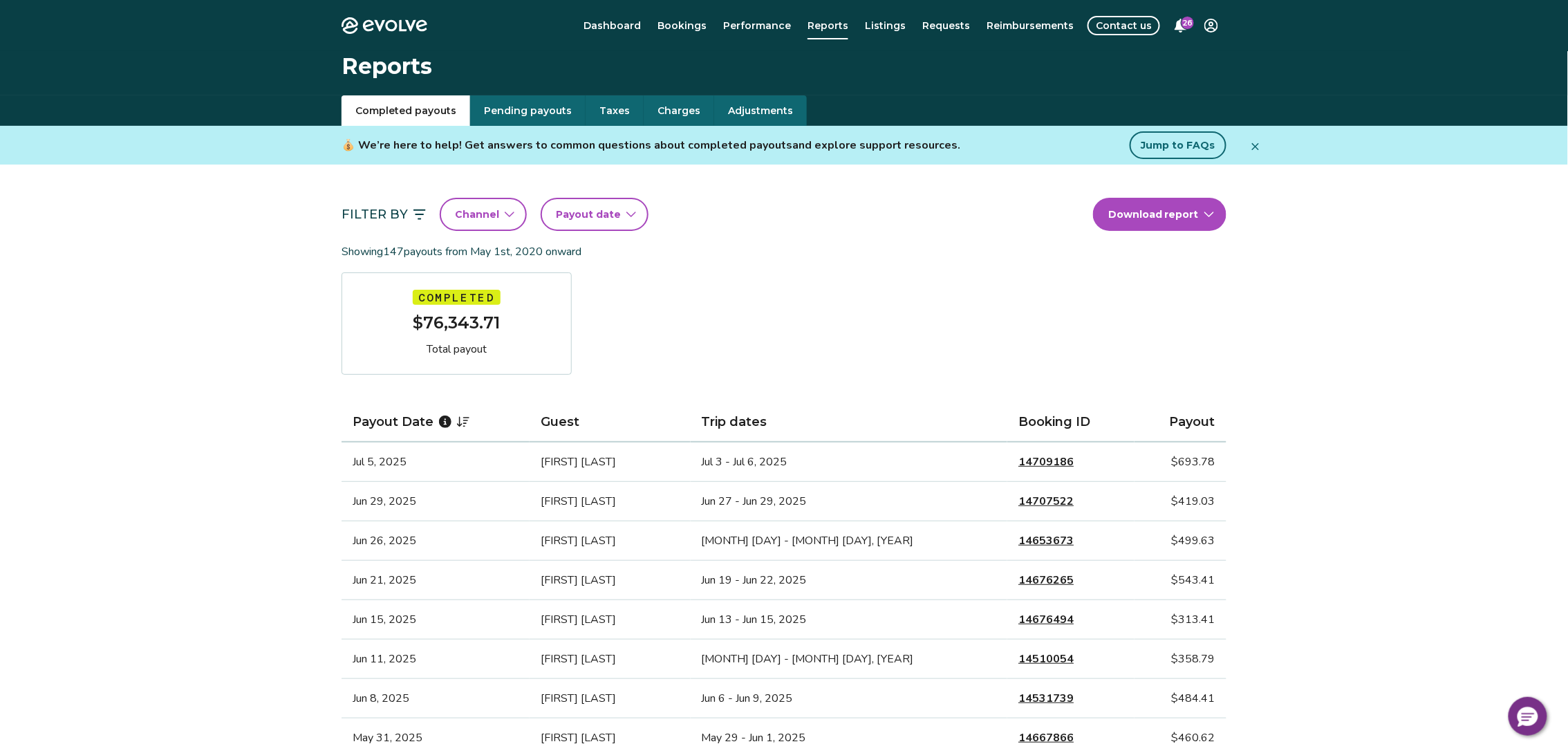 click on "Payout date" at bounding box center (588, 214) 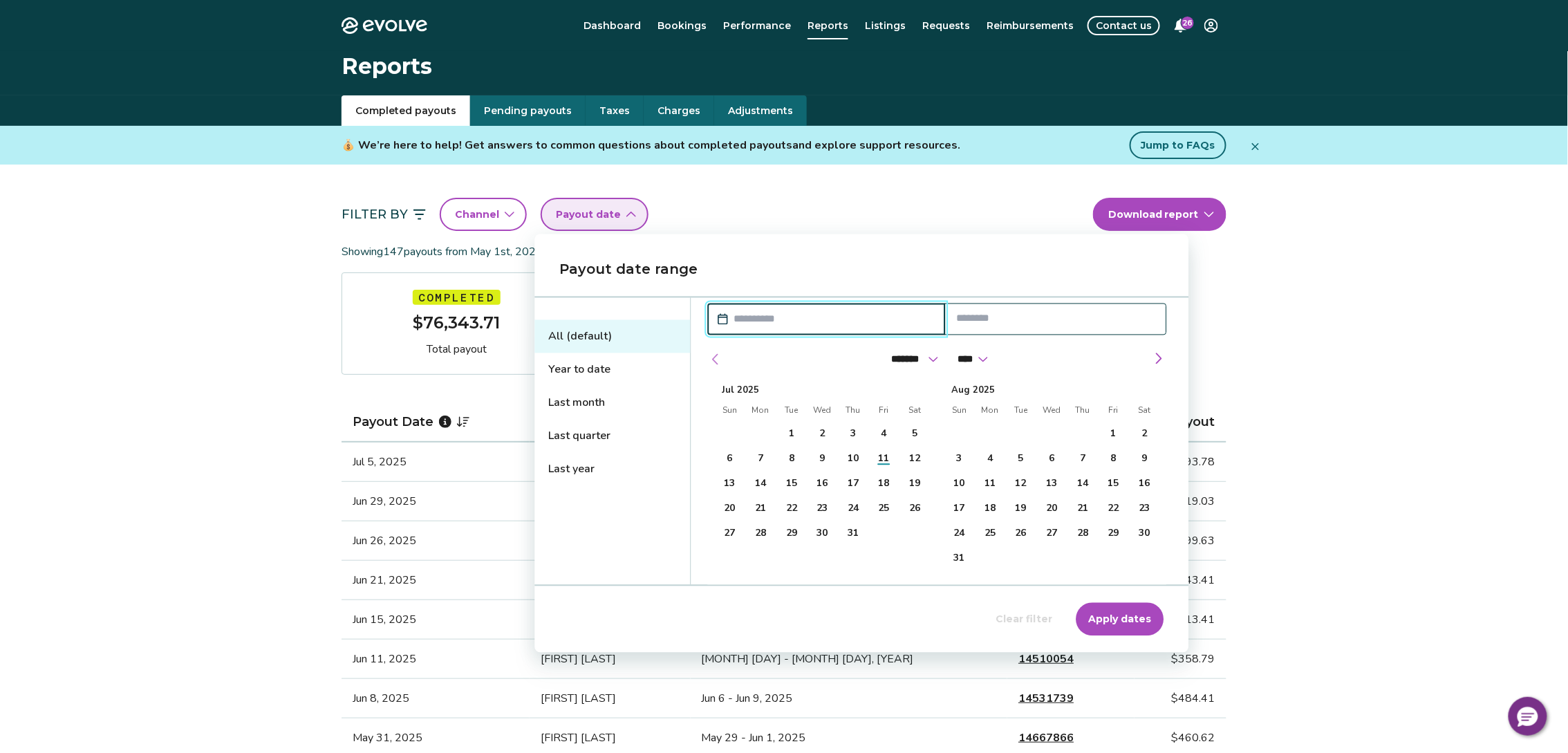 click at bounding box center (716, 360) 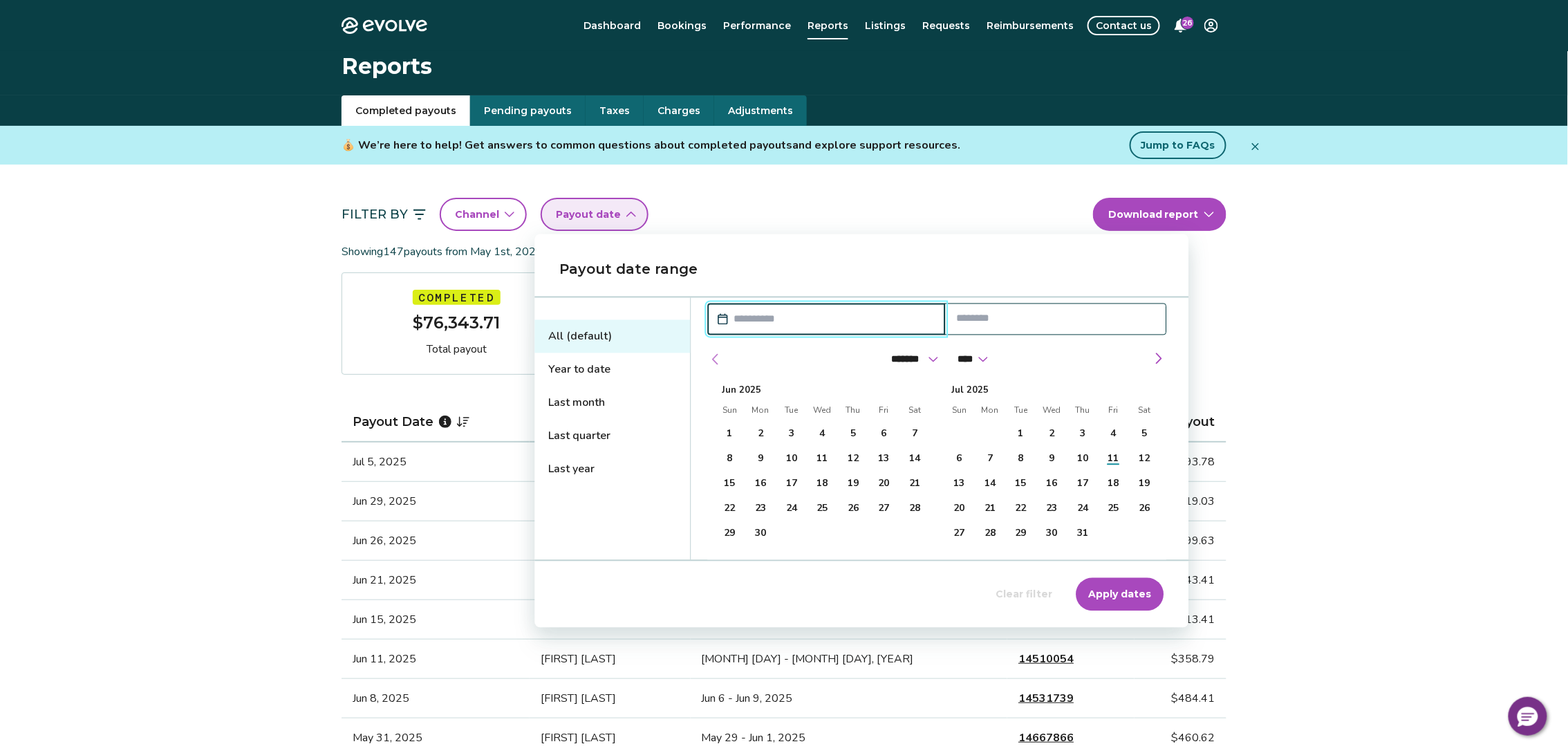 click at bounding box center [716, 360] 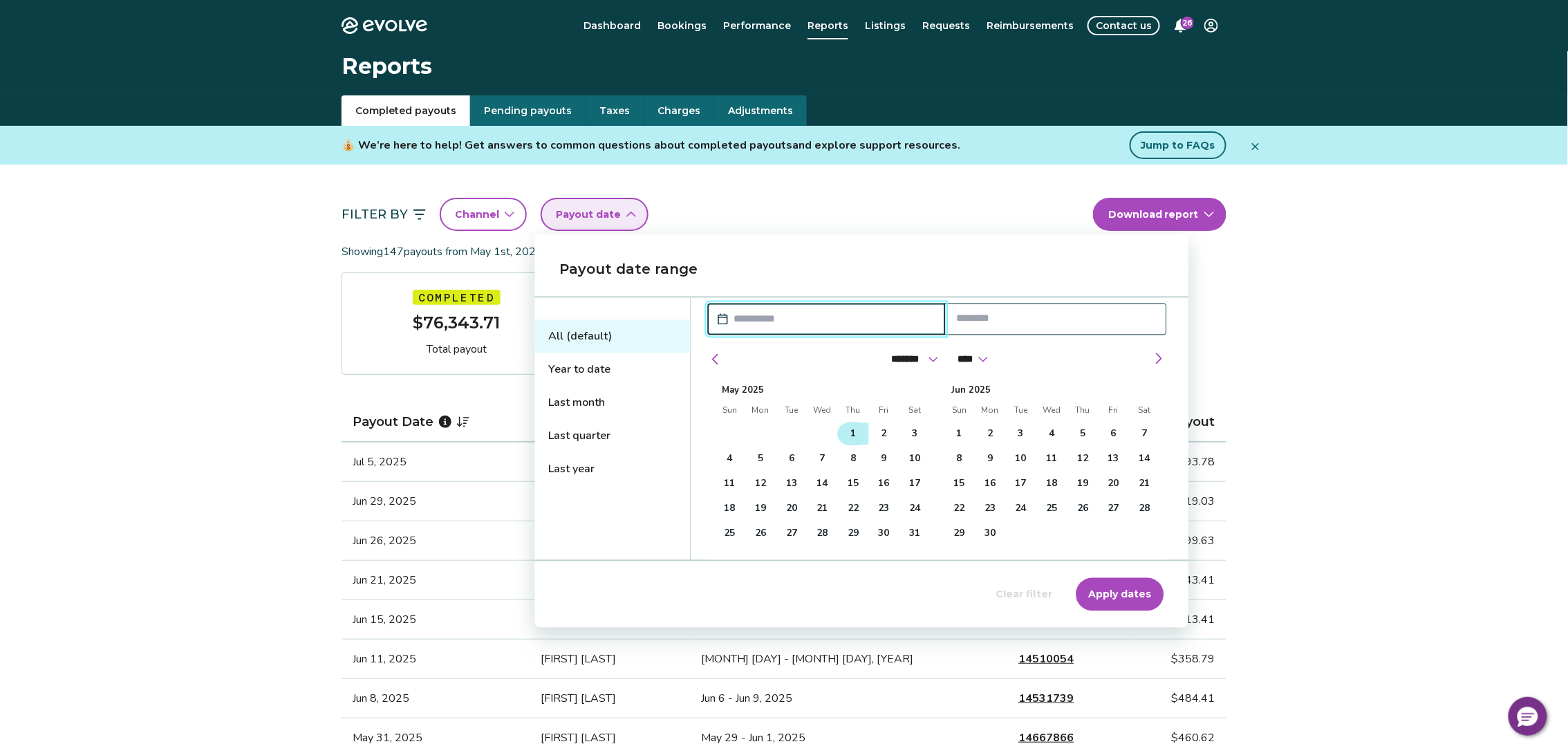 click on "1" at bounding box center [853, 434] 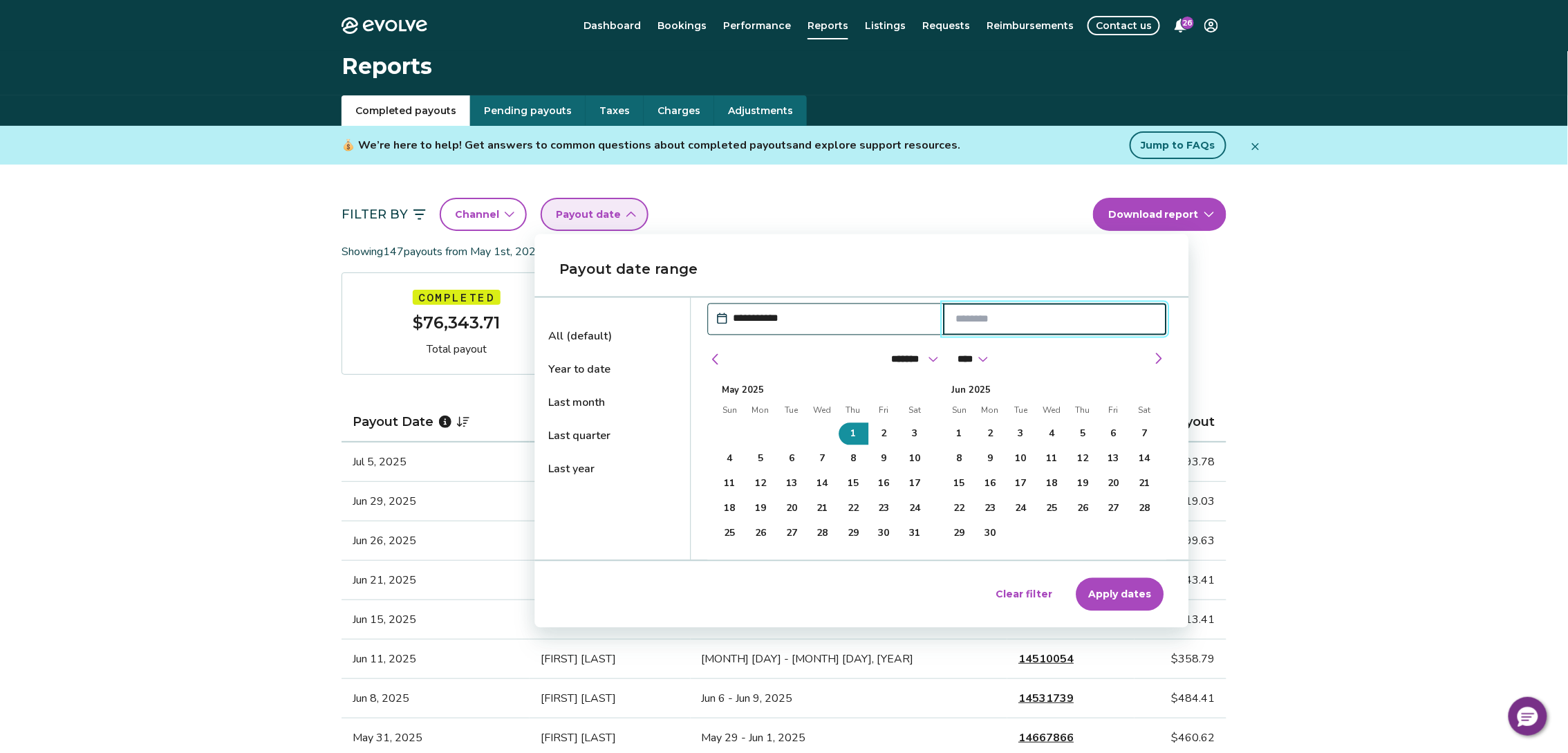 click at bounding box center [1055, 319] 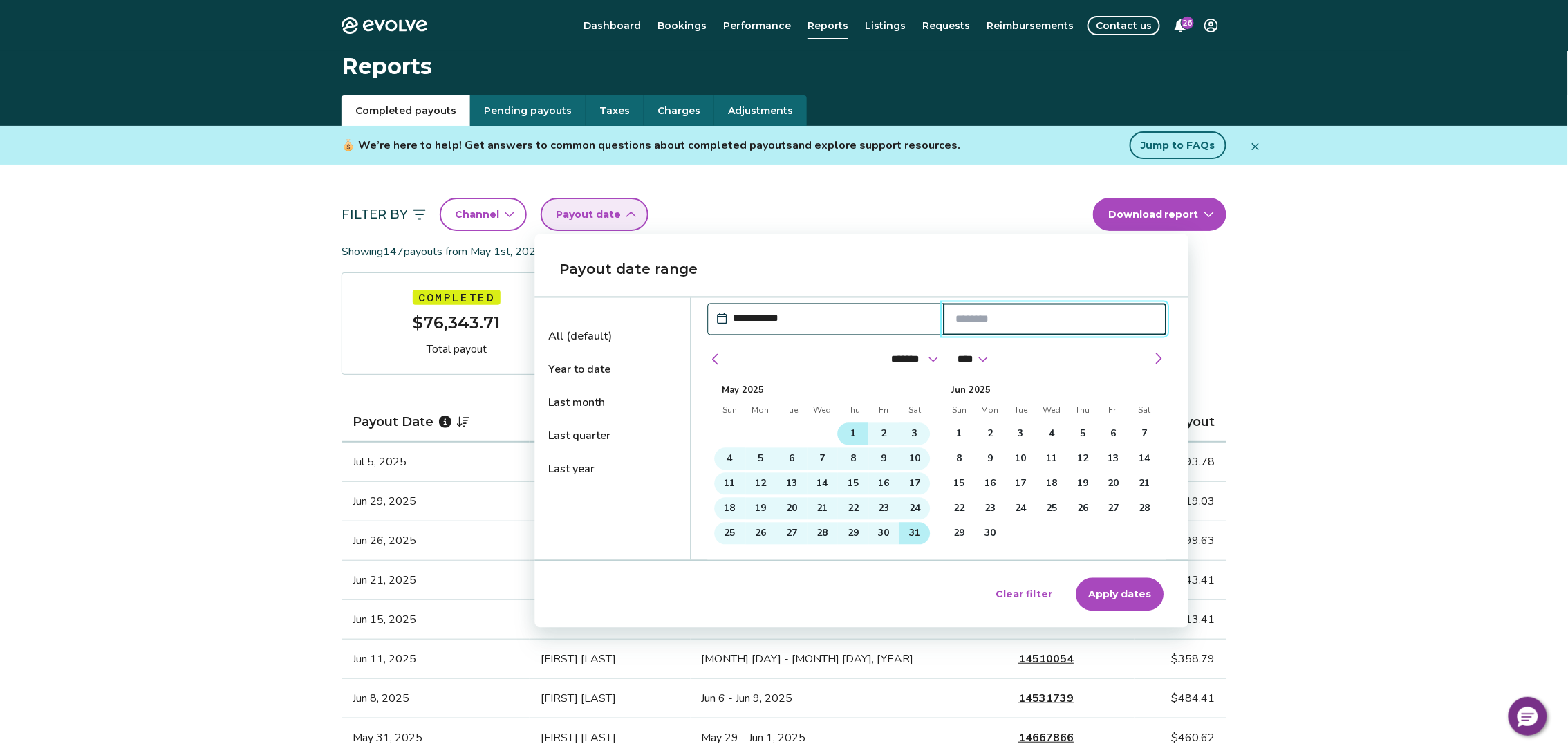 click on "31" at bounding box center [915, 533] 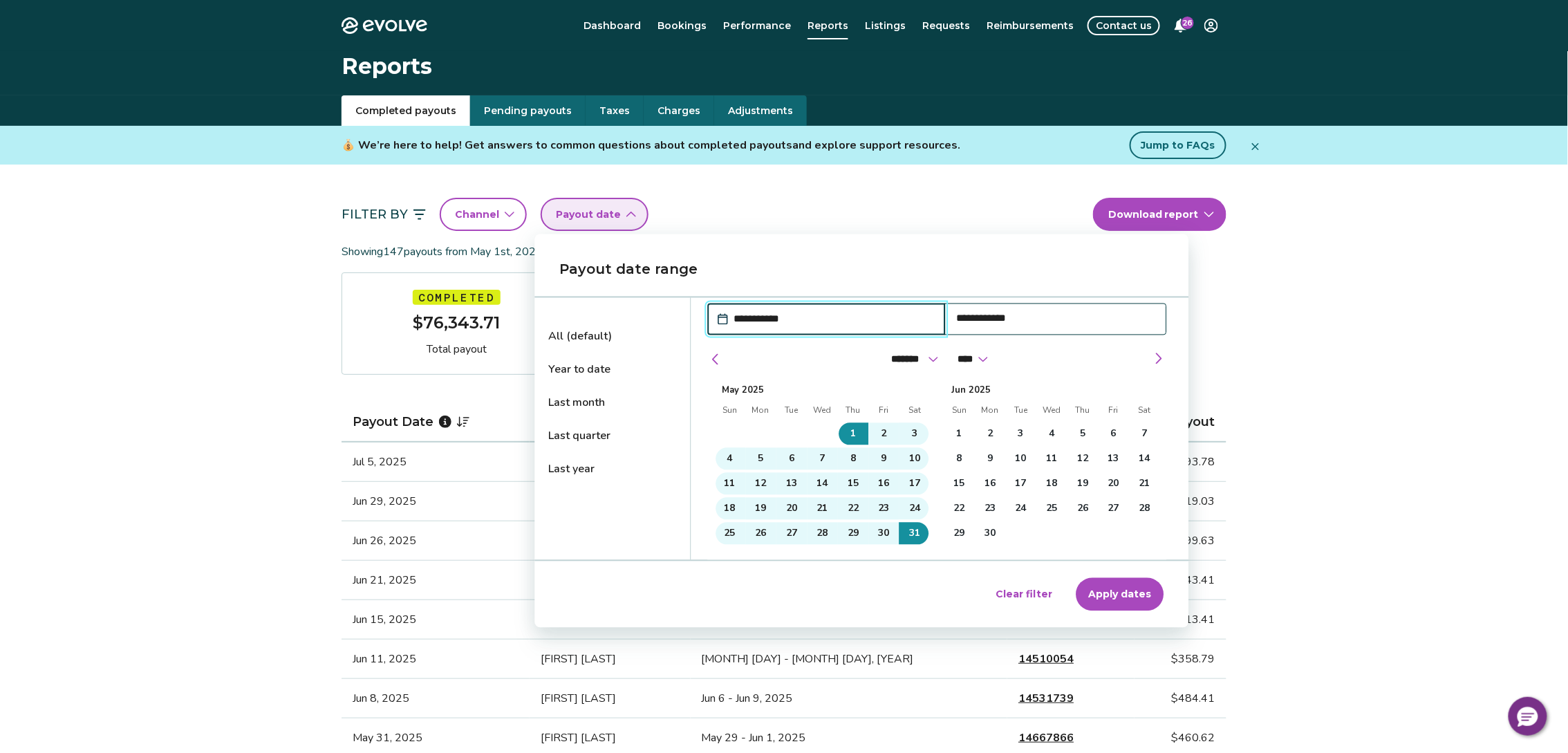 click on "Apply dates" at bounding box center [1119, 594] 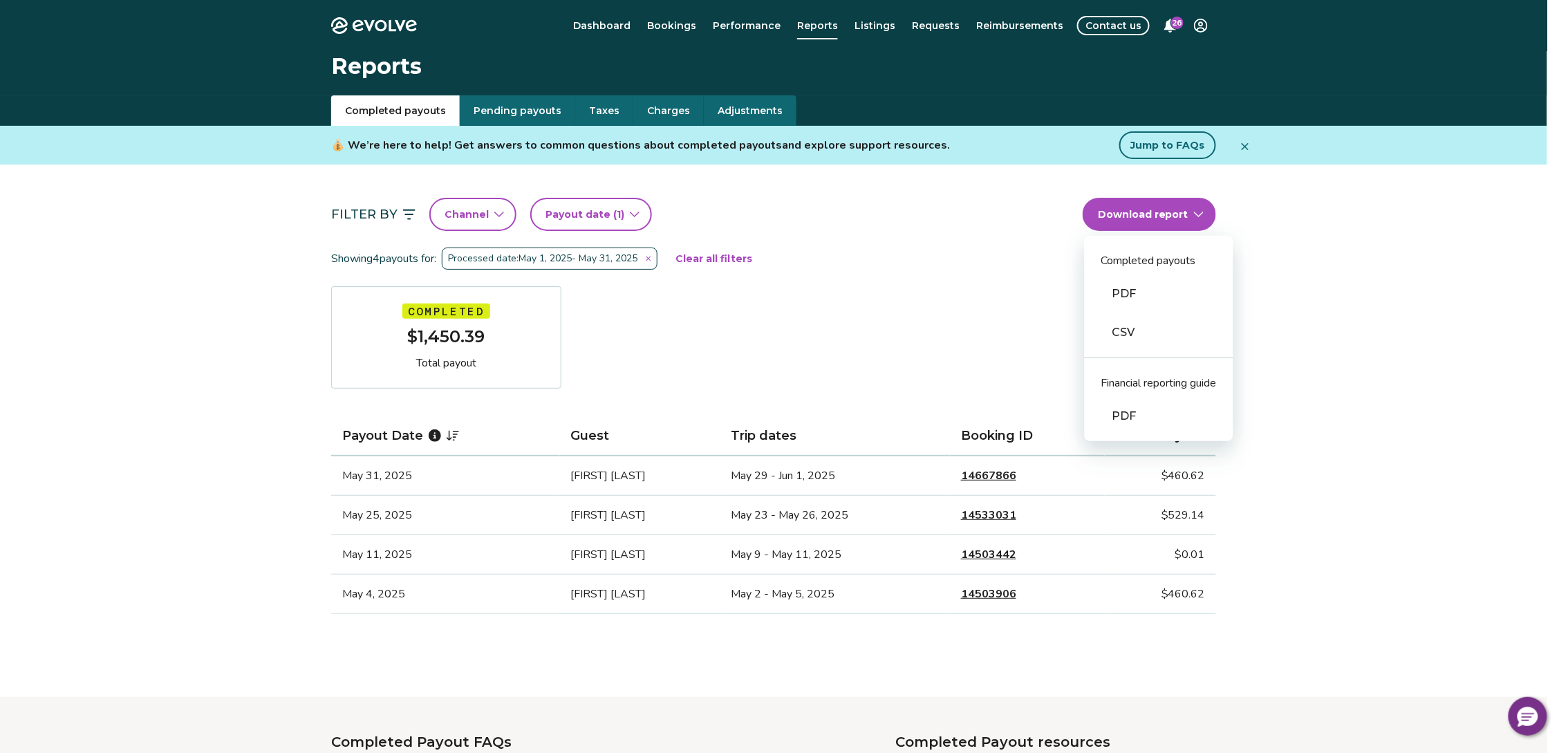 click on "Evolve Dashboard Bookings Performance Reports Listings Requests Reimbursements Contact us 26 Reports Completed payouts Pending payouts Taxes Charges Adjustments 💰 We’re here to help! Get answers to common questions about   completed payouts  and explore support resources. Jump to FAQs Filter By  Channel Payout date (1) Download   report Completed payouts PDF CSV Financial reporting guide PDF Showing  4  payouts   for: Processed date:   [MONTH] [DAY], [YEAR]  -   [MONTH] [DAY], [YEAR] Clear all filters Completed $1,450.39 Total payout Payout Date Guest Trip dates Booking ID Payout [MONTH] [DAY], [YEAR] [FIRST] [LAST] [MONTH] [DAY] - [MONTH] [DAY], [YEAR] 14667866 $460.62 [MONTH] [DAY], [YEAR] [FIRST] [LAST] [MONTH] [DAY] - [MONTH] [DAY], [YEAR] 14533031 $529.14 [MONTH] [DAY], [YEAR] [FIRST] [LAST] [MONTH] [DAY] - [MONTH] [DAY], [YEAR] 14503442 $0.01 [MONTH] [DAY], [YEAR] [FIRST] [LAST] [MONTH] [DAY] - [MONTH] [DAY], [YEAR] 14503906 $460.62 Completed Payout FAQs How is my payout amount calculated? How is Evolve’s management fee calculated? When will I receive my payout? How are payouts processed for monthly stays?   |" at bounding box center (784, 564) 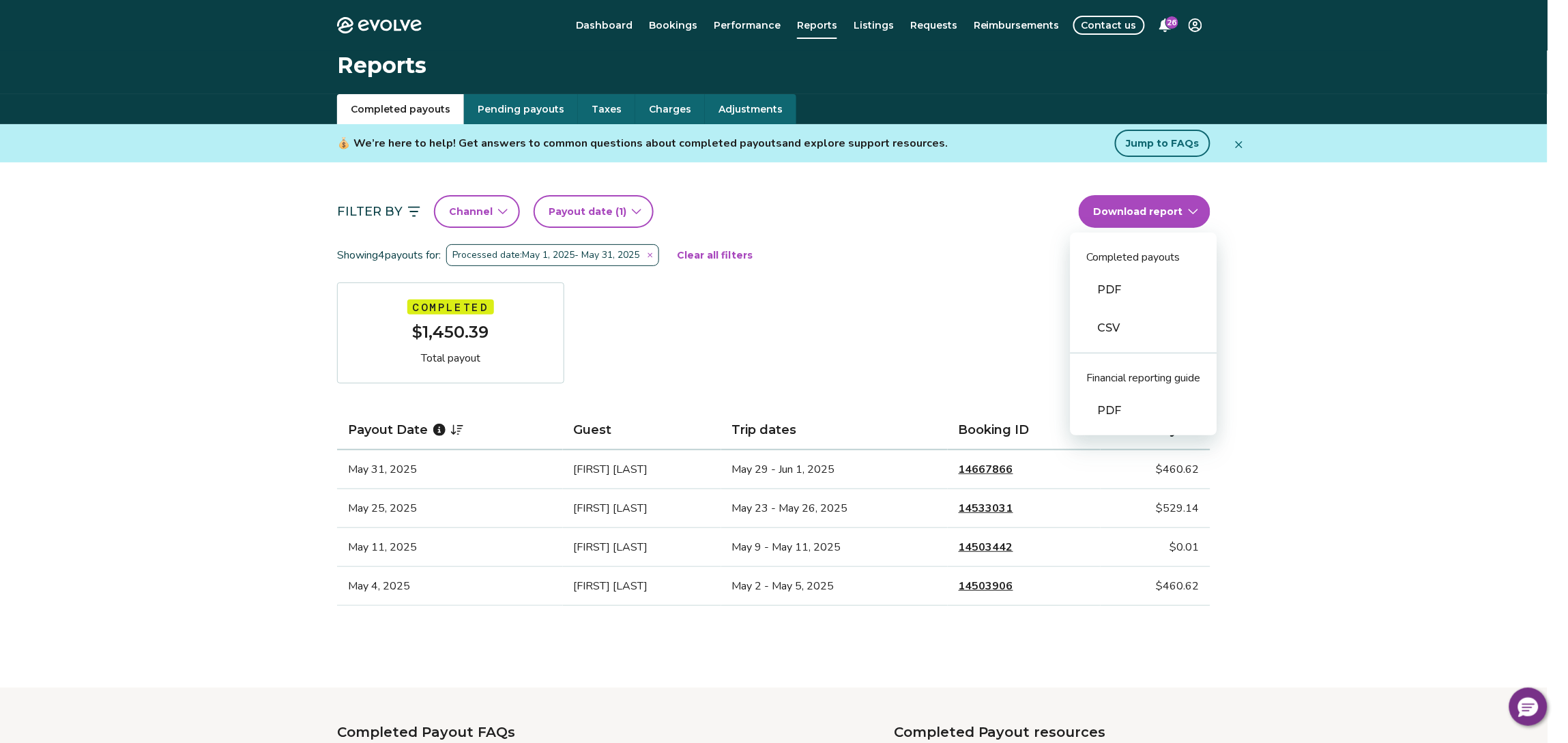 click on "PDF" at bounding box center [1144, 290] 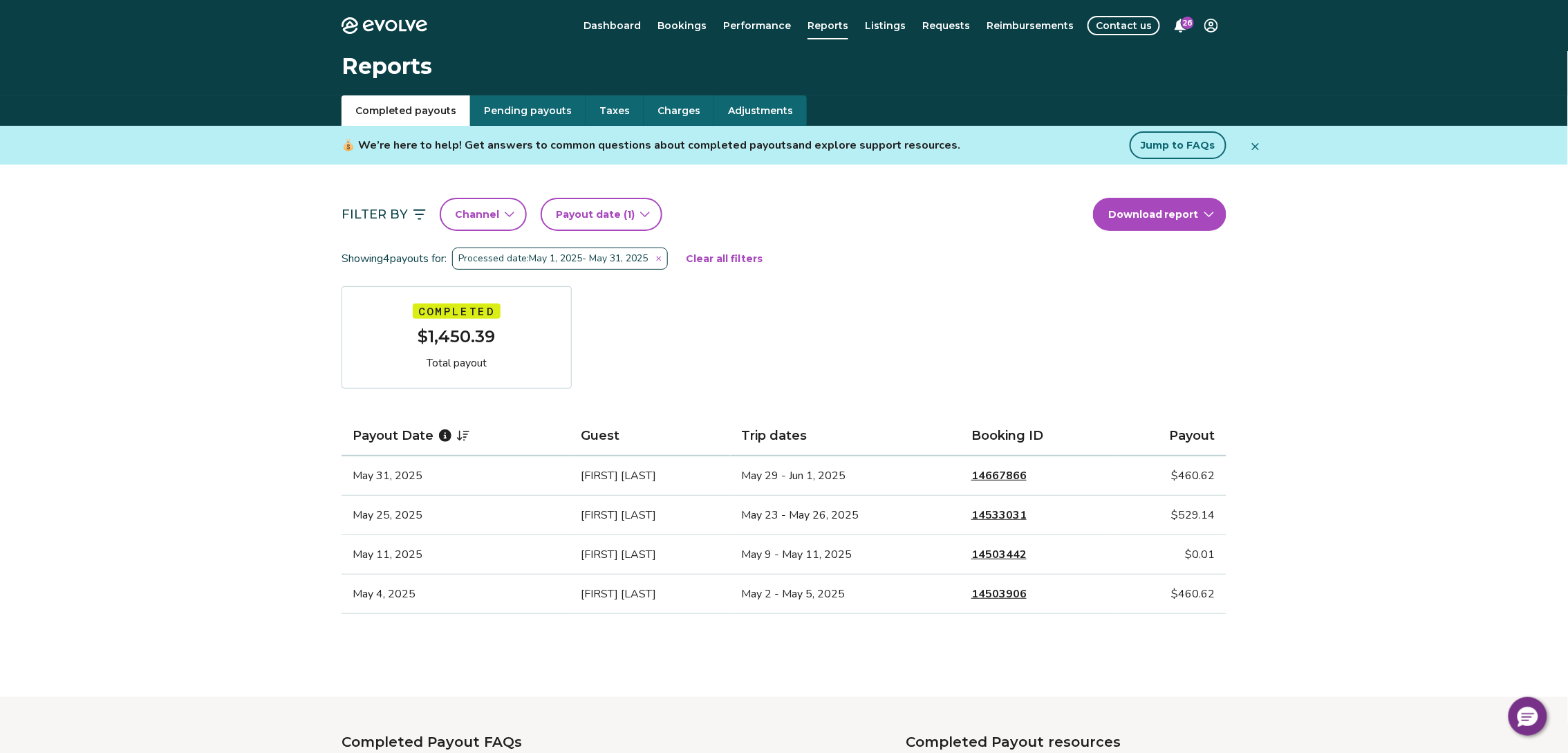click on "May 31, 2025" at bounding box center [456, 476] 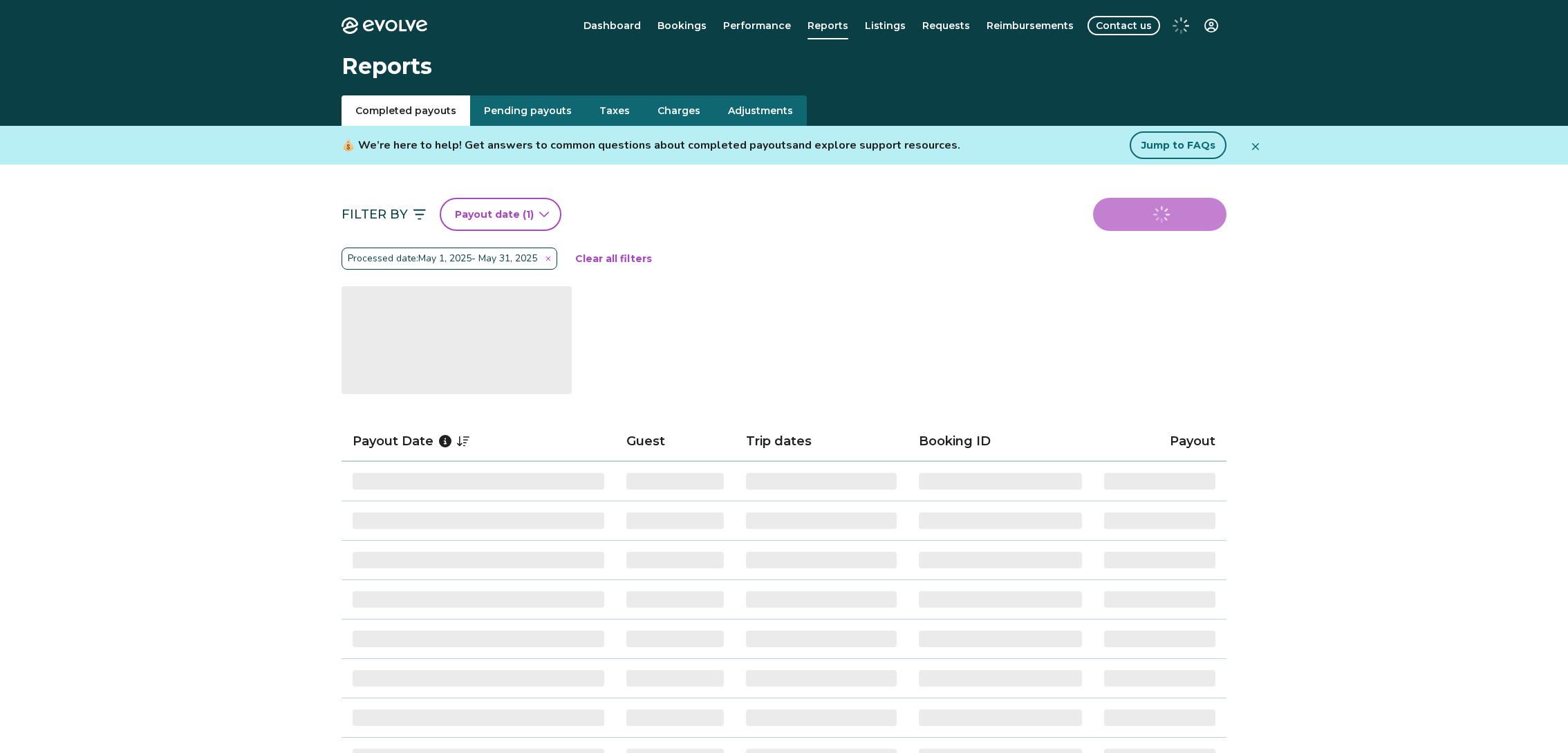 scroll, scrollTop: 0, scrollLeft: 0, axis: both 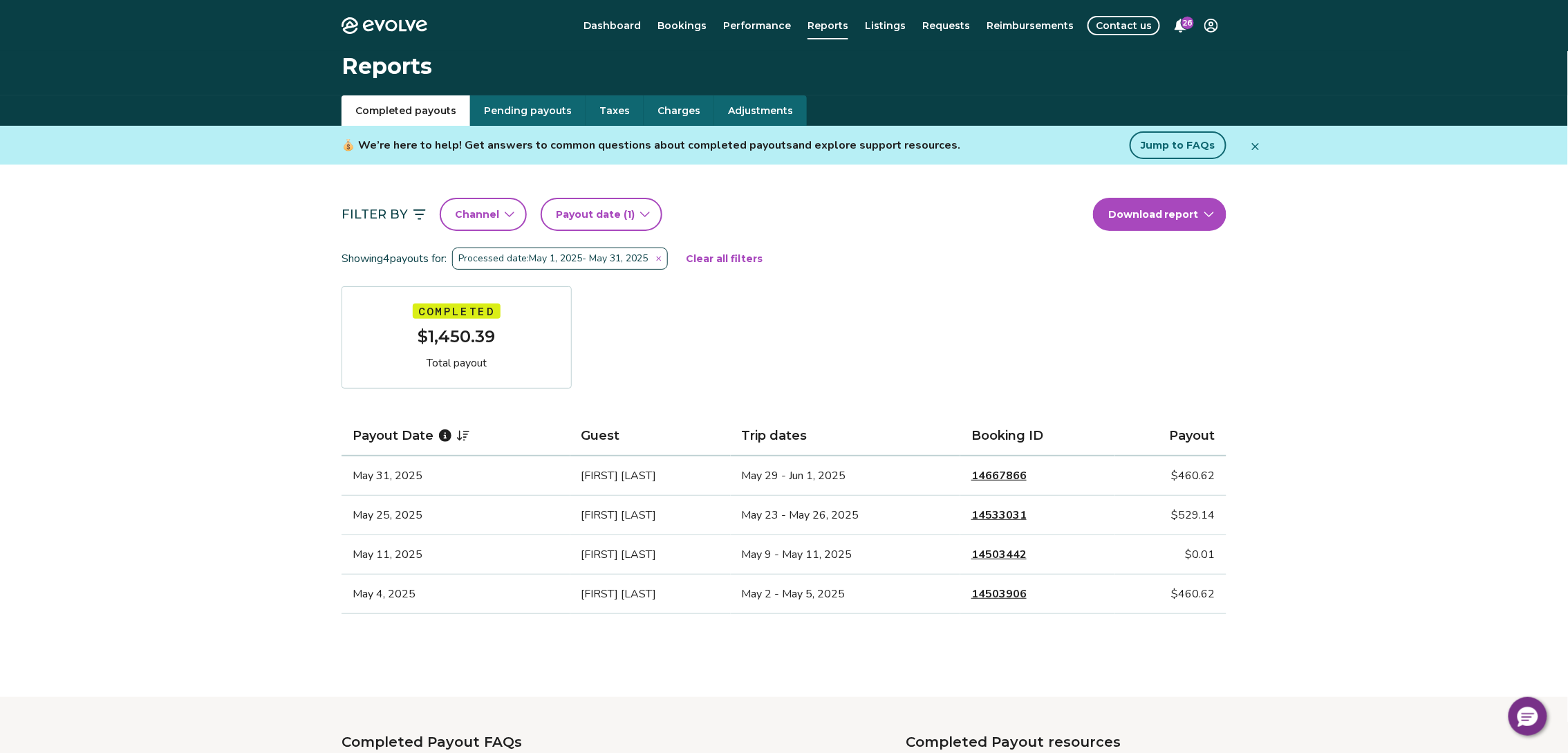 click on "14667866" at bounding box center (999, 476) 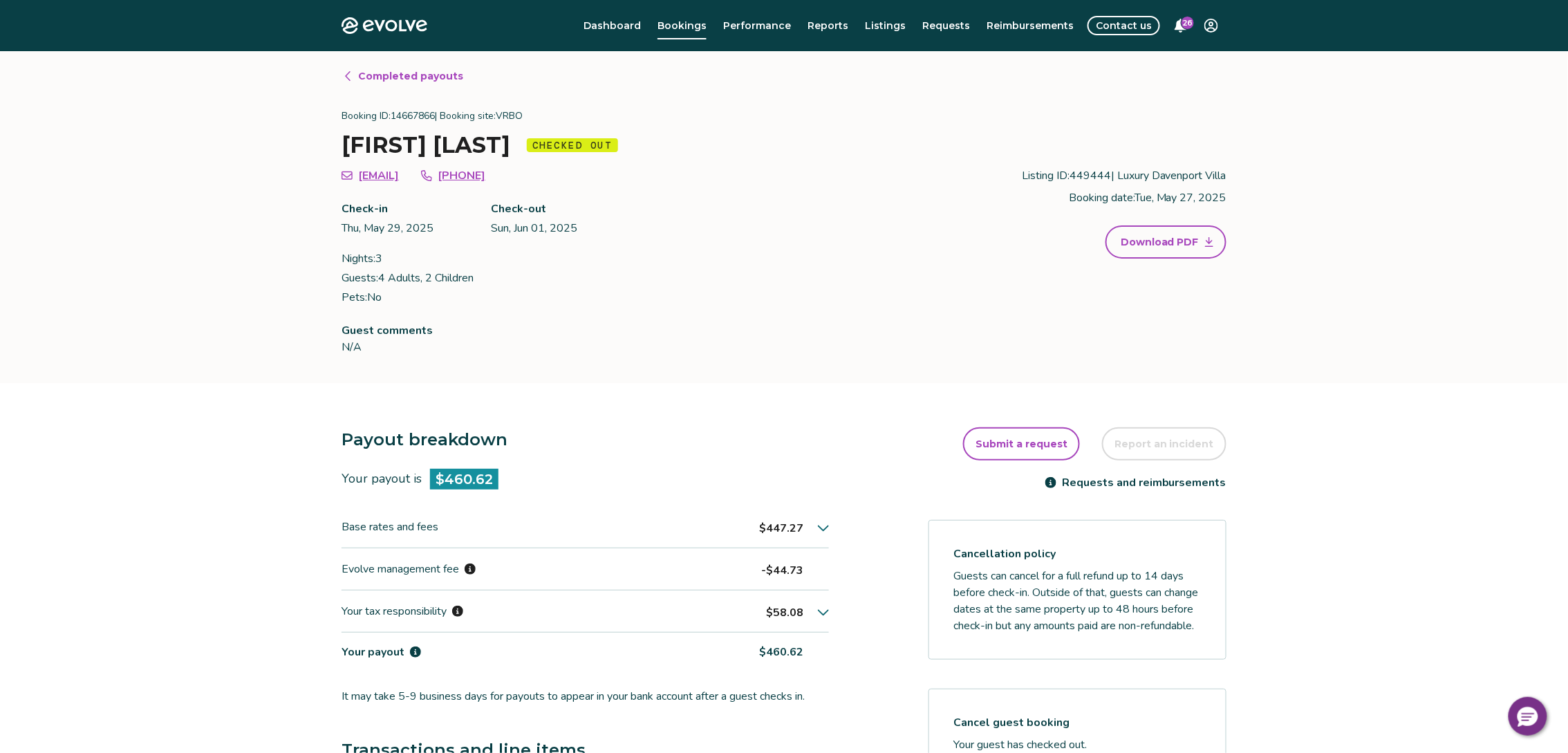 click 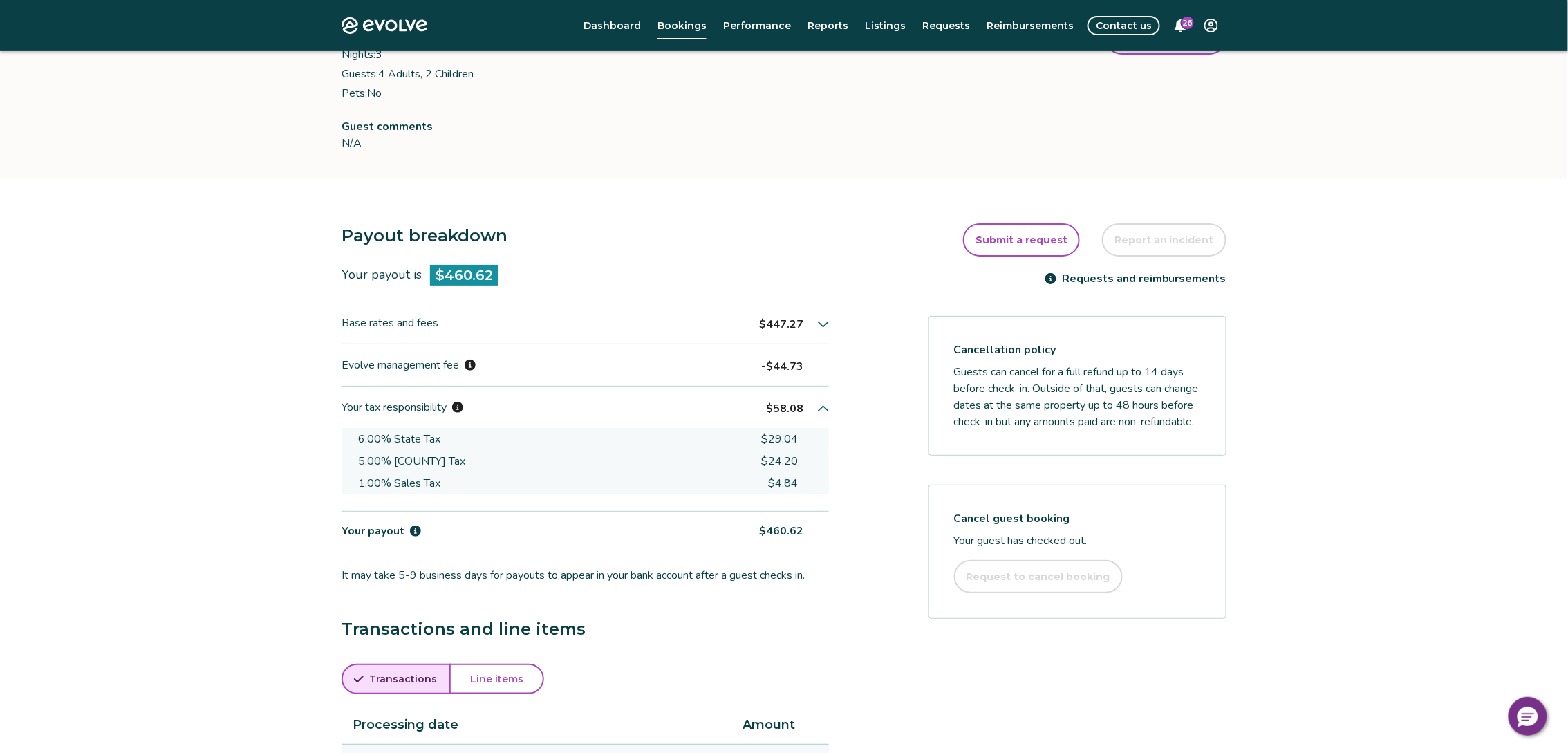 scroll, scrollTop: 237, scrollLeft: 0, axis: vertical 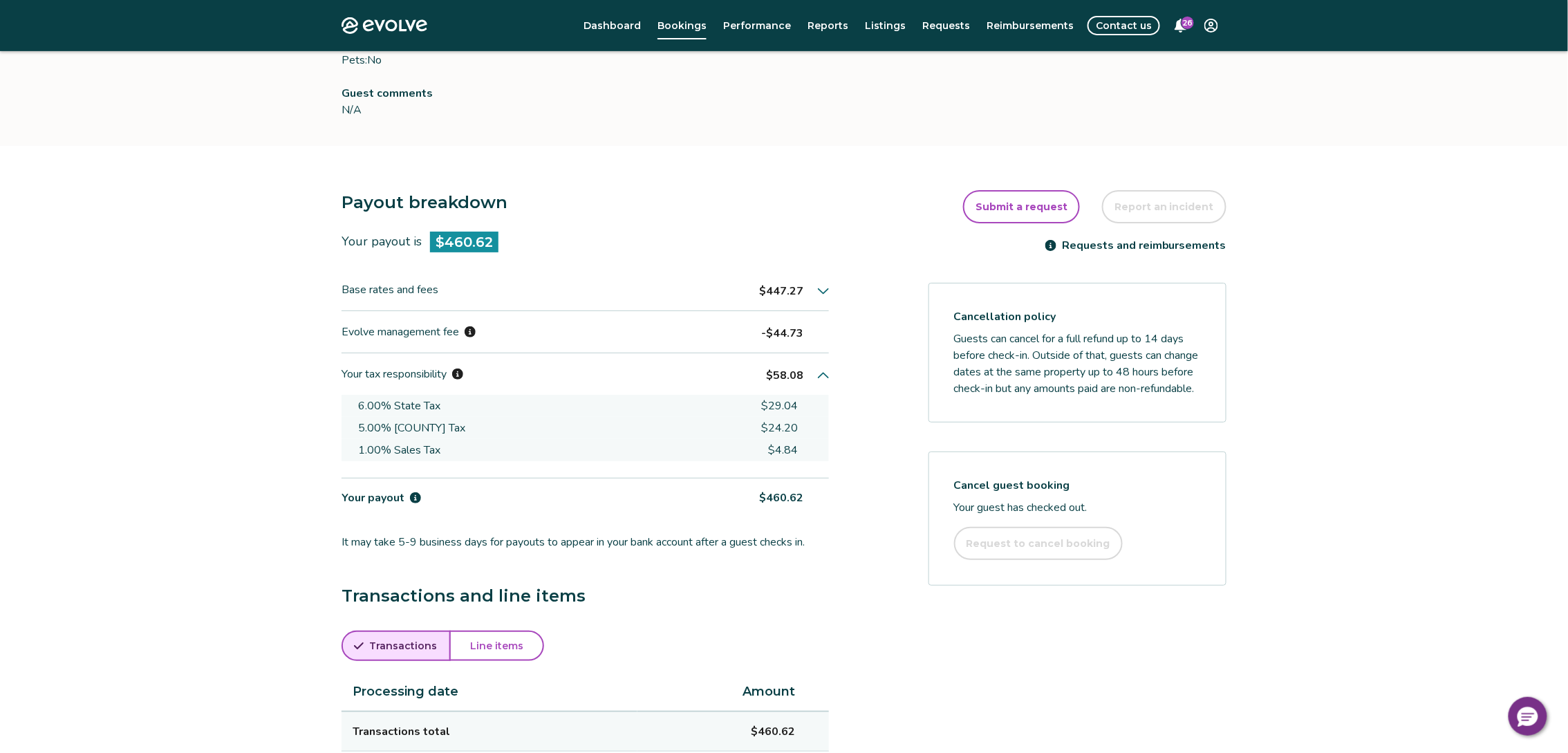 type 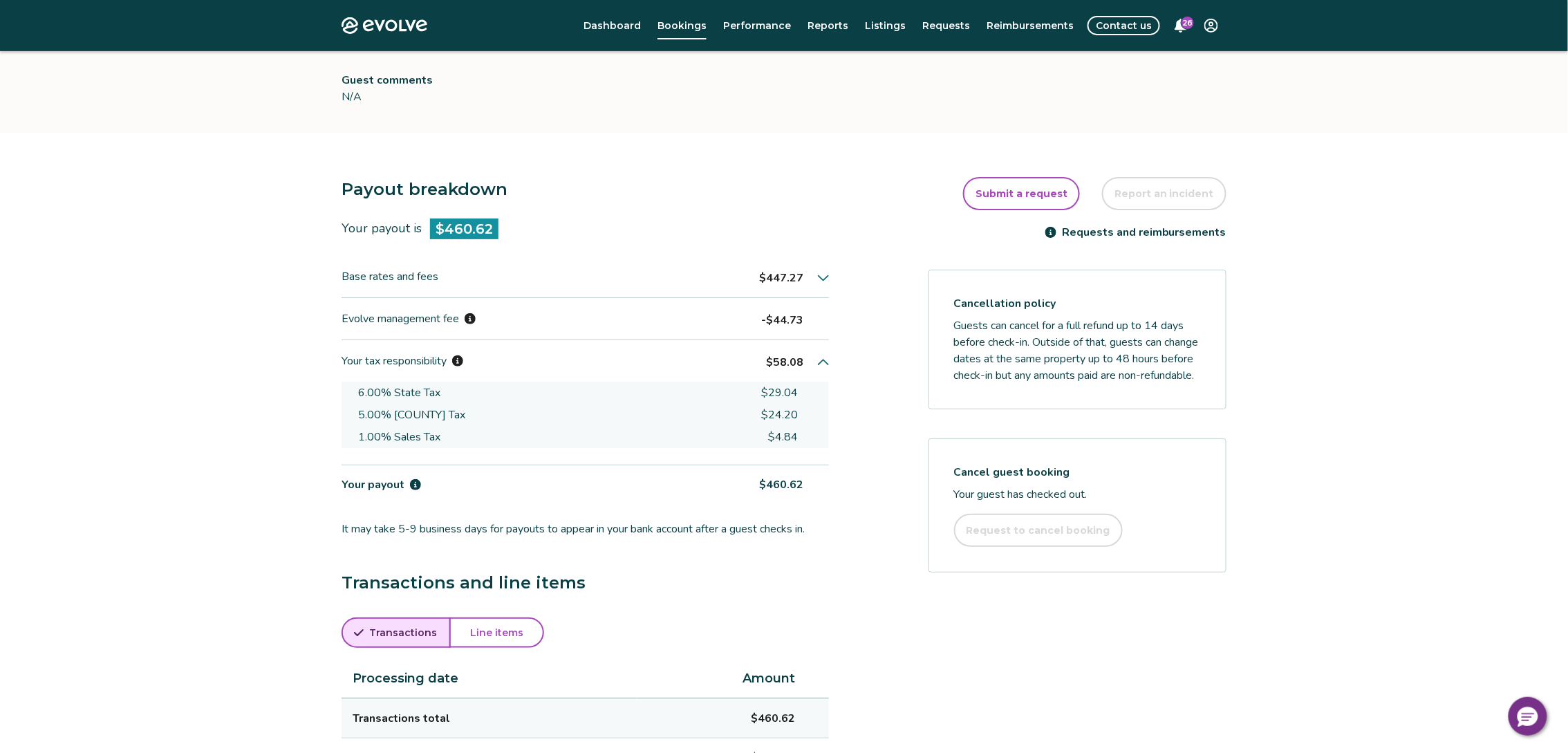 drag, startPoint x: 14, startPoint y: 321, endPoint x: 12, endPoint y: 344, distance: 23.086793 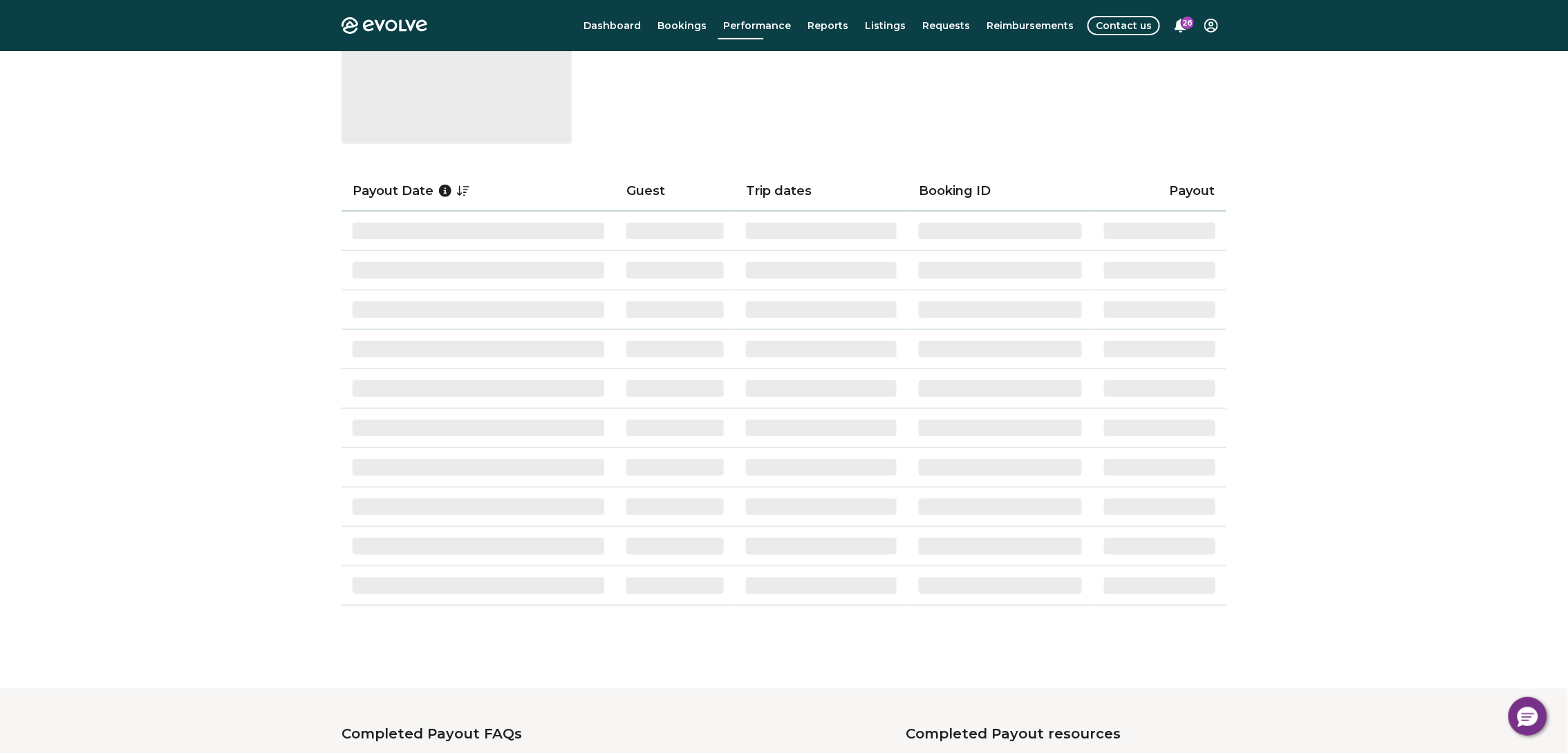 scroll, scrollTop: 0, scrollLeft: 0, axis: both 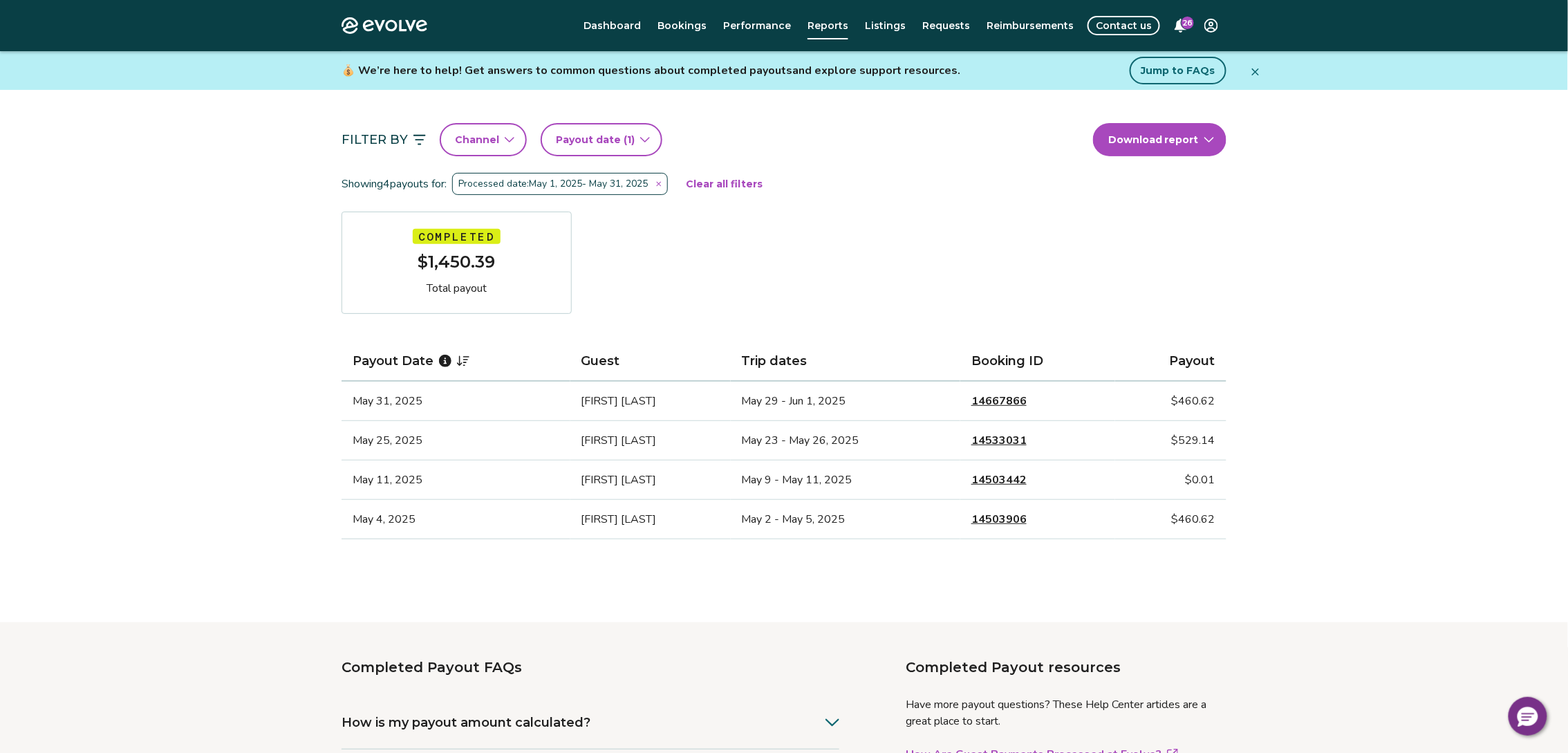 click on "14667866" at bounding box center [999, 401] 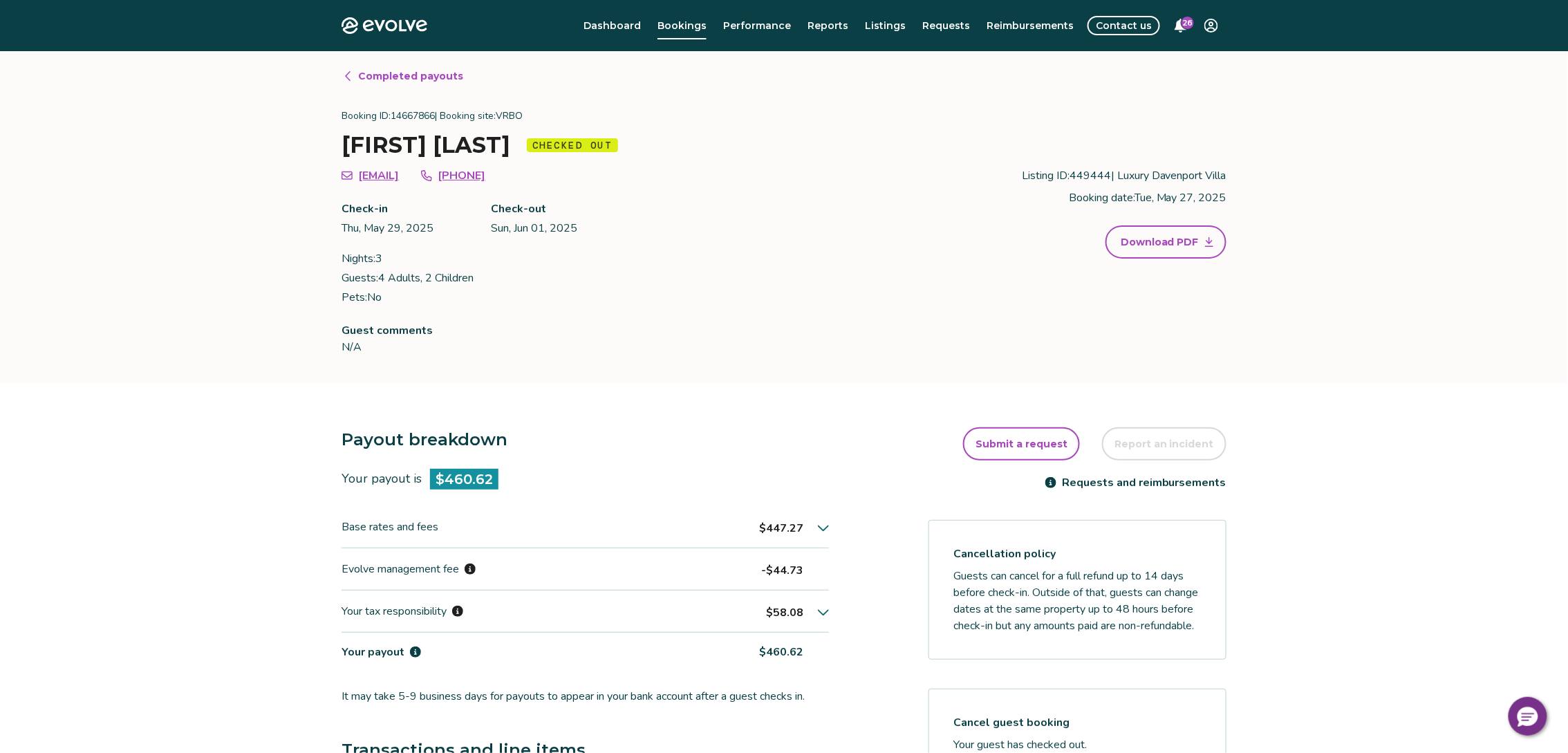 scroll, scrollTop: 75, scrollLeft: 0, axis: vertical 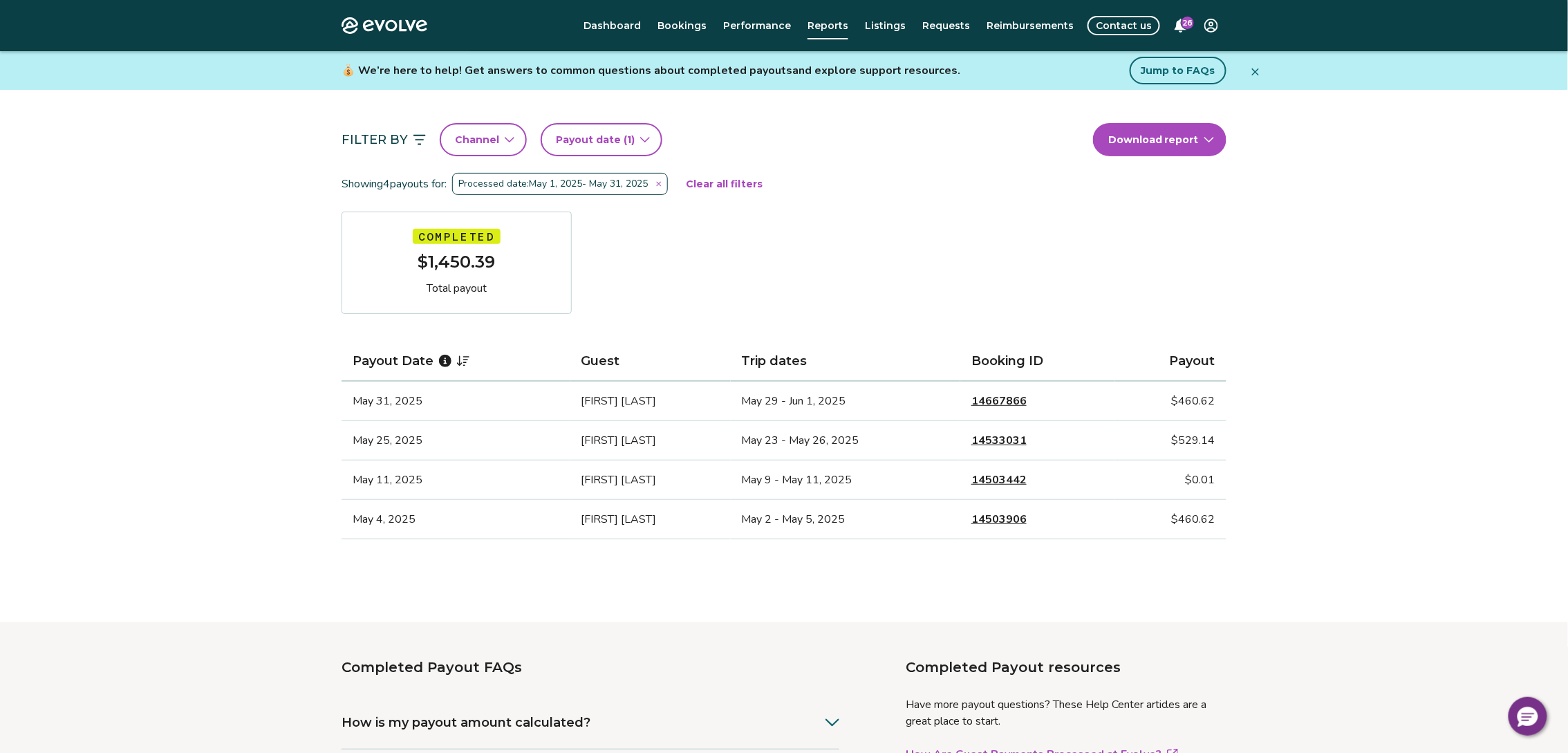 click on "14533031" at bounding box center (999, 440) 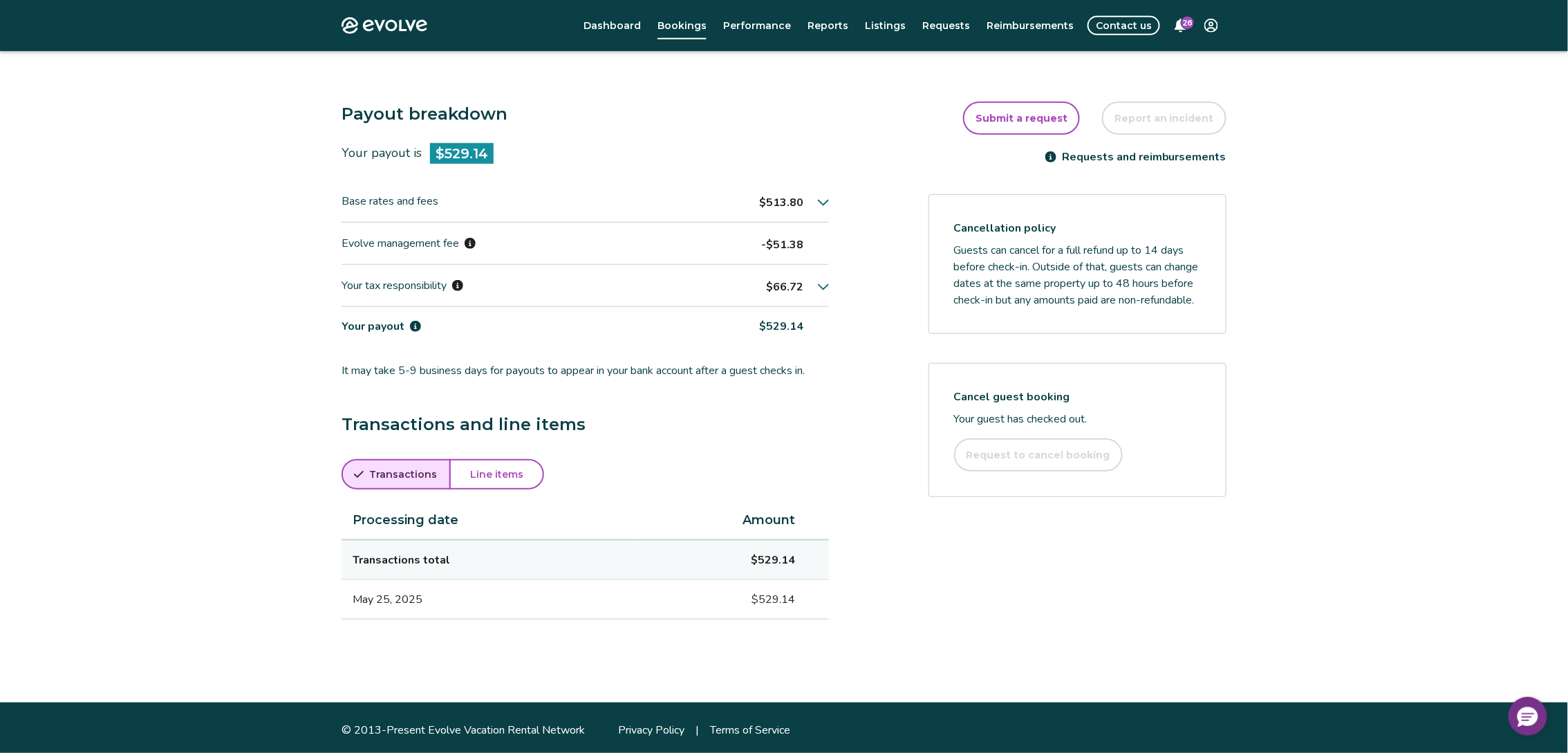 scroll, scrollTop: 328, scrollLeft: 0, axis: vertical 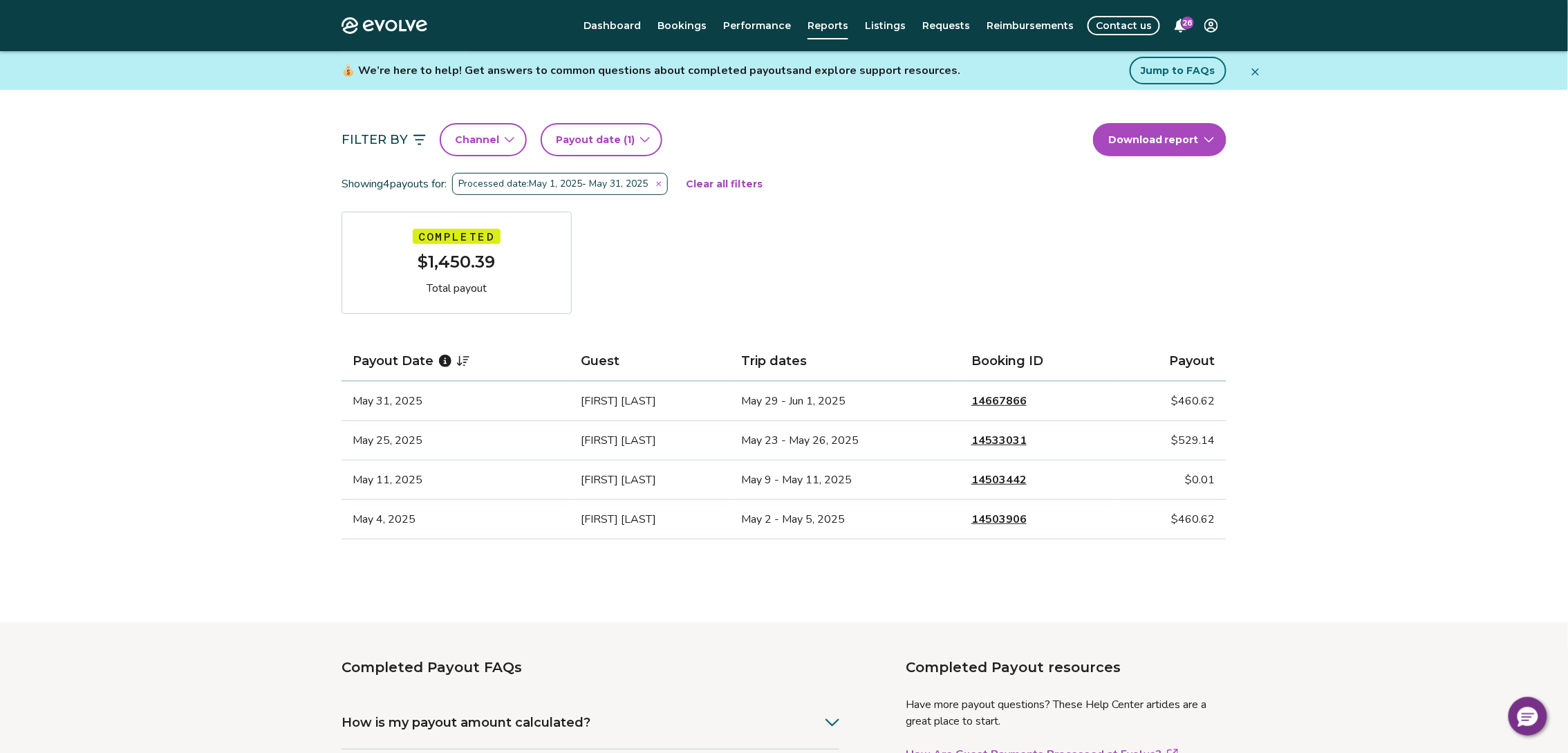 click on "14533031" at bounding box center (999, 440) 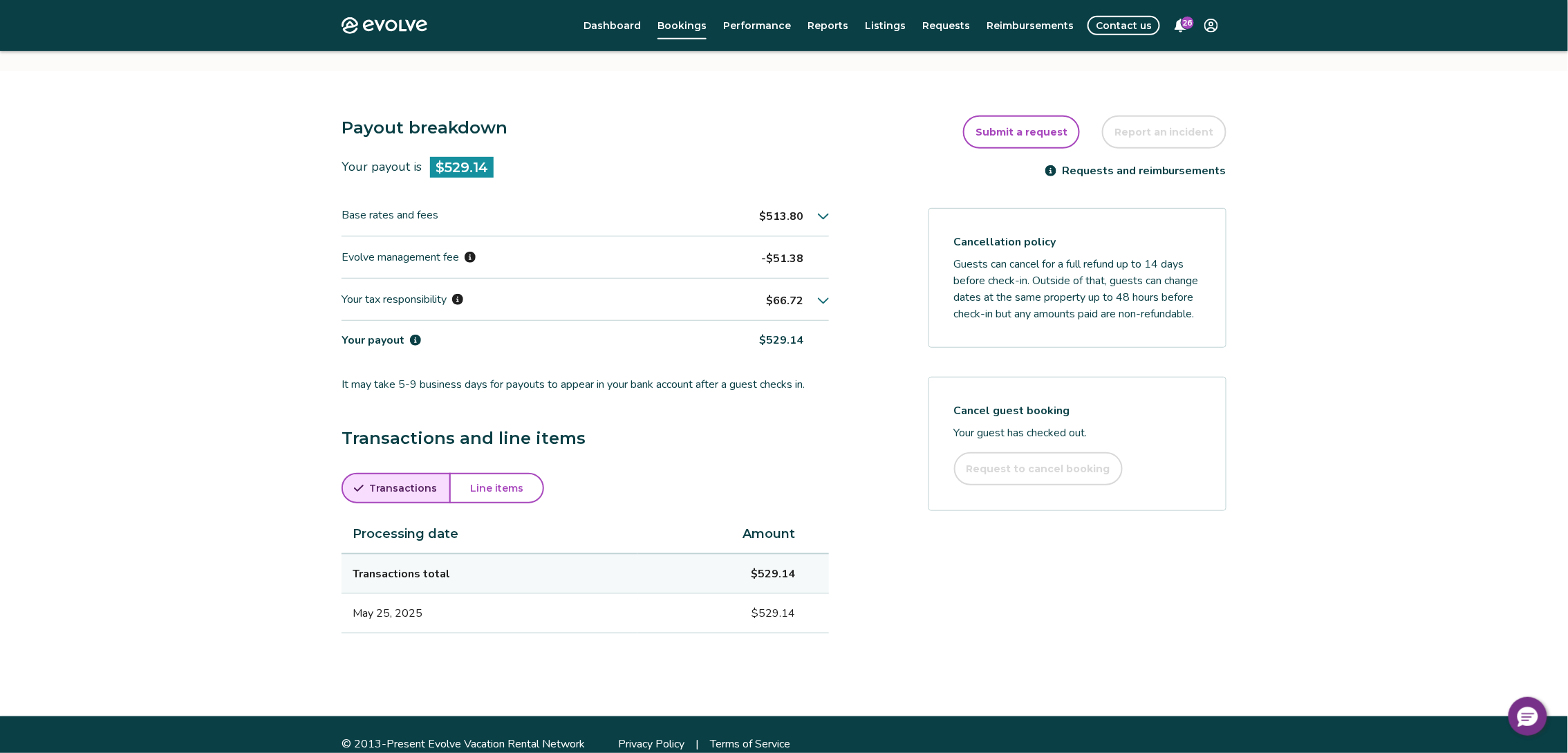 scroll, scrollTop: 328, scrollLeft: 0, axis: vertical 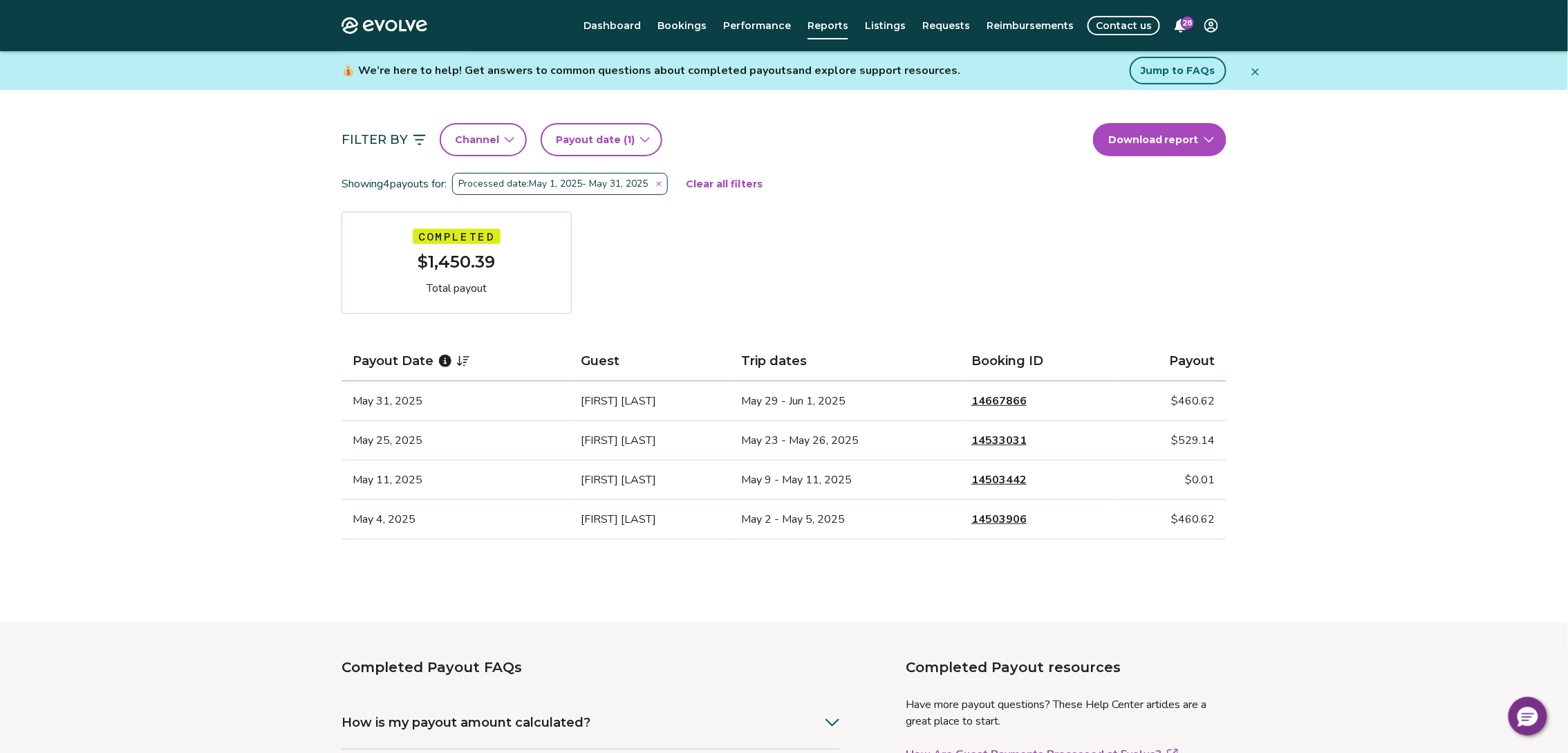 click on "14503442" at bounding box center (999, 480) 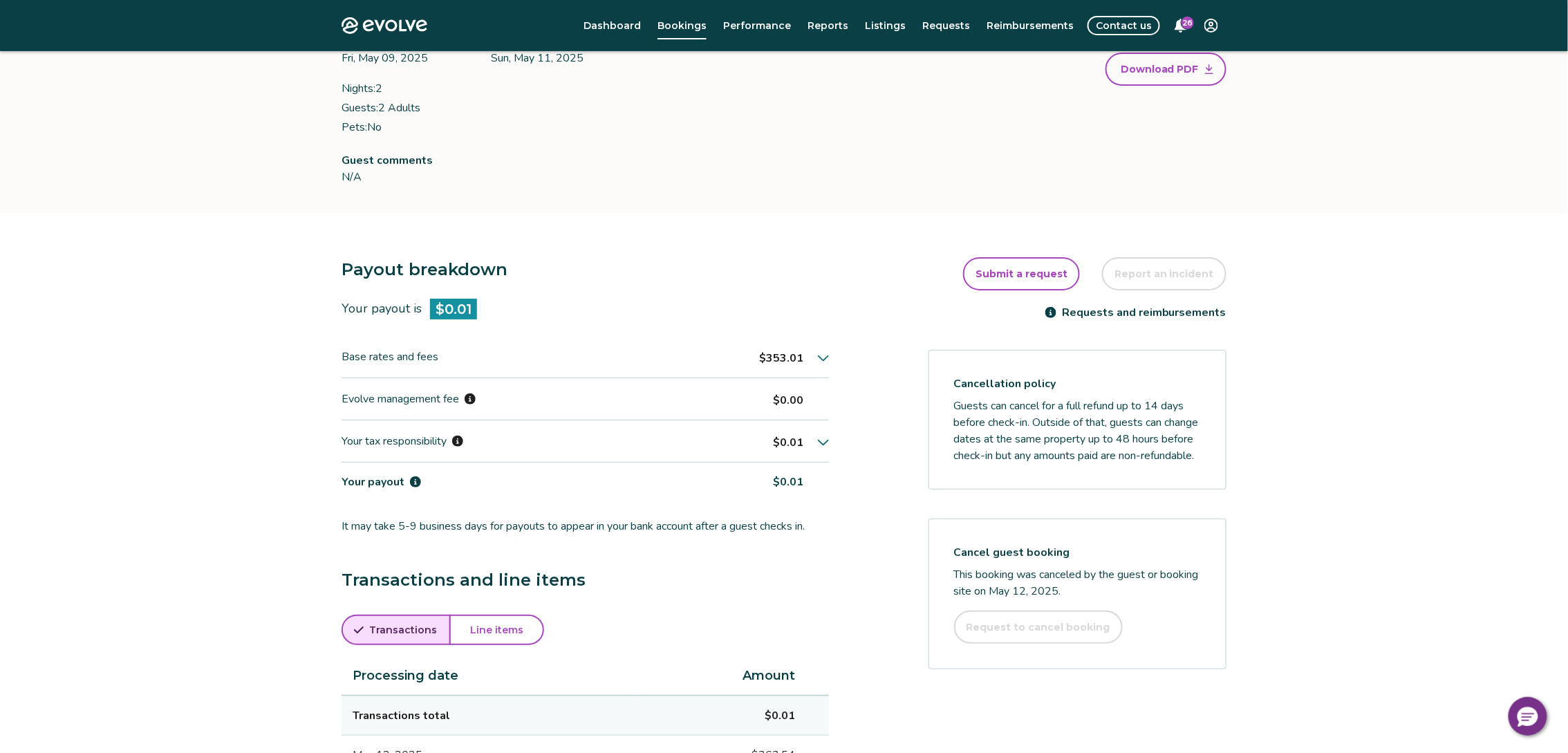 scroll, scrollTop: 182, scrollLeft: 0, axis: vertical 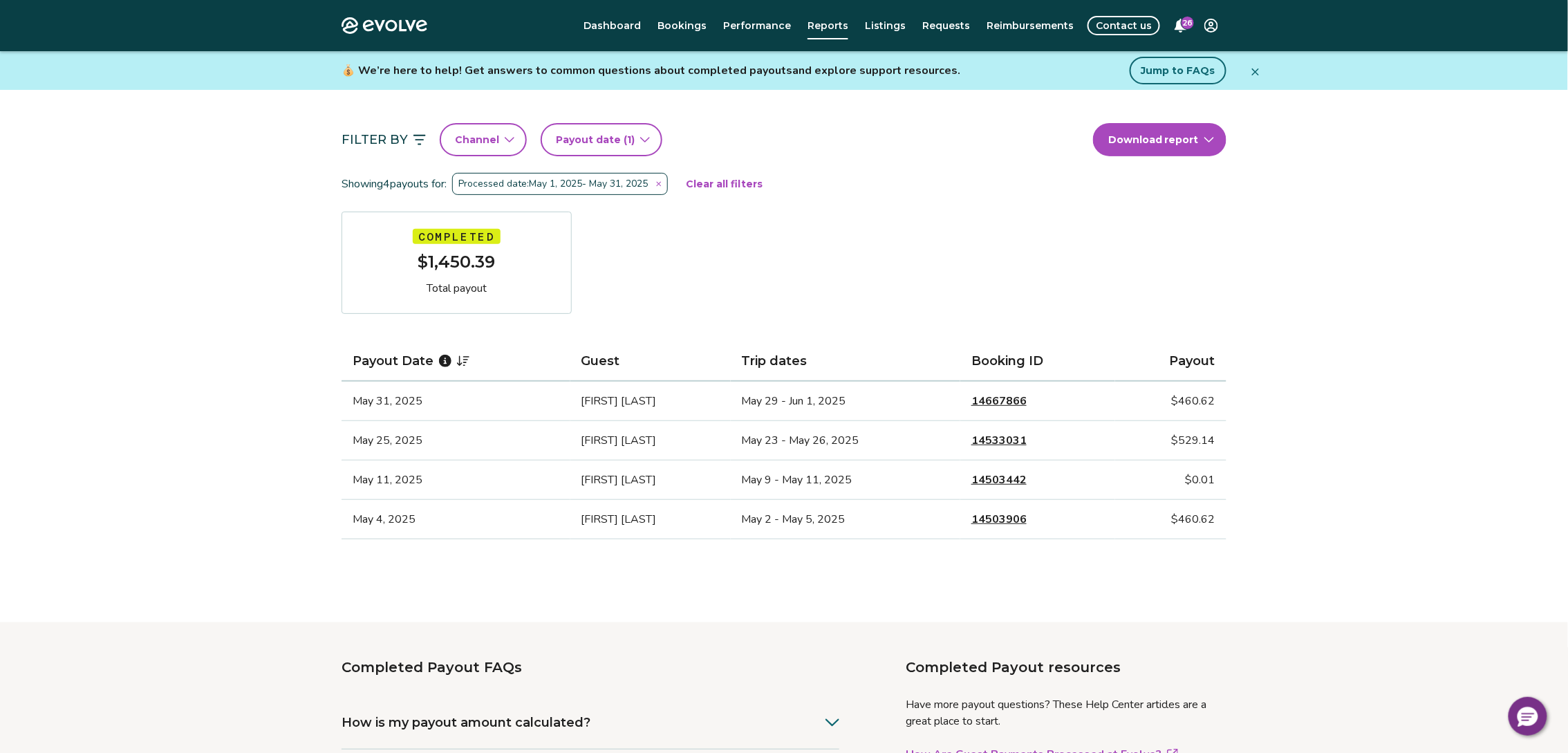 click on "14503906" at bounding box center [999, 519] 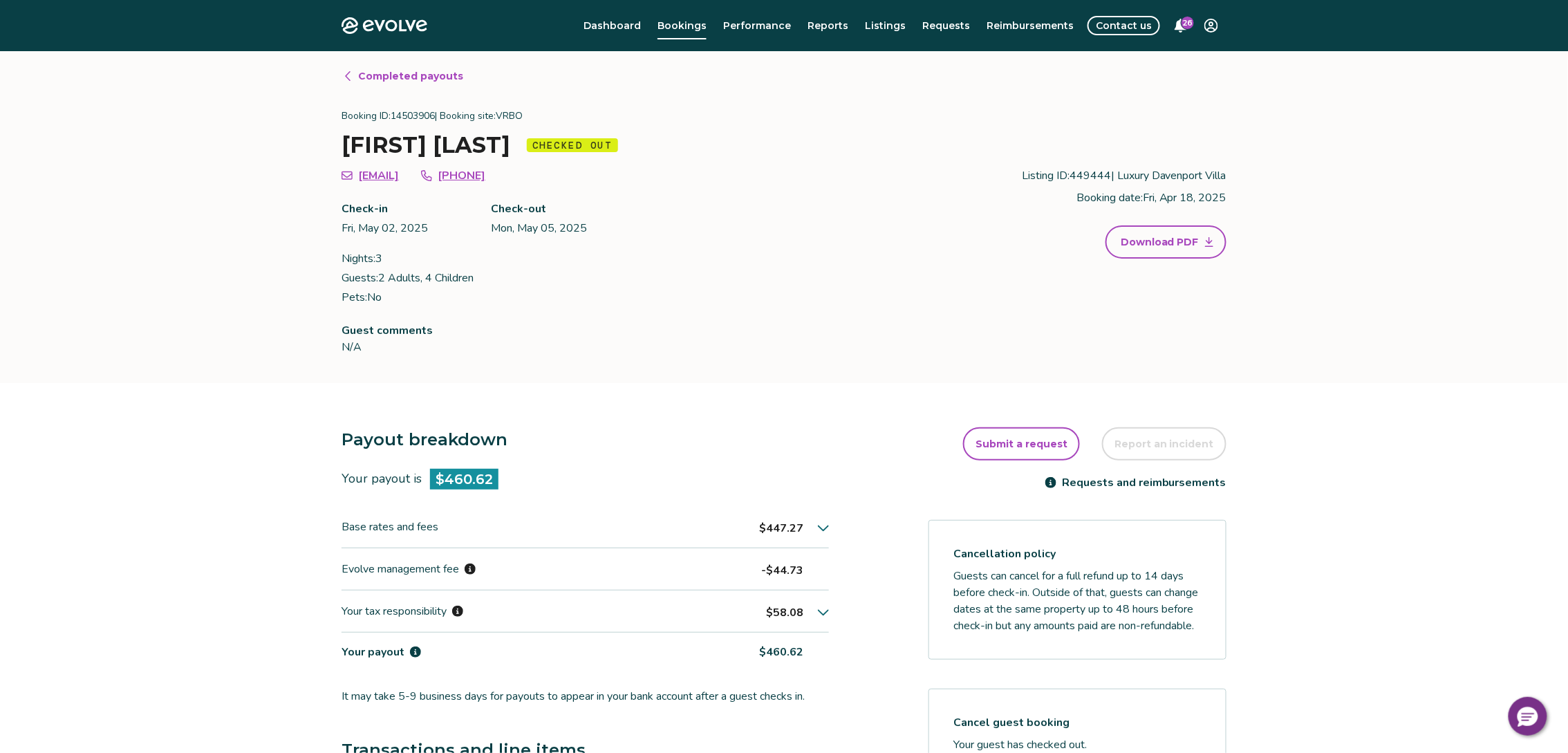 drag, startPoint x: 368, startPoint y: 718, endPoint x: 147, endPoint y: 653, distance: 230.36059 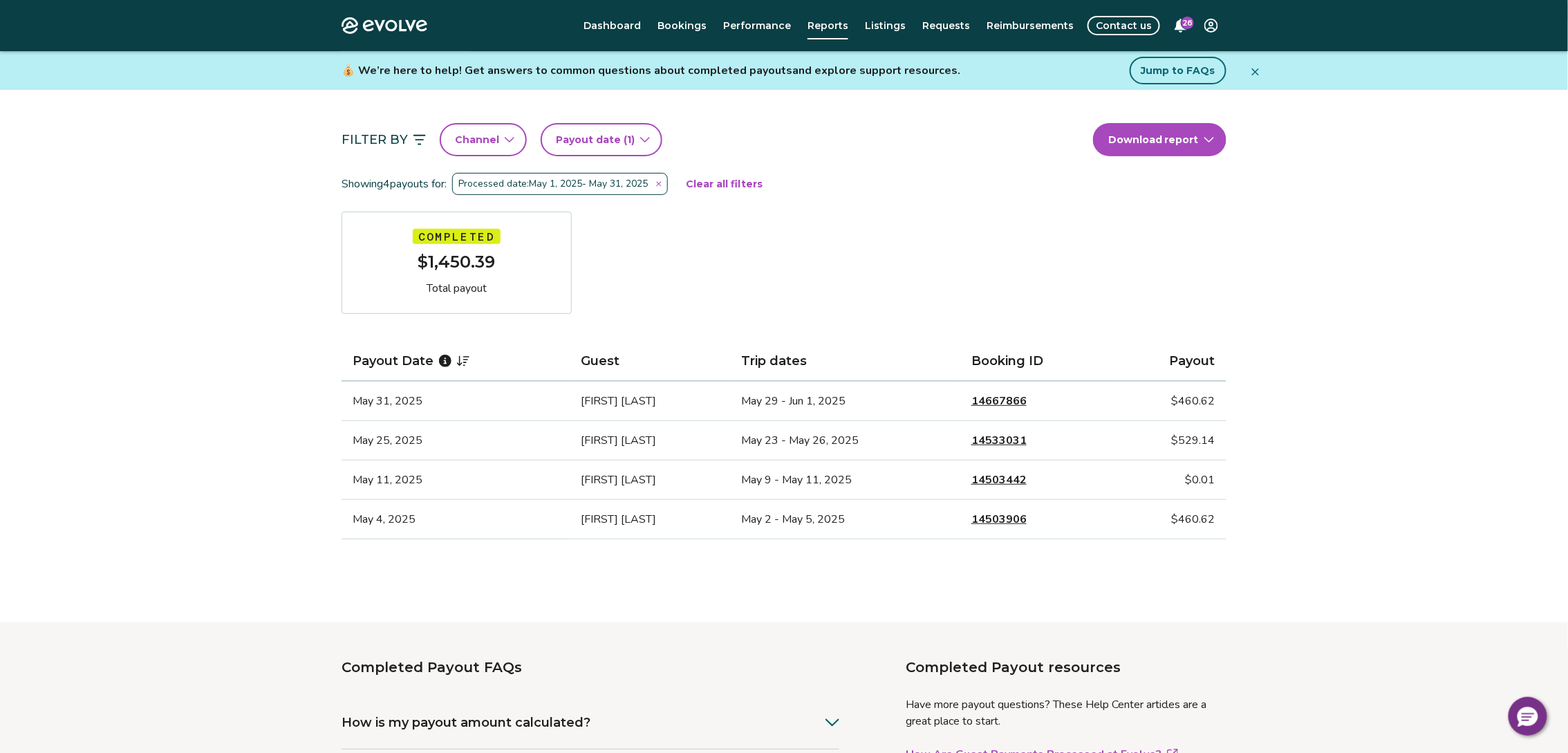 click on "14503442" at bounding box center [999, 480] 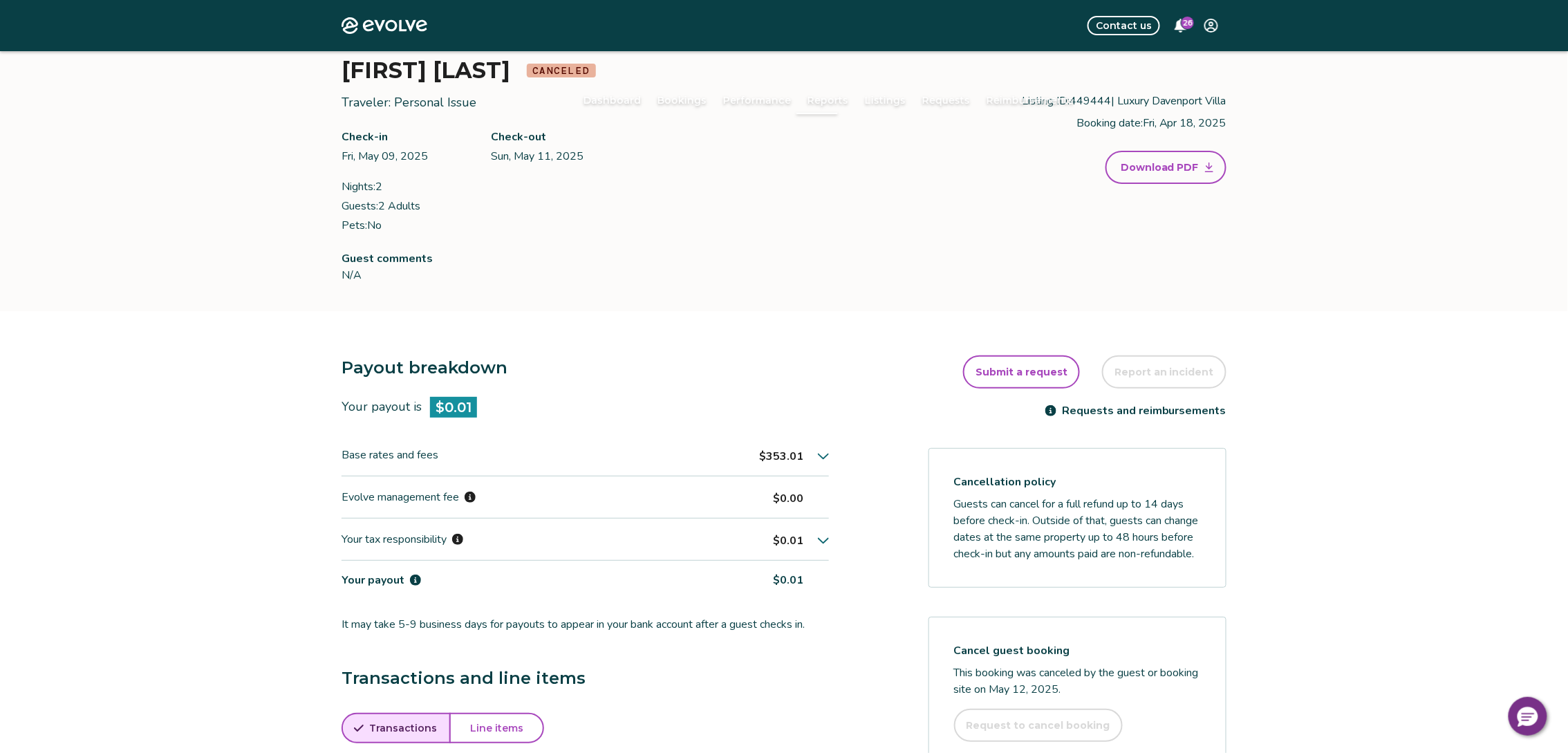 scroll, scrollTop: 0, scrollLeft: 0, axis: both 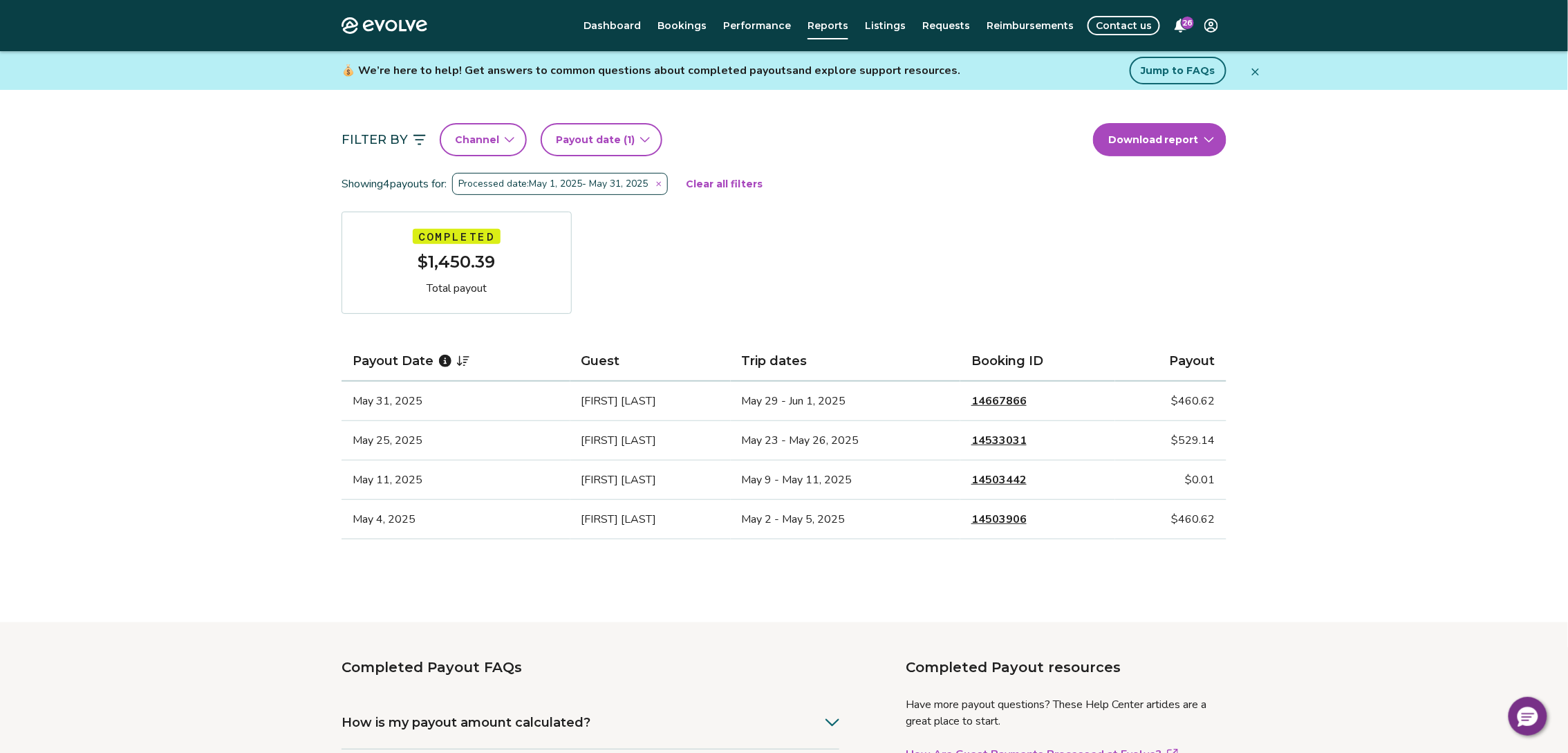 click on "14503906" at bounding box center [999, 519] 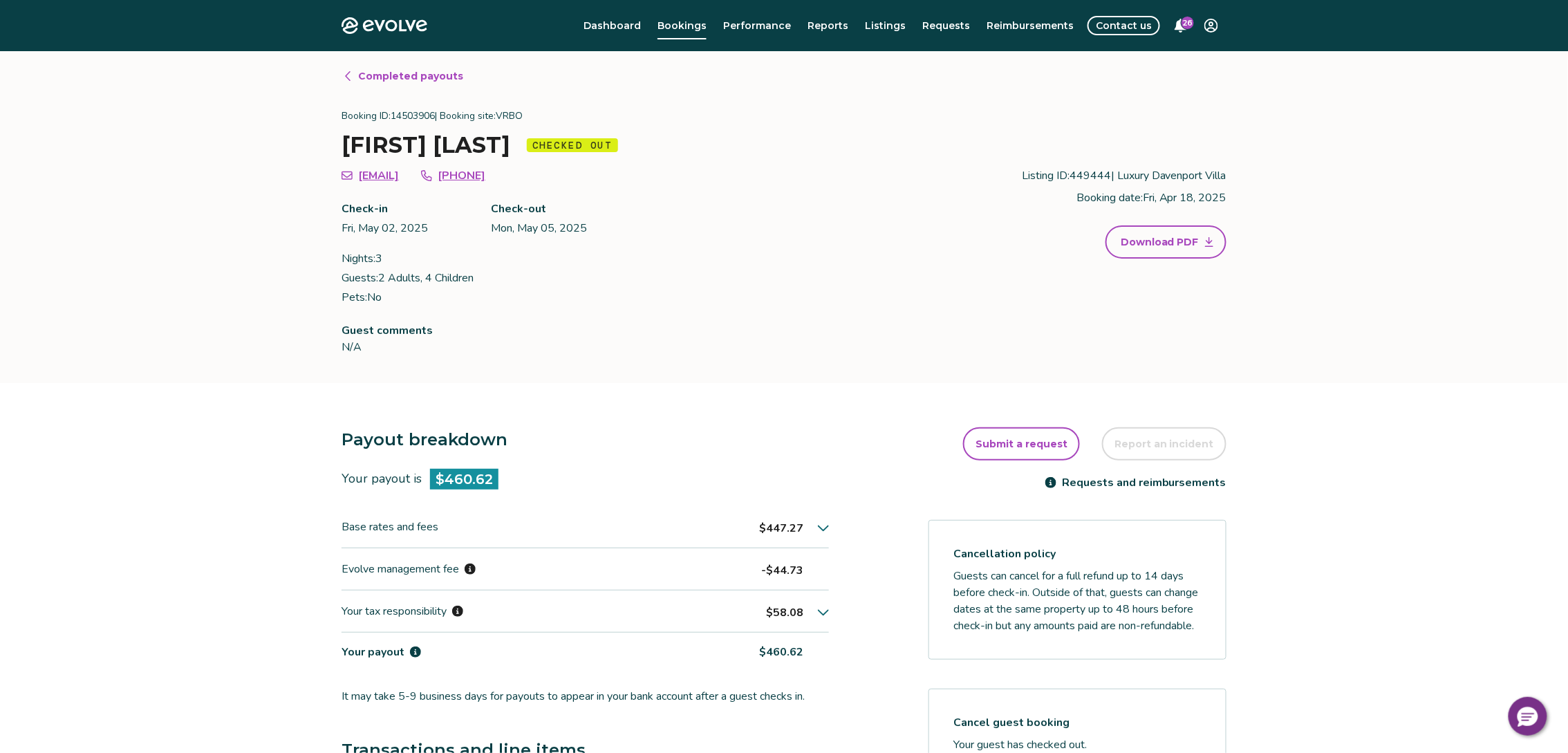click 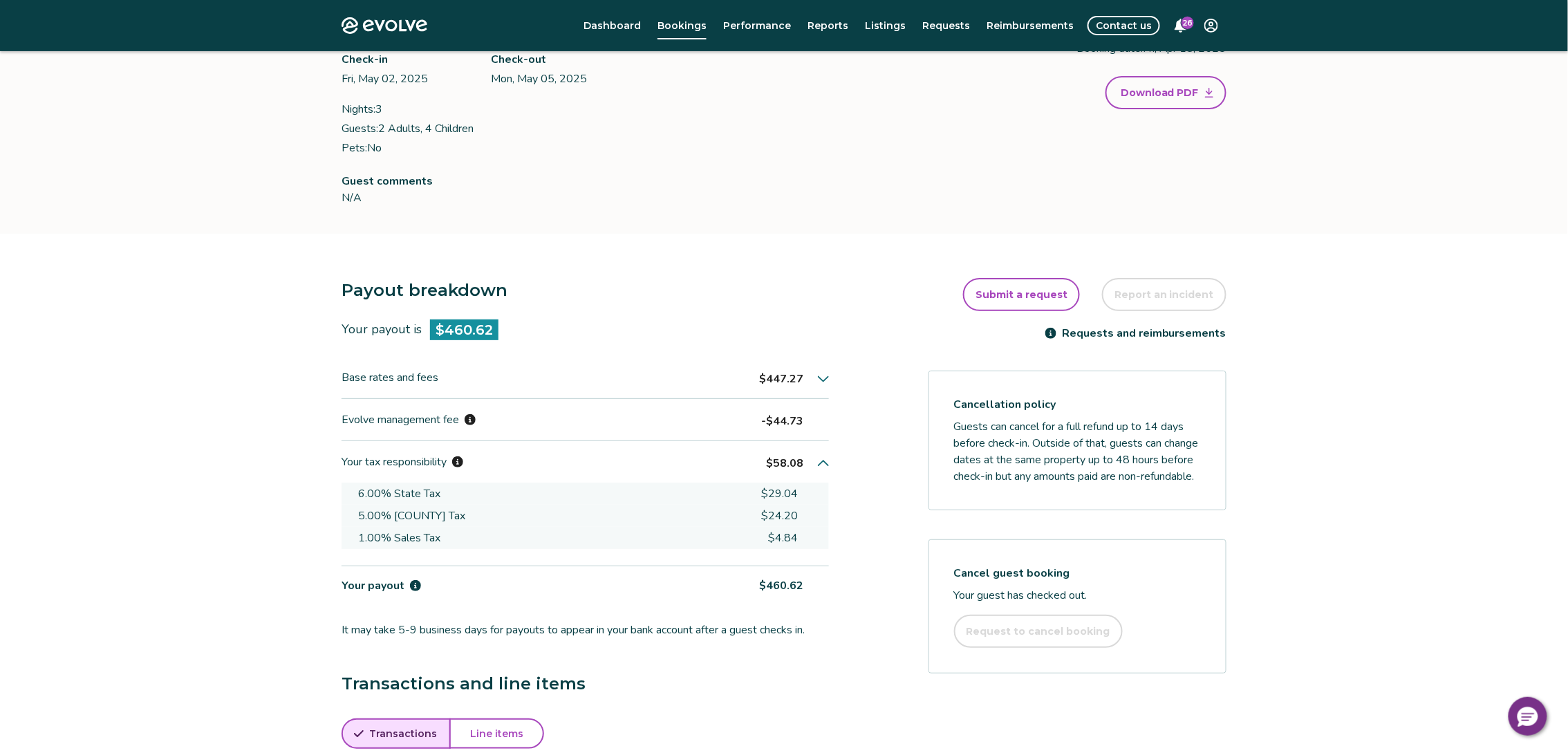 scroll, scrollTop: 149, scrollLeft: 0, axis: vertical 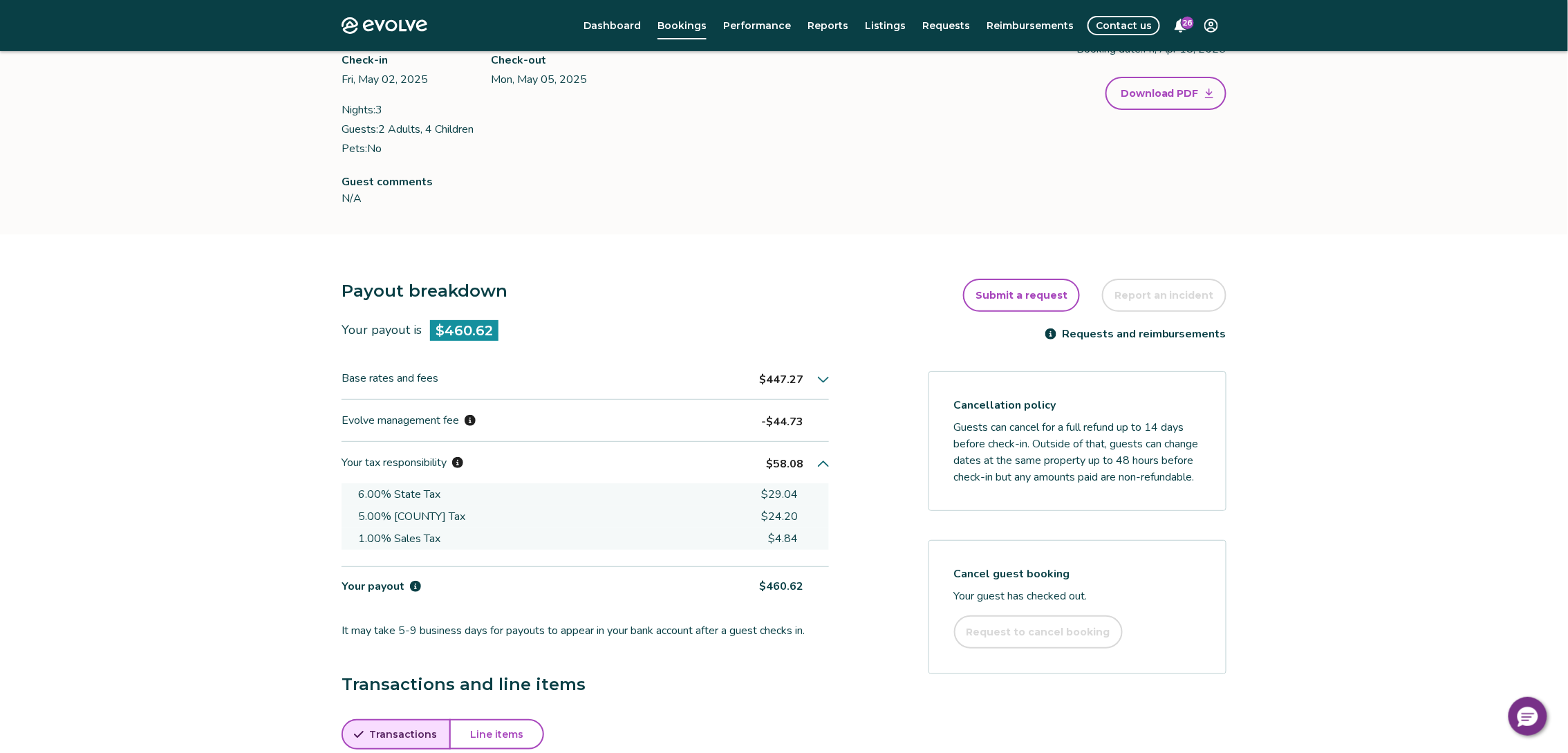 click on "Guests can cancel for a full refund up to 14 days before check-in. Outside of that, guests can change dates at the same property up to 48 hours before check-in but any amounts paid are non-refundable." at bounding box center (1077, 452) 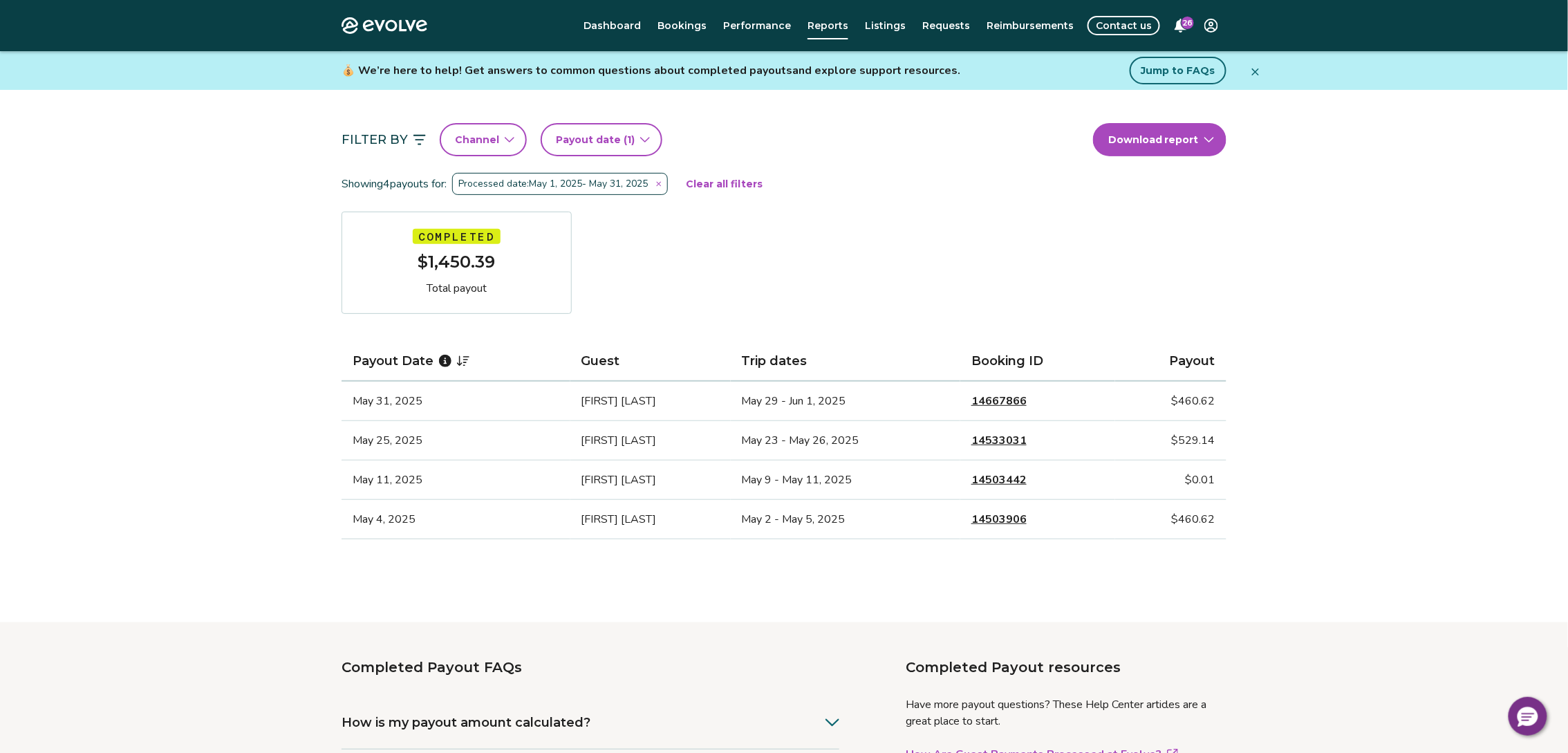 drag, startPoint x: 385, startPoint y: 6, endPoint x: 1016, endPoint y: 510, distance: 807.5748 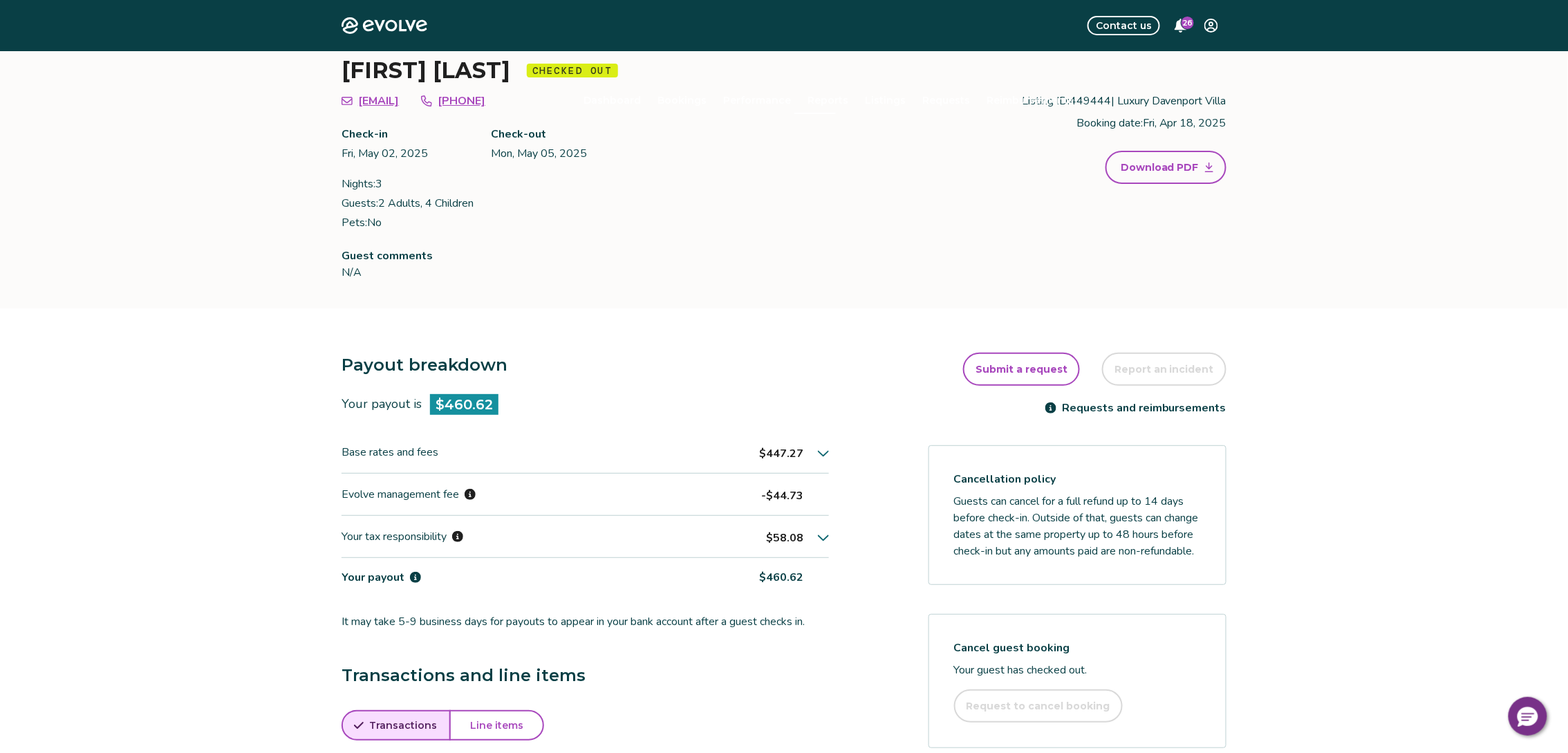 scroll, scrollTop: 0, scrollLeft: 0, axis: both 